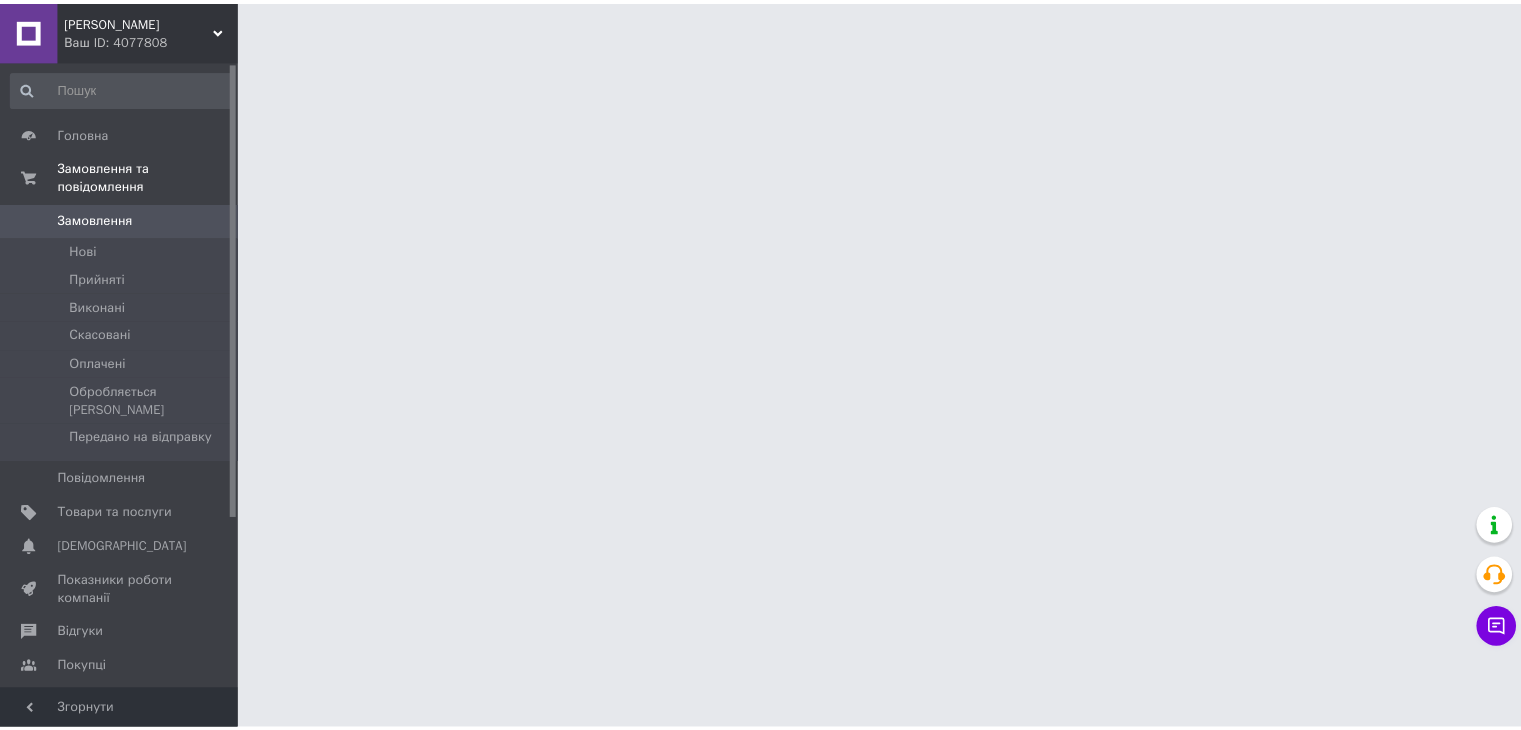 scroll, scrollTop: 0, scrollLeft: 0, axis: both 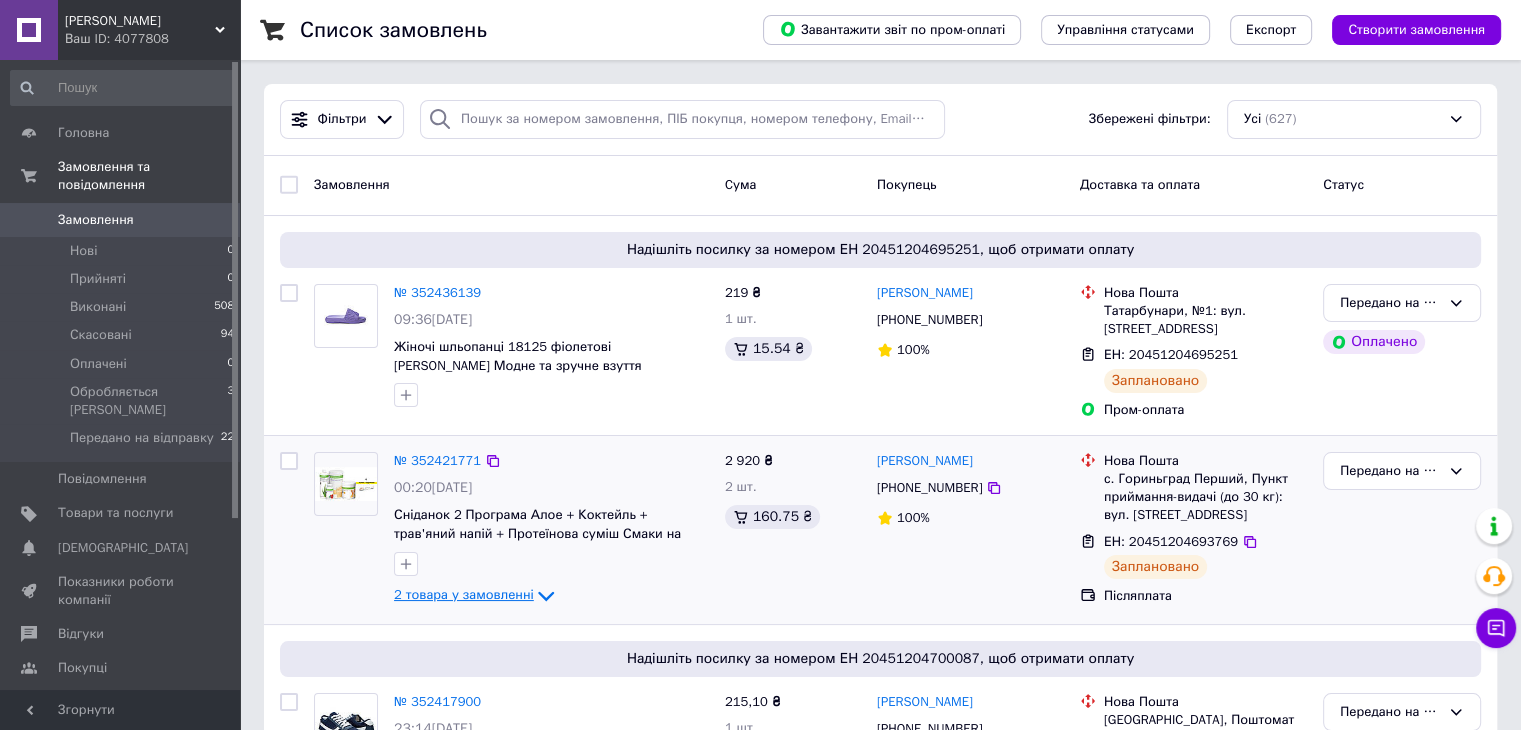 click on "2 товара у замовленні" at bounding box center (464, 594) 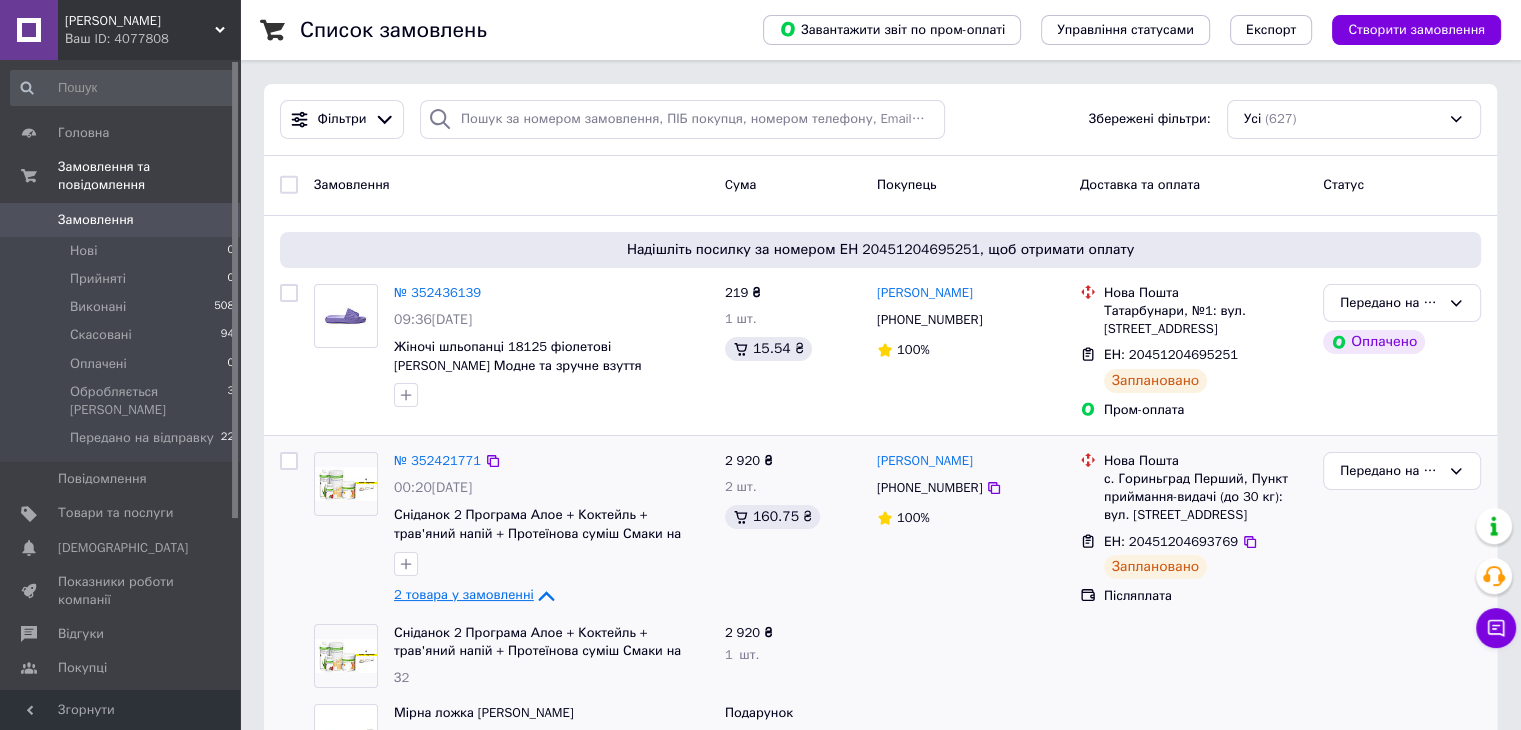 click on "2 товара у замовленні" at bounding box center [464, 594] 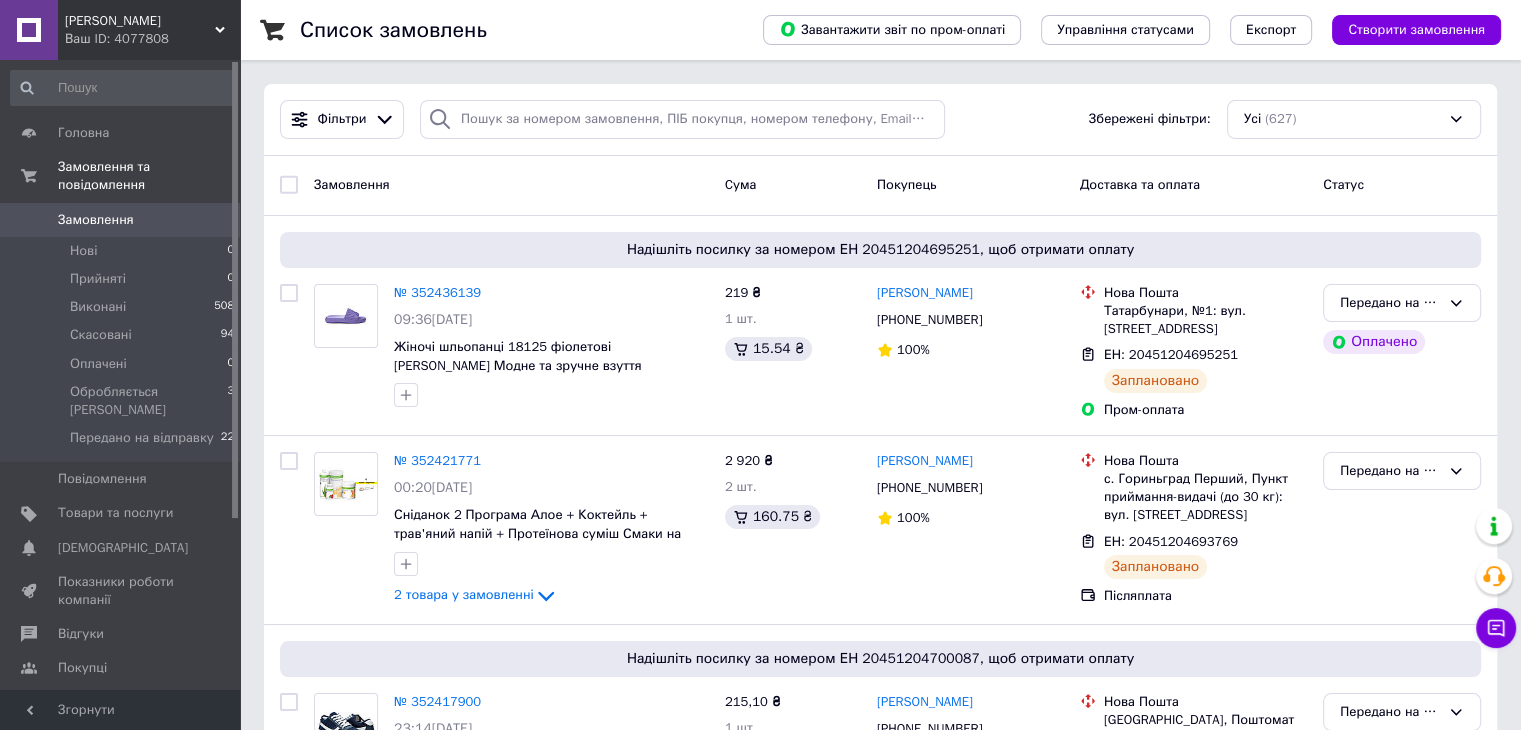 click on "Твій Маркет Ваш ID: 4077808" at bounding box center [149, 30] 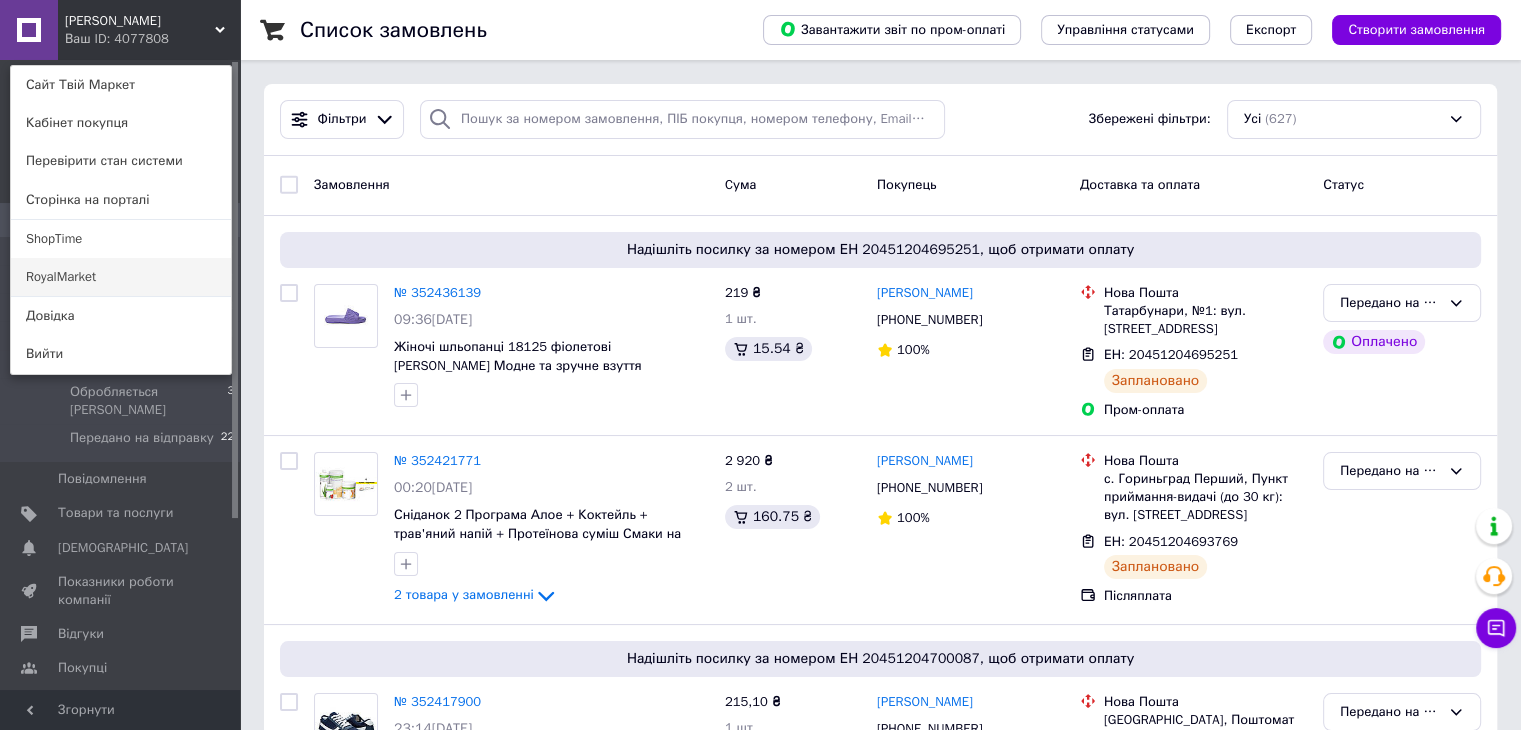 click on "RoyalMarket" at bounding box center [121, 277] 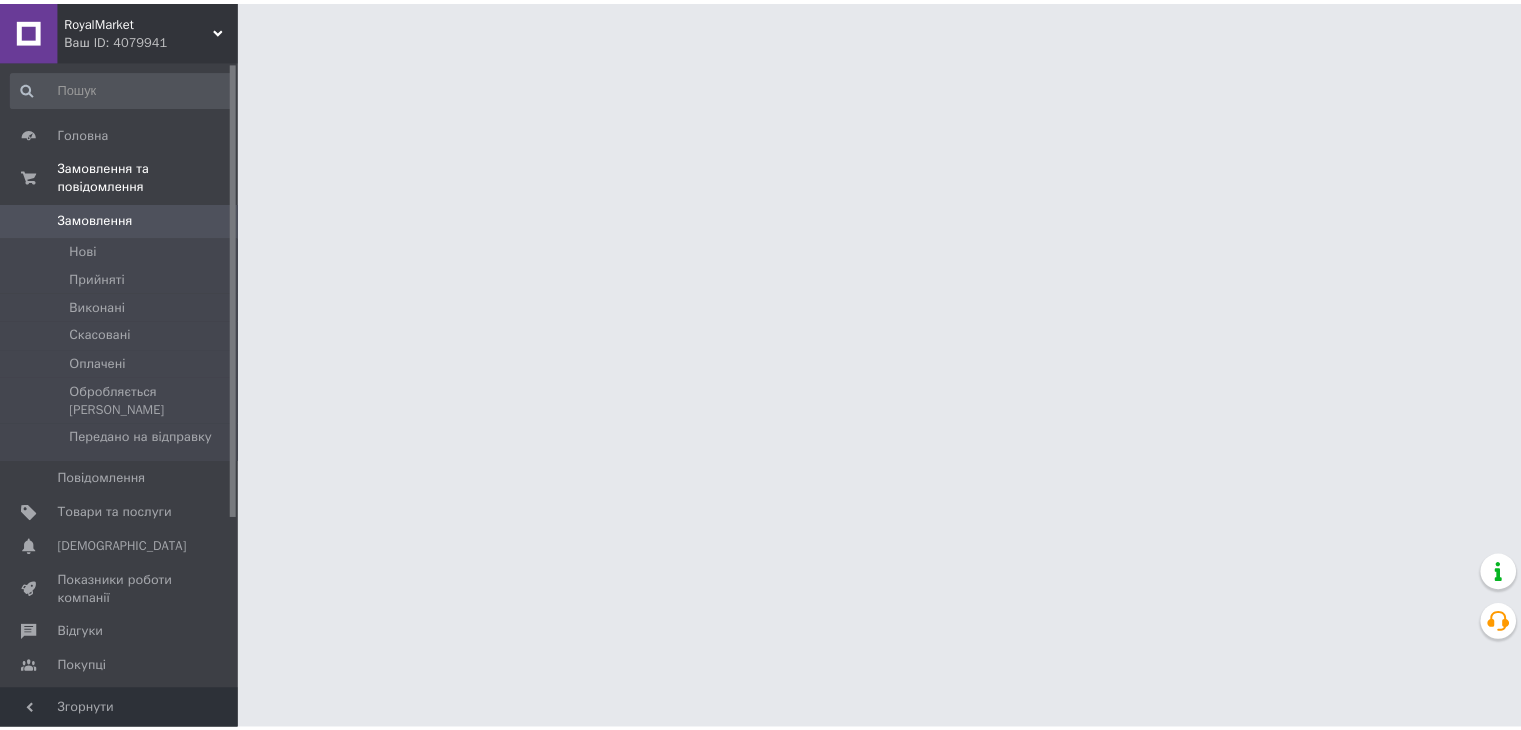 scroll, scrollTop: 0, scrollLeft: 0, axis: both 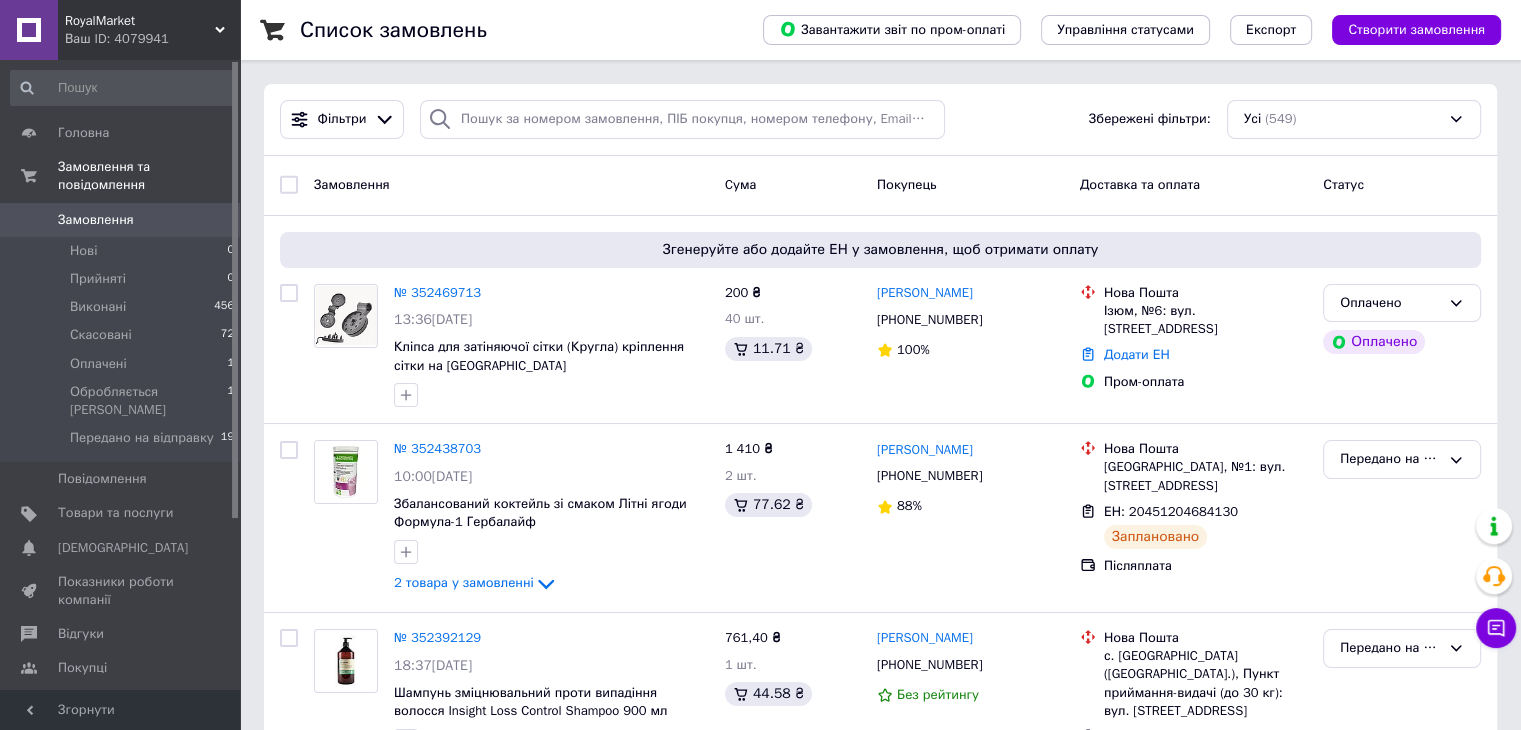 click on "Список замовлень" at bounding box center (393, 30) 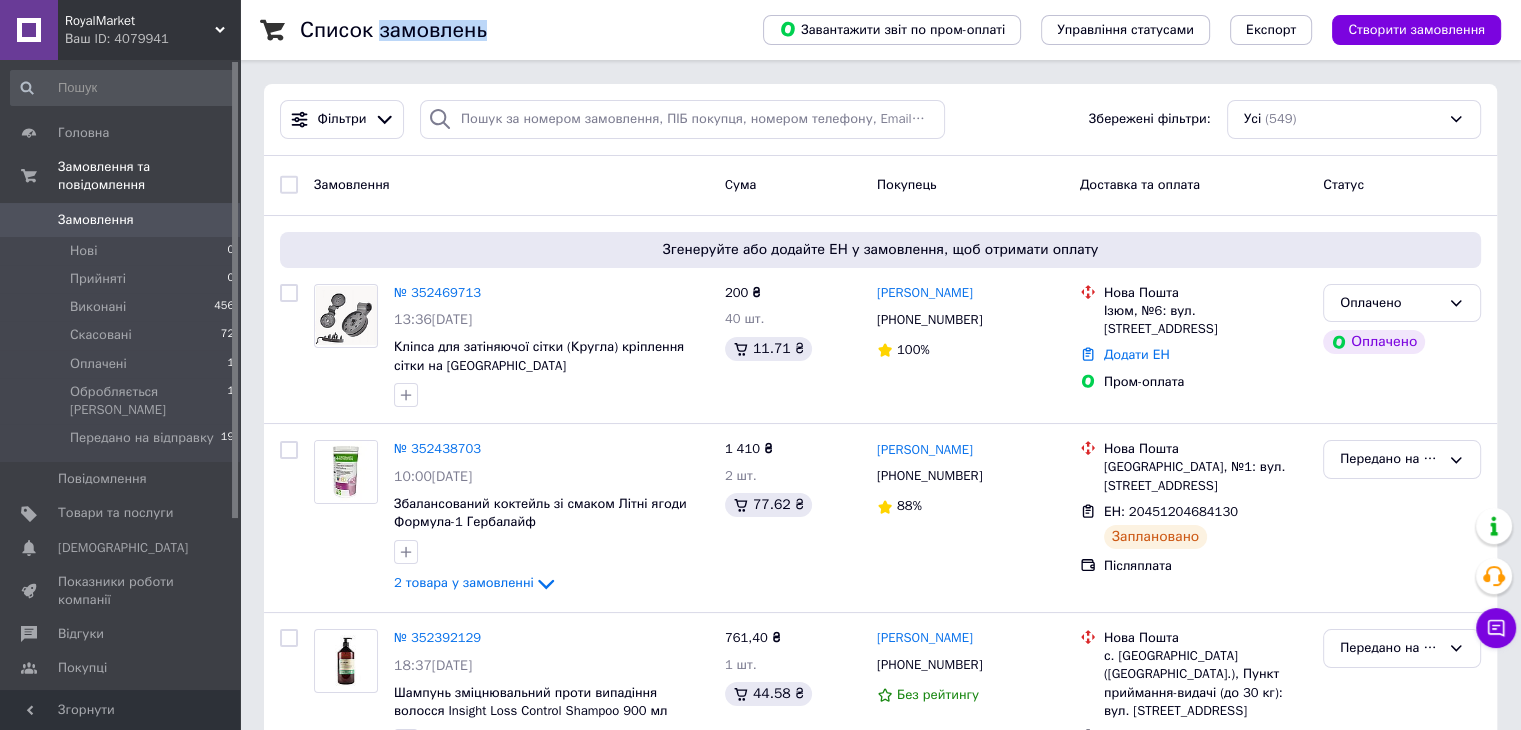 click on "Список замовлень" at bounding box center [393, 30] 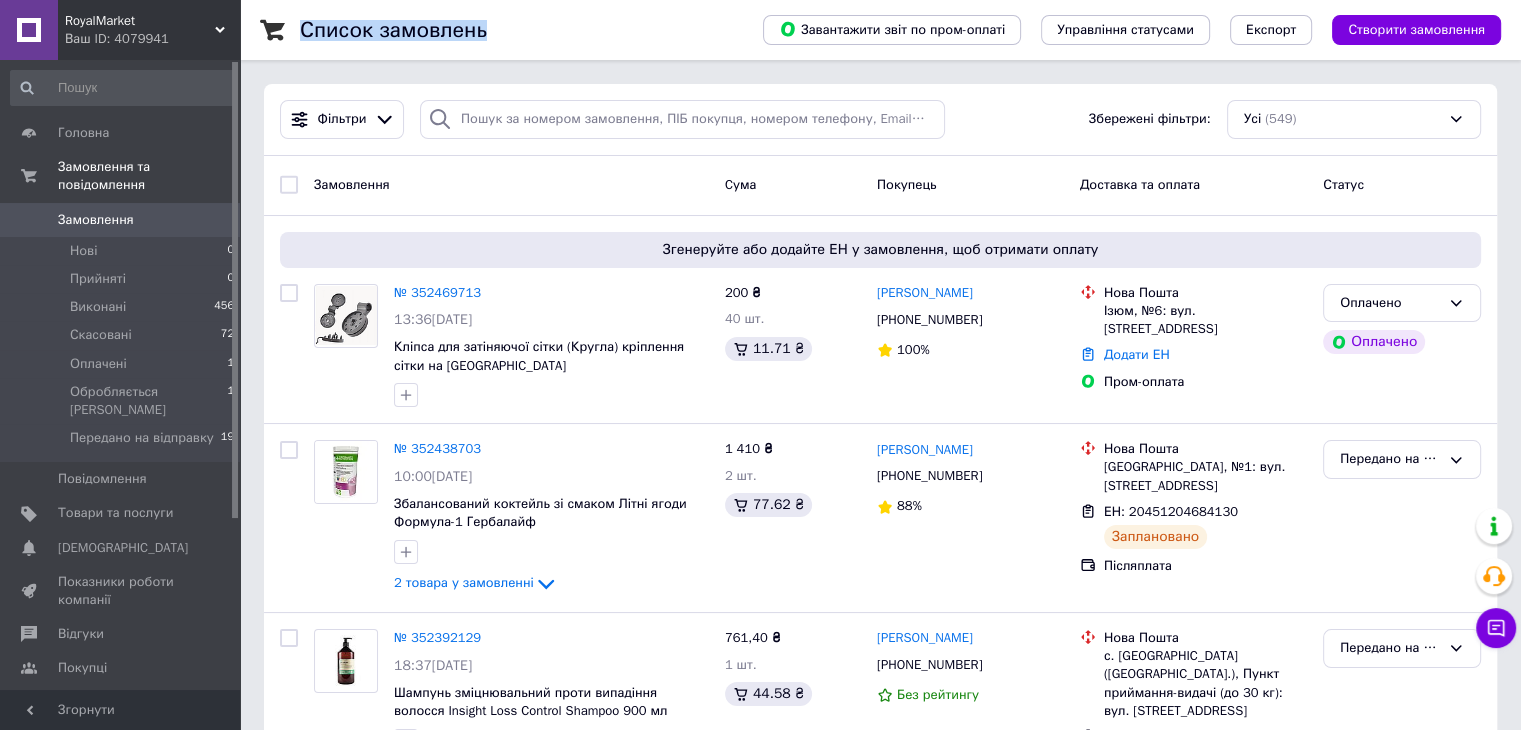 click on "Список замовлень" at bounding box center [393, 30] 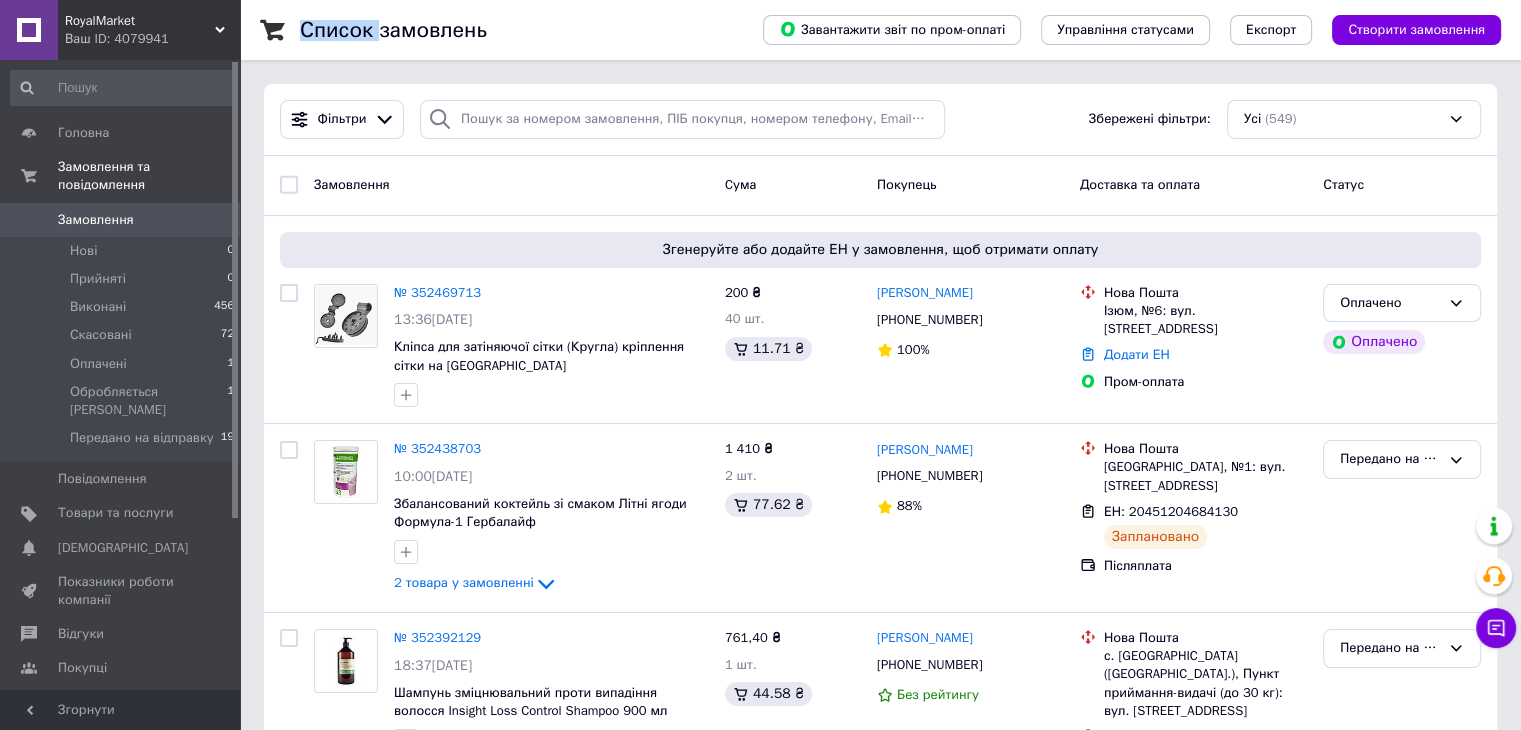 click on "Список замовлень" at bounding box center [393, 30] 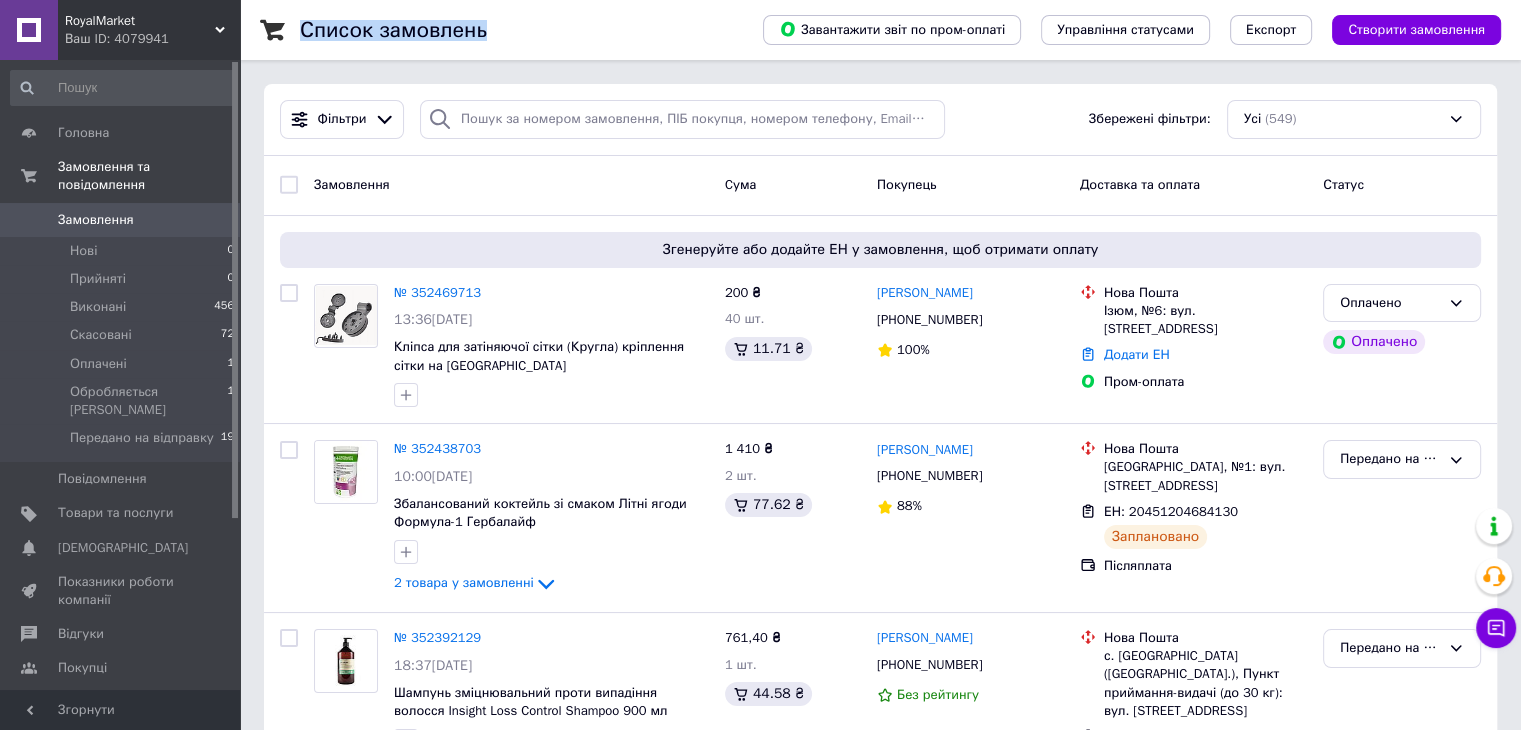 click on "Список замовлень" at bounding box center (393, 30) 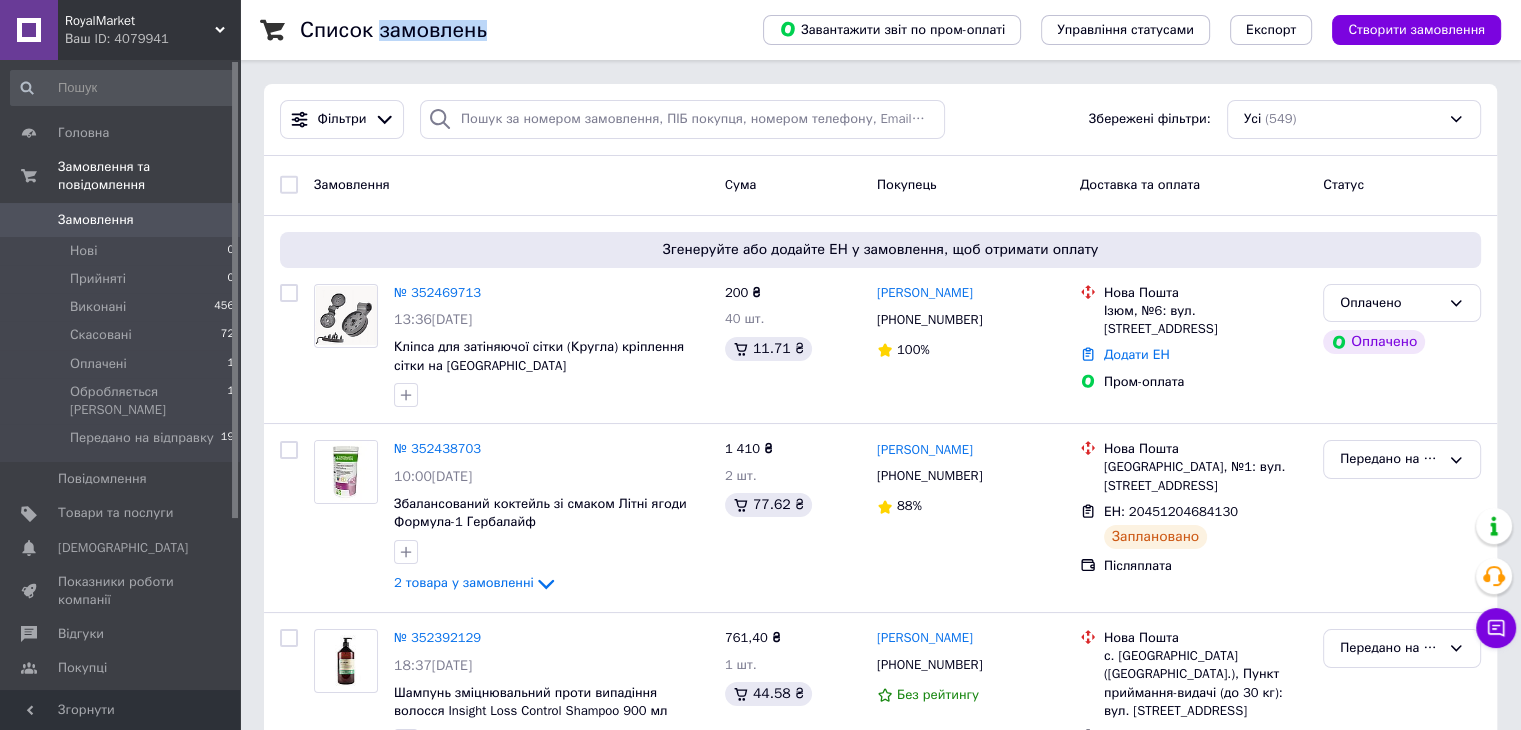 click on "Список замовлень" at bounding box center (393, 30) 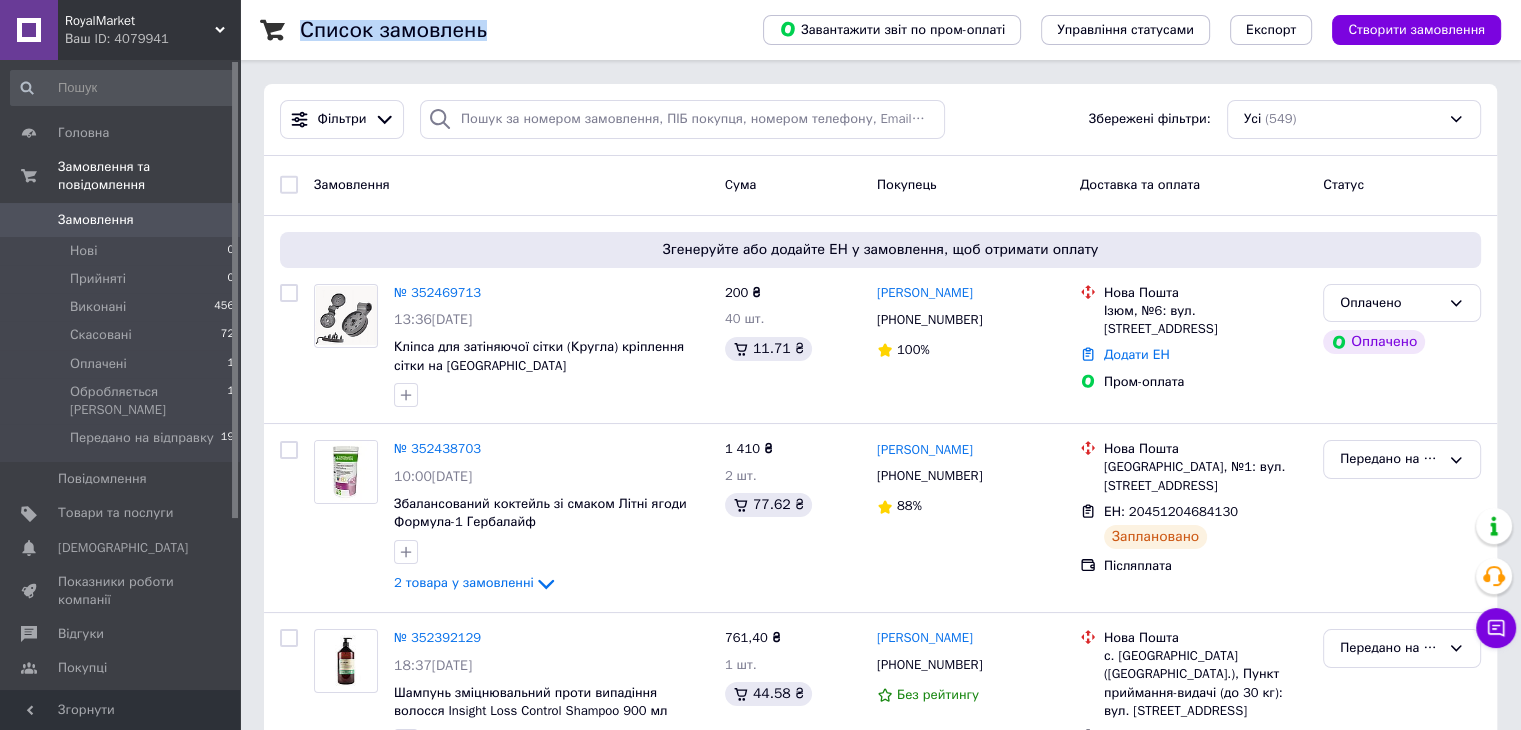 click on "Список замовлень" at bounding box center [393, 30] 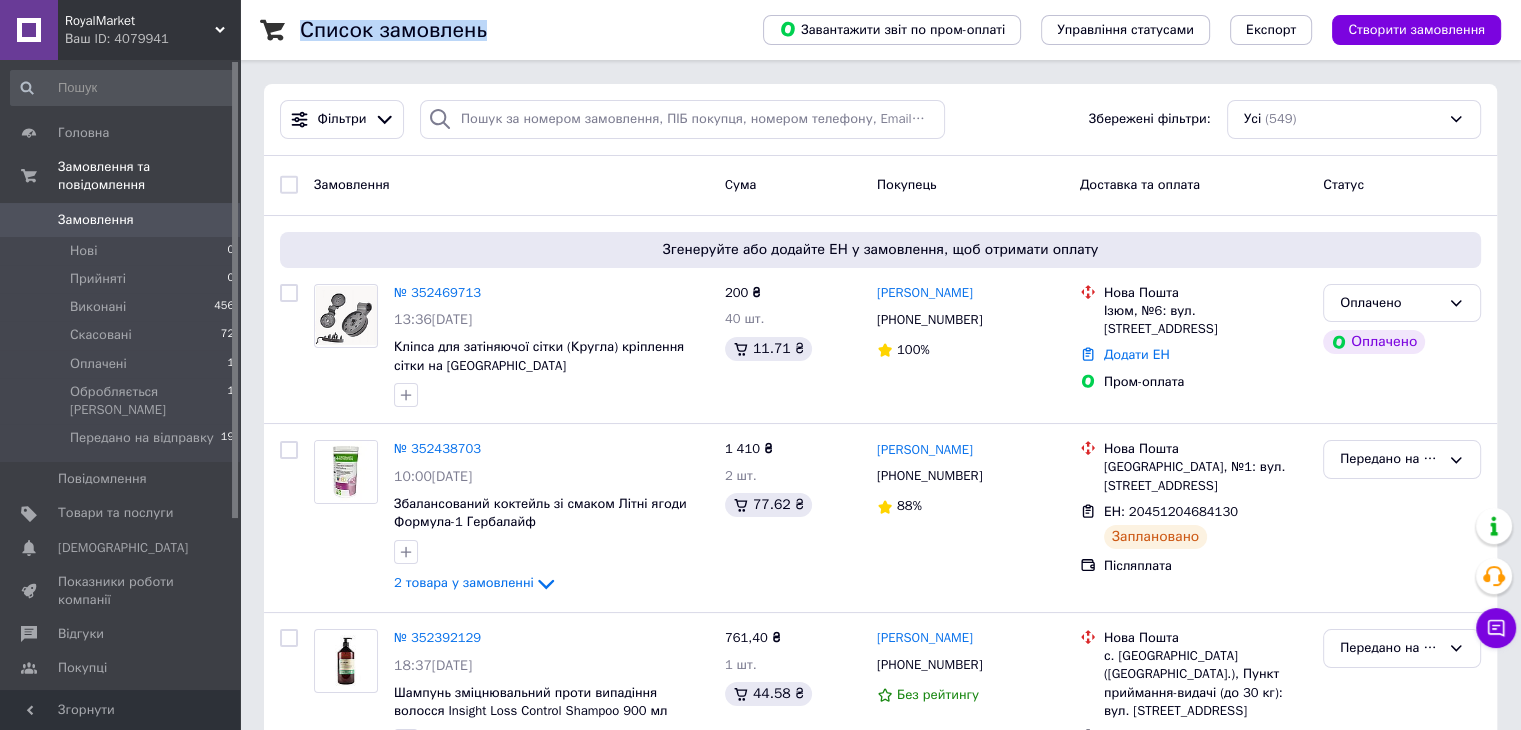 click on "Список замовлень" at bounding box center (393, 30) 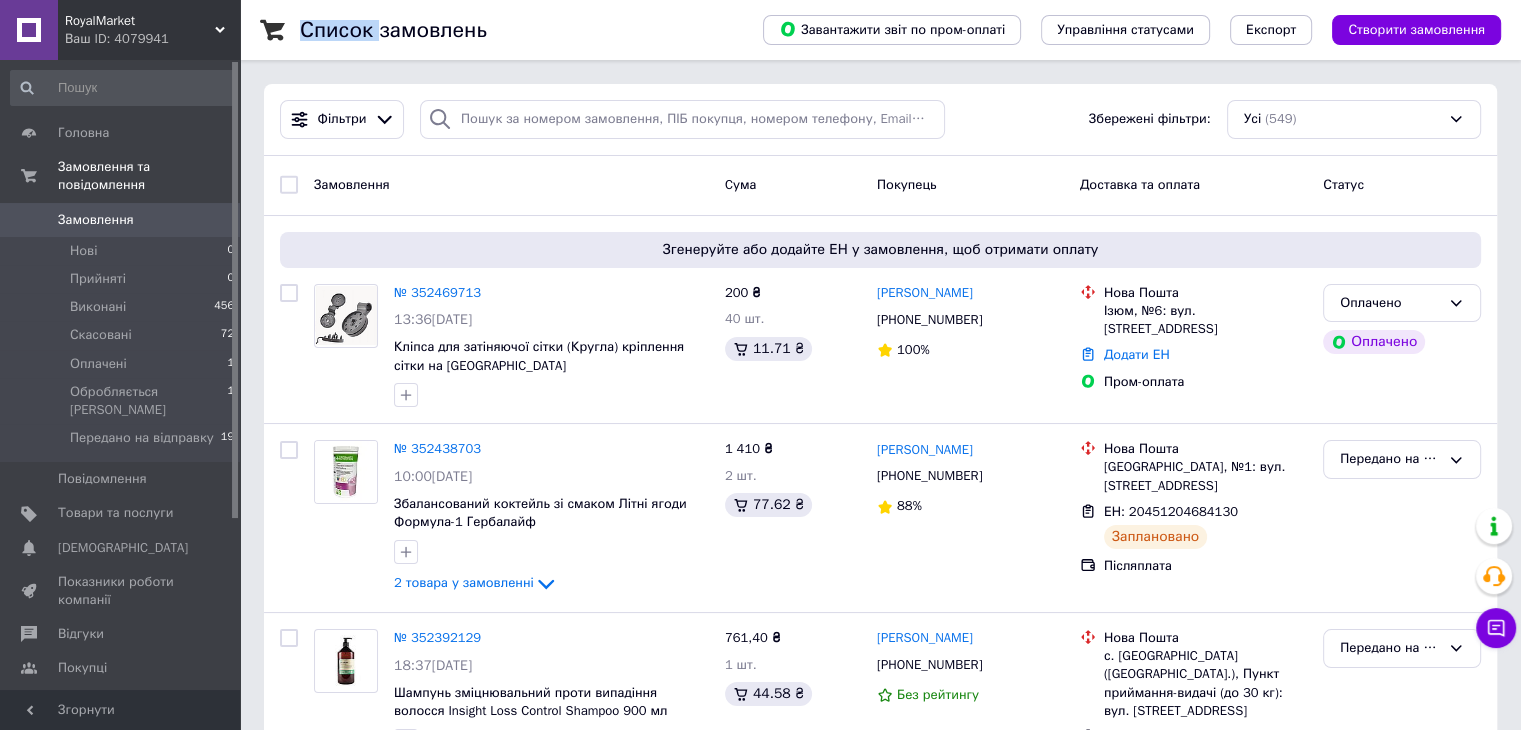 click on "Список замовлень" at bounding box center (393, 30) 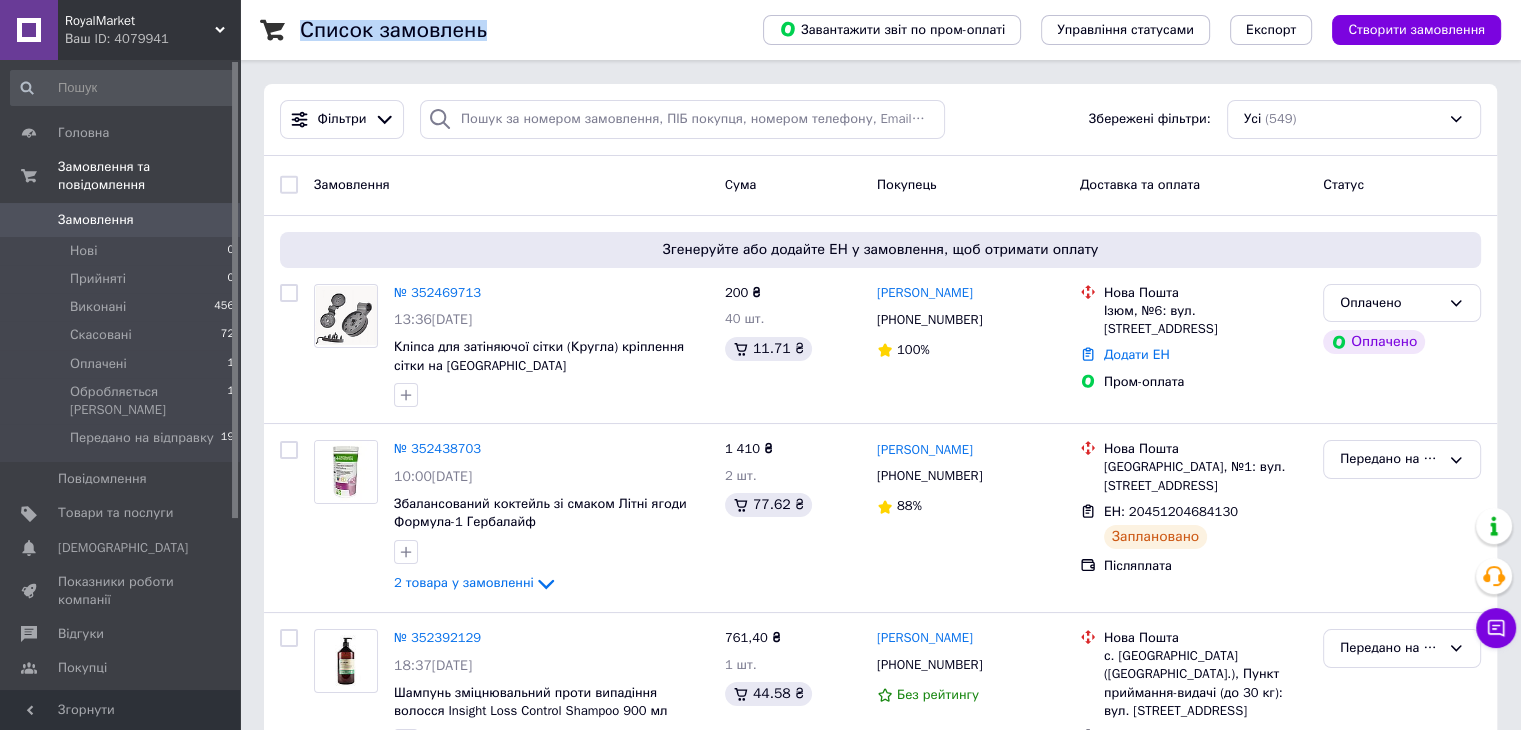 click on "Список замовлень" at bounding box center [393, 30] 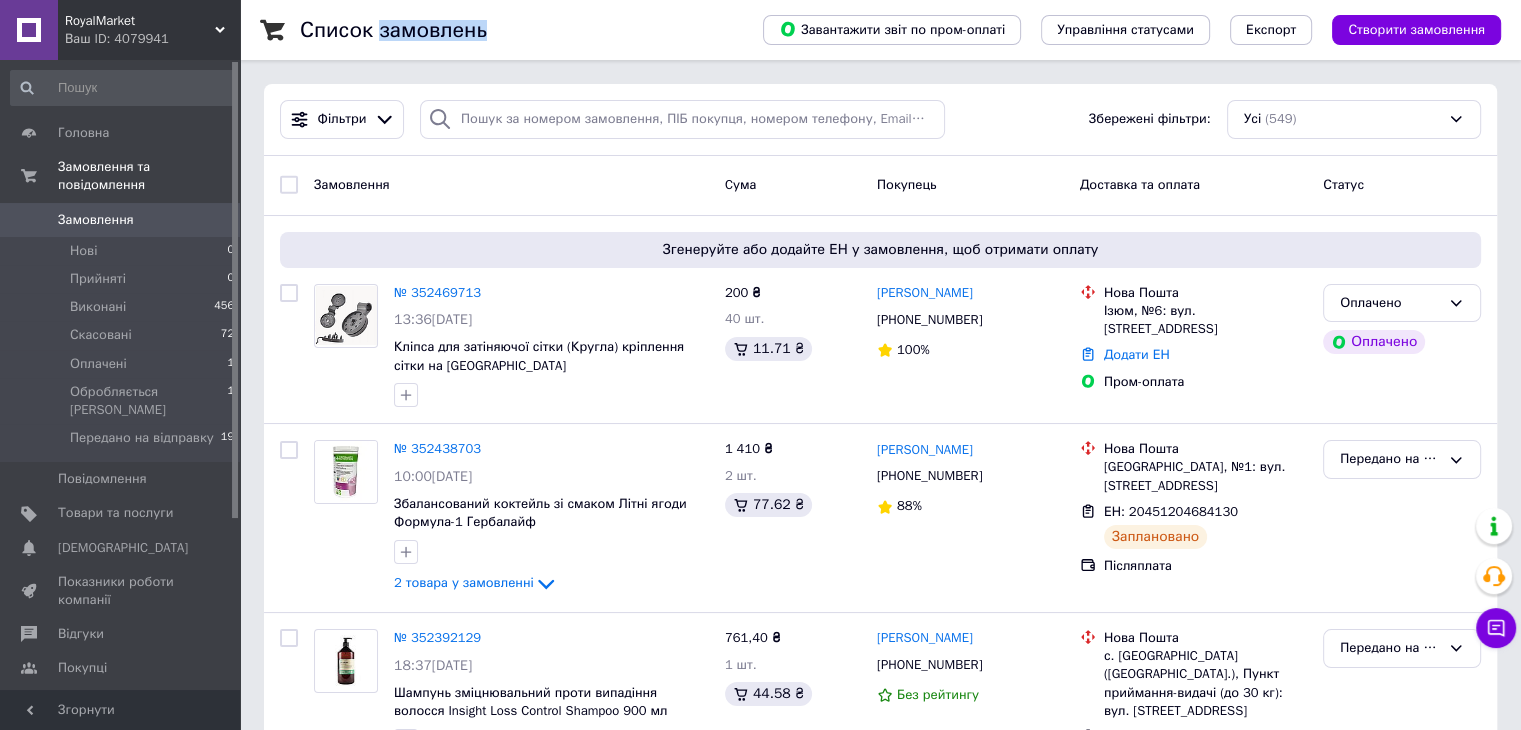 click on "Список замовлень" at bounding box center [393, 30] 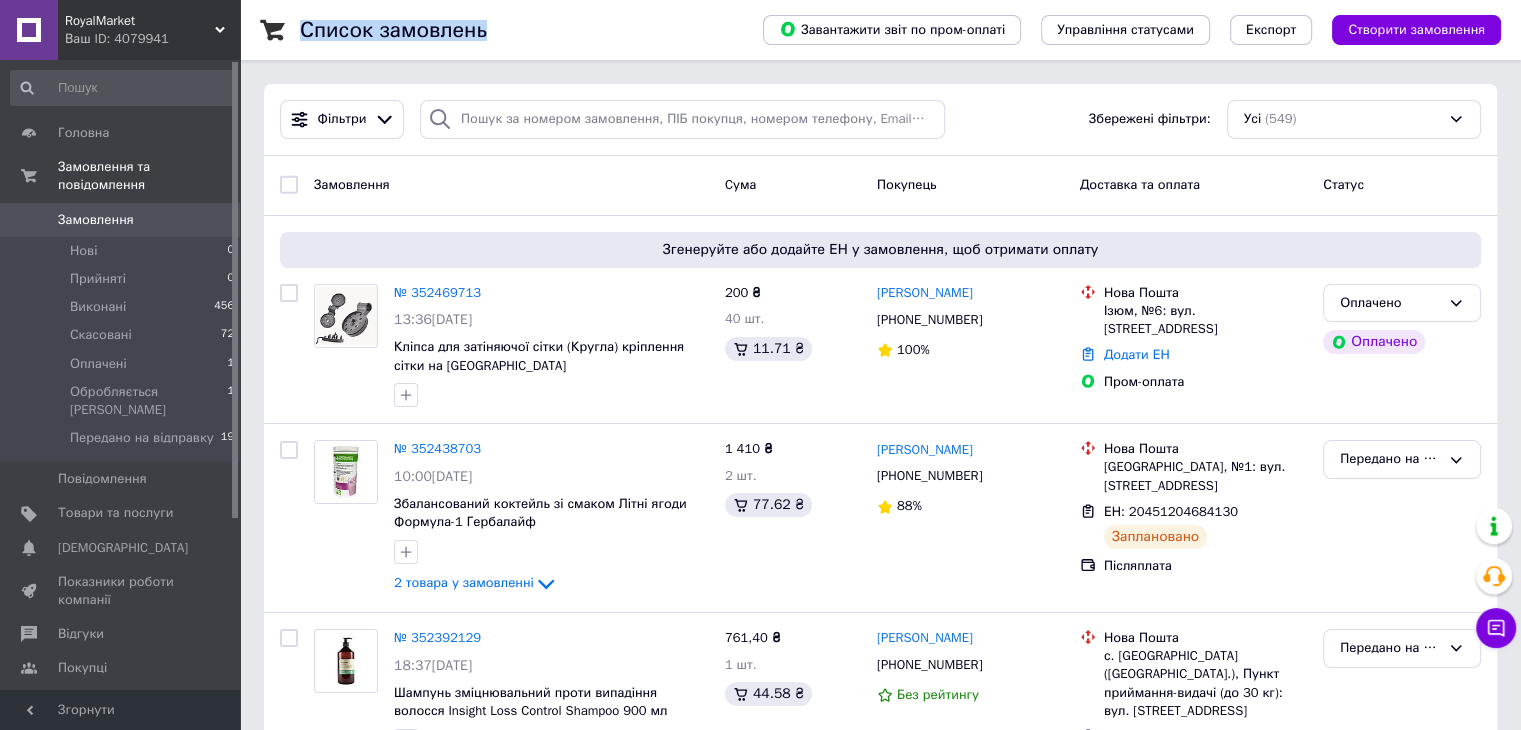 click on "Список замовлень" at bounding box center [393, 30] 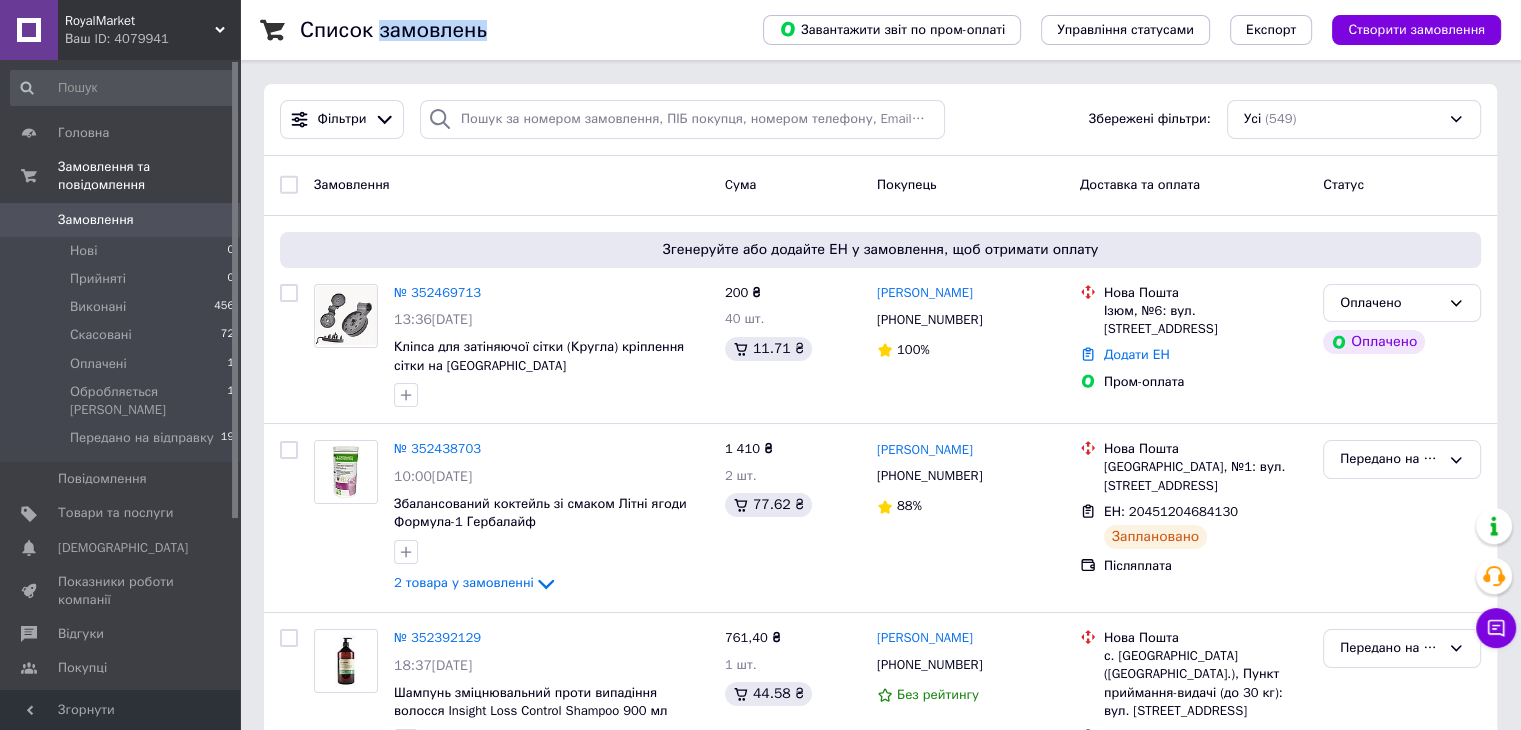 click on "Список замовлень" at bounding box center (393, 30) 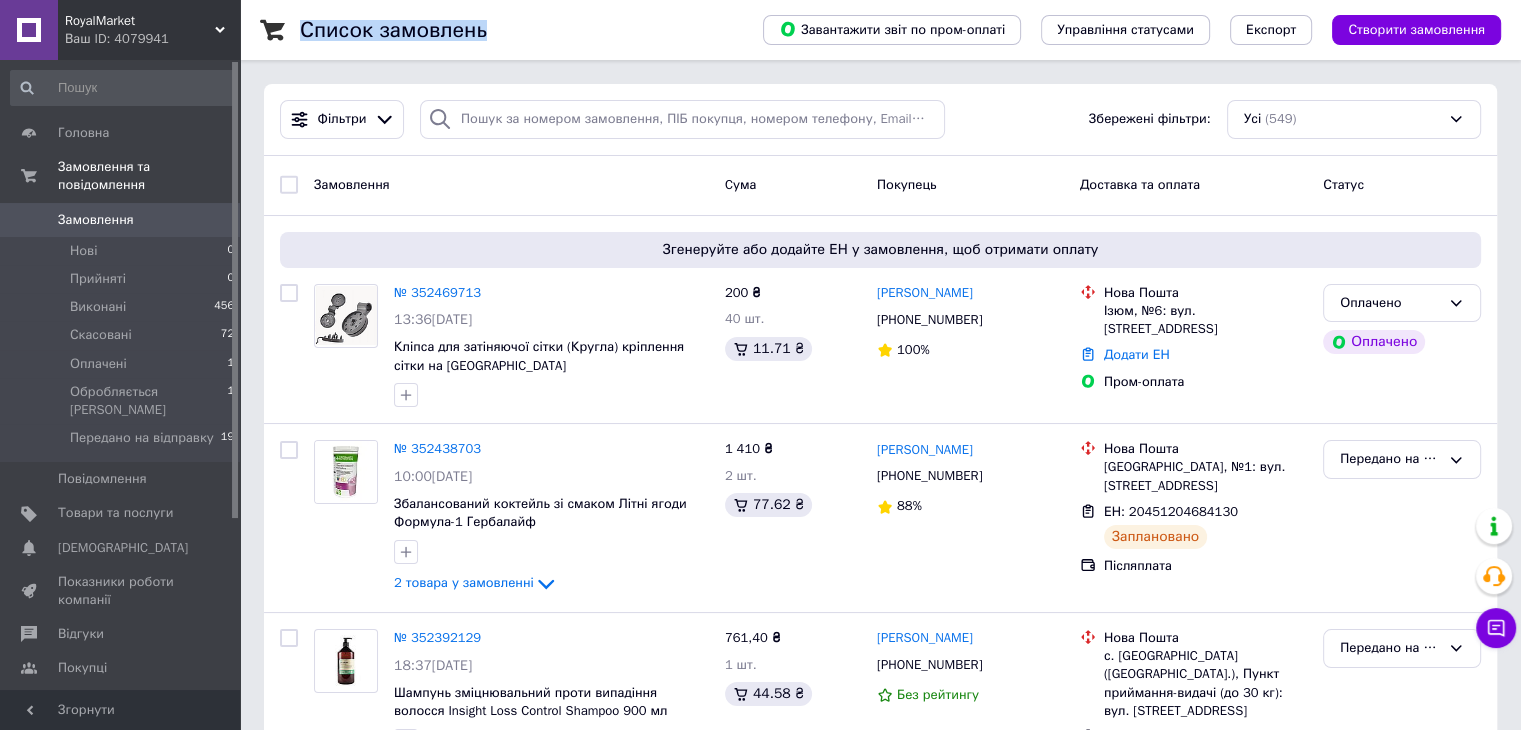 click on "Список замовлень" at bounding box center [393, 30] 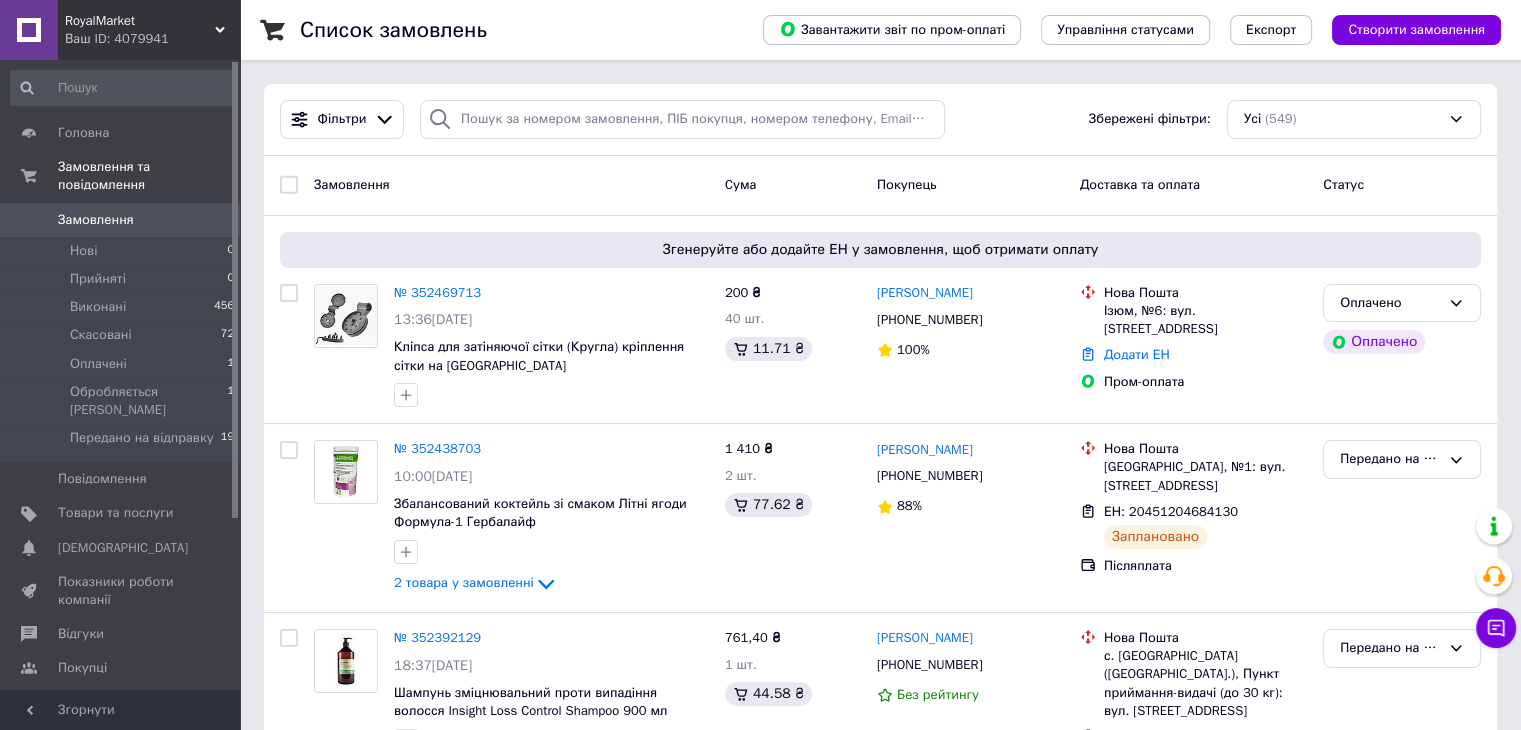 click on "Список замовлень" at bounding box center [511, 30] 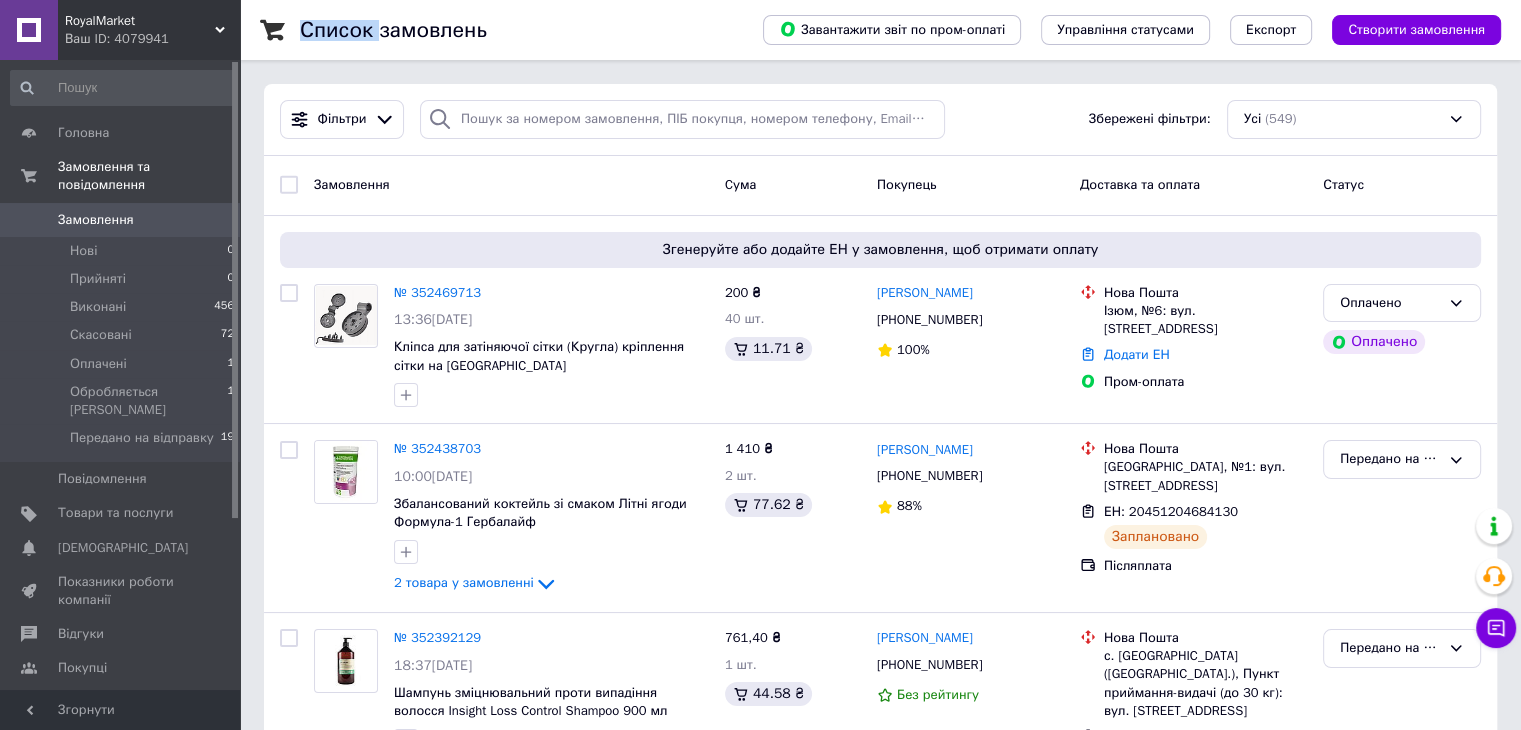 click on "Список замовлень" at bounding box center (511, 30) 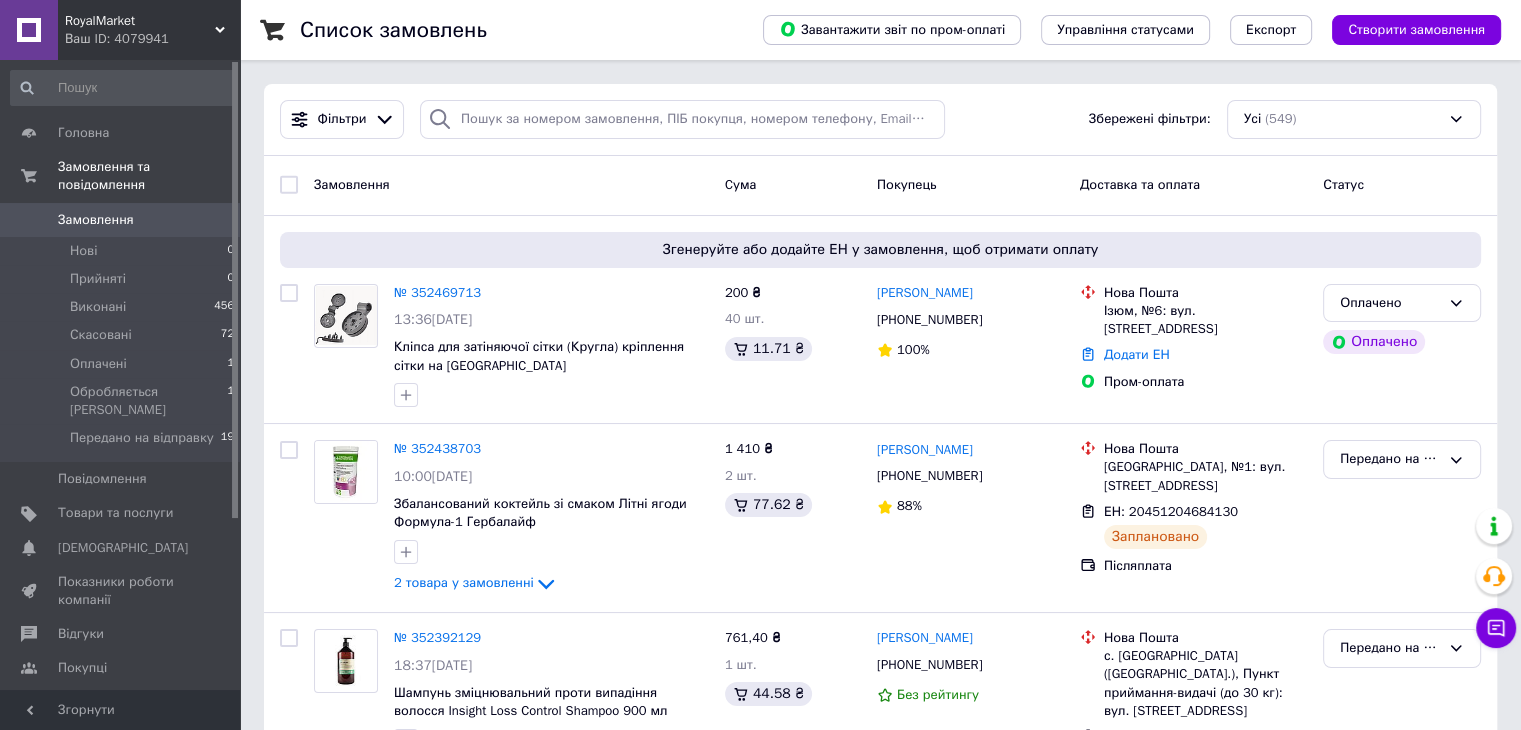 click on "Список замовлень" at bounding box center [393, 30] 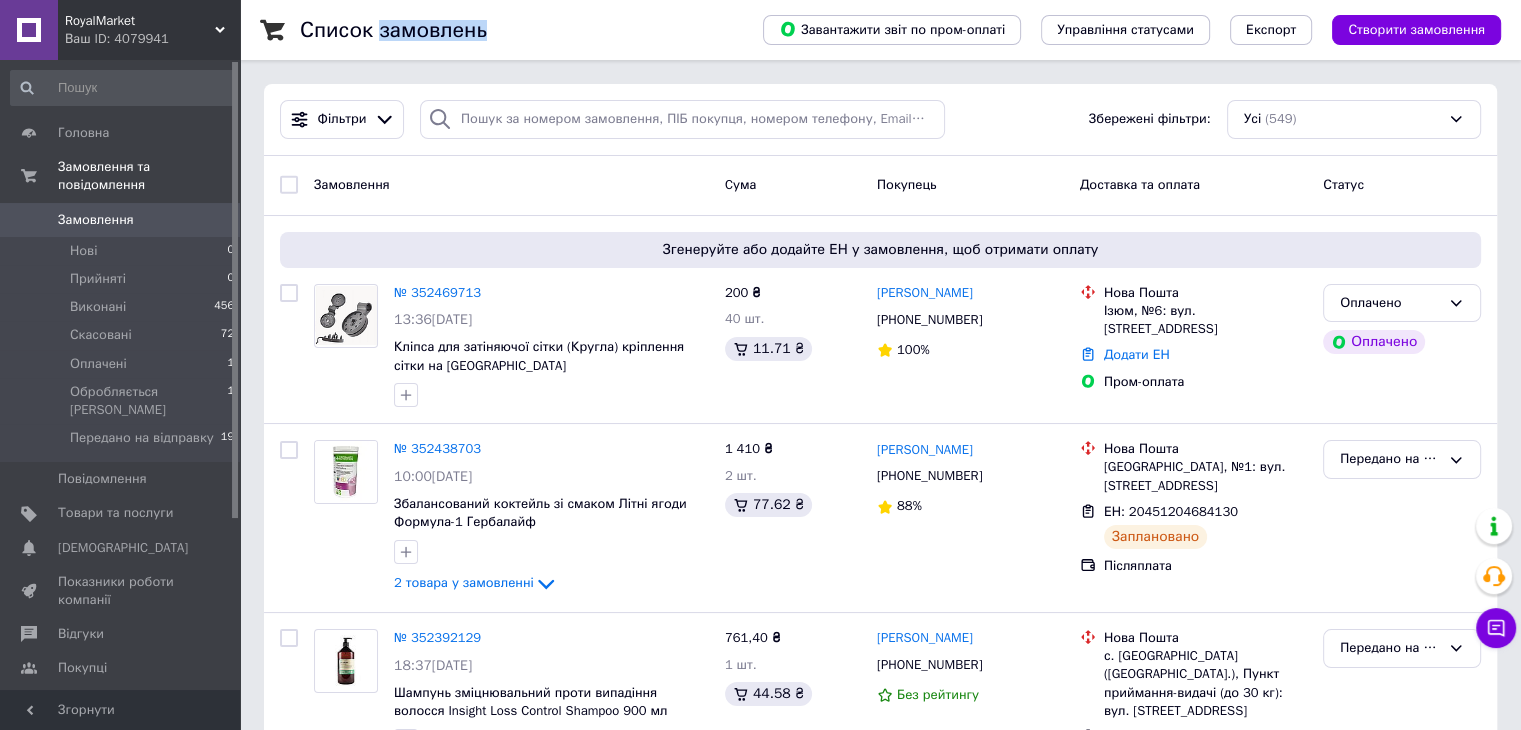 click on "Список замовлень" at bounding box center (393, 30) 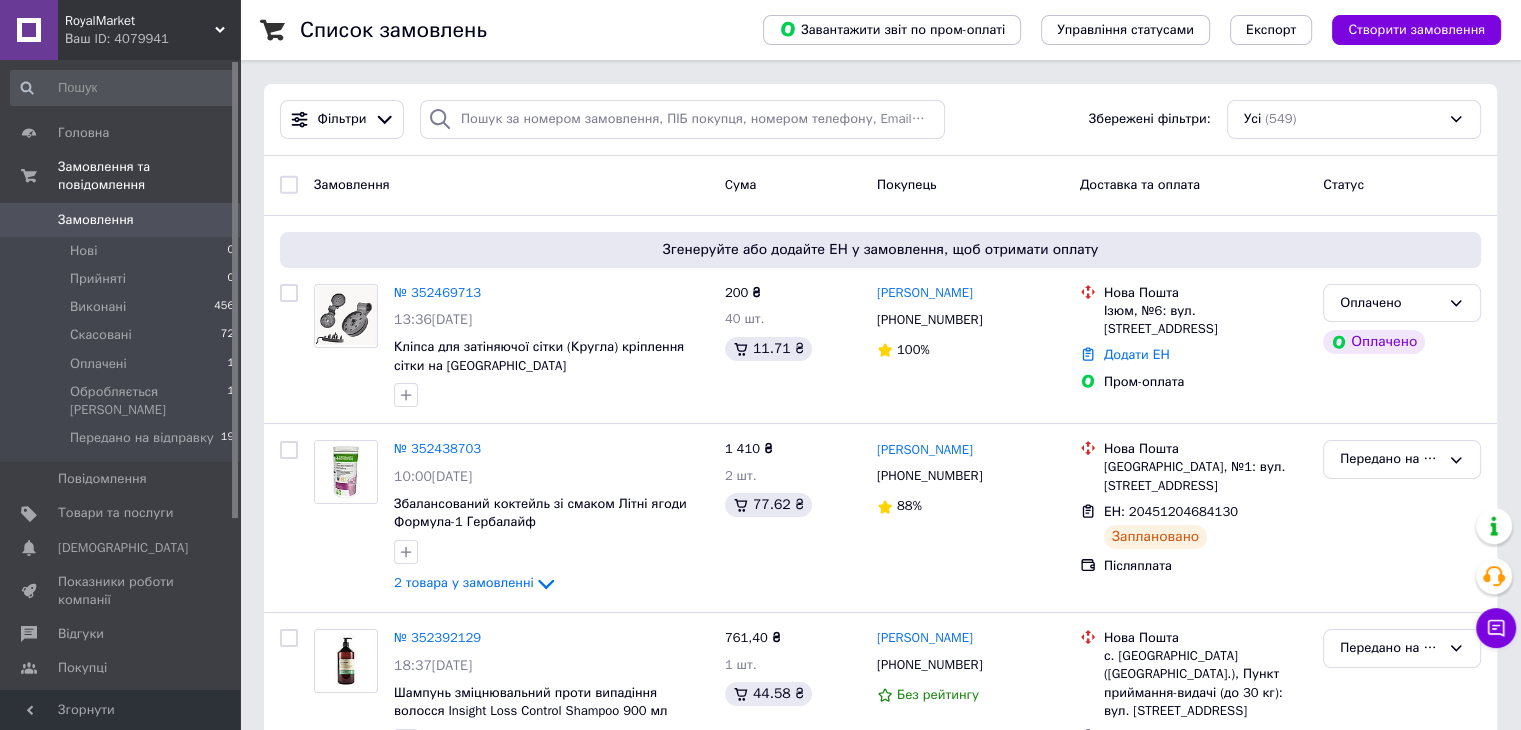 click on "Список замовлень" at bounding box center [511, 30] 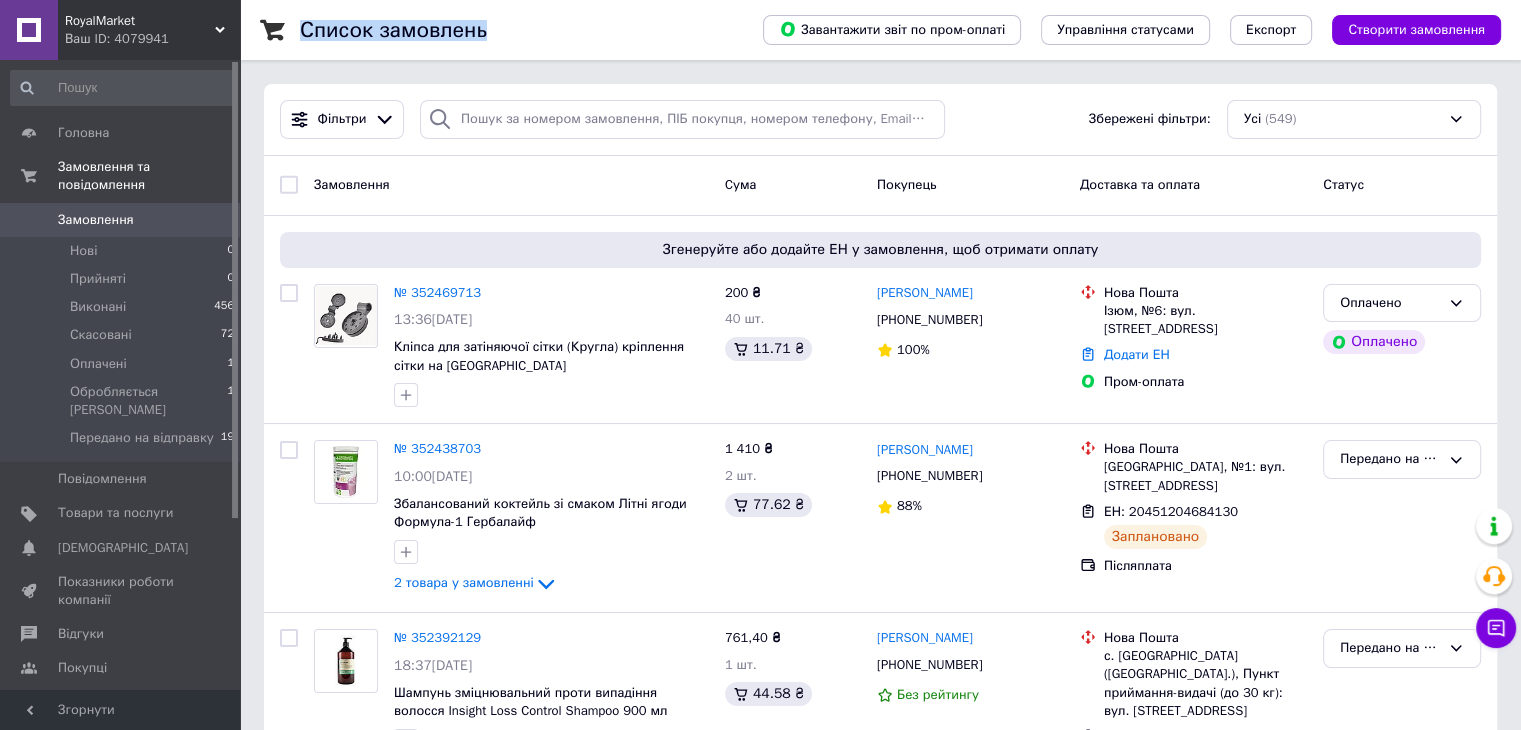 drag, startPoint x: 300, startPoint y: 29, endPoint x: 478, endPoint y: 32, distance: 178.02528 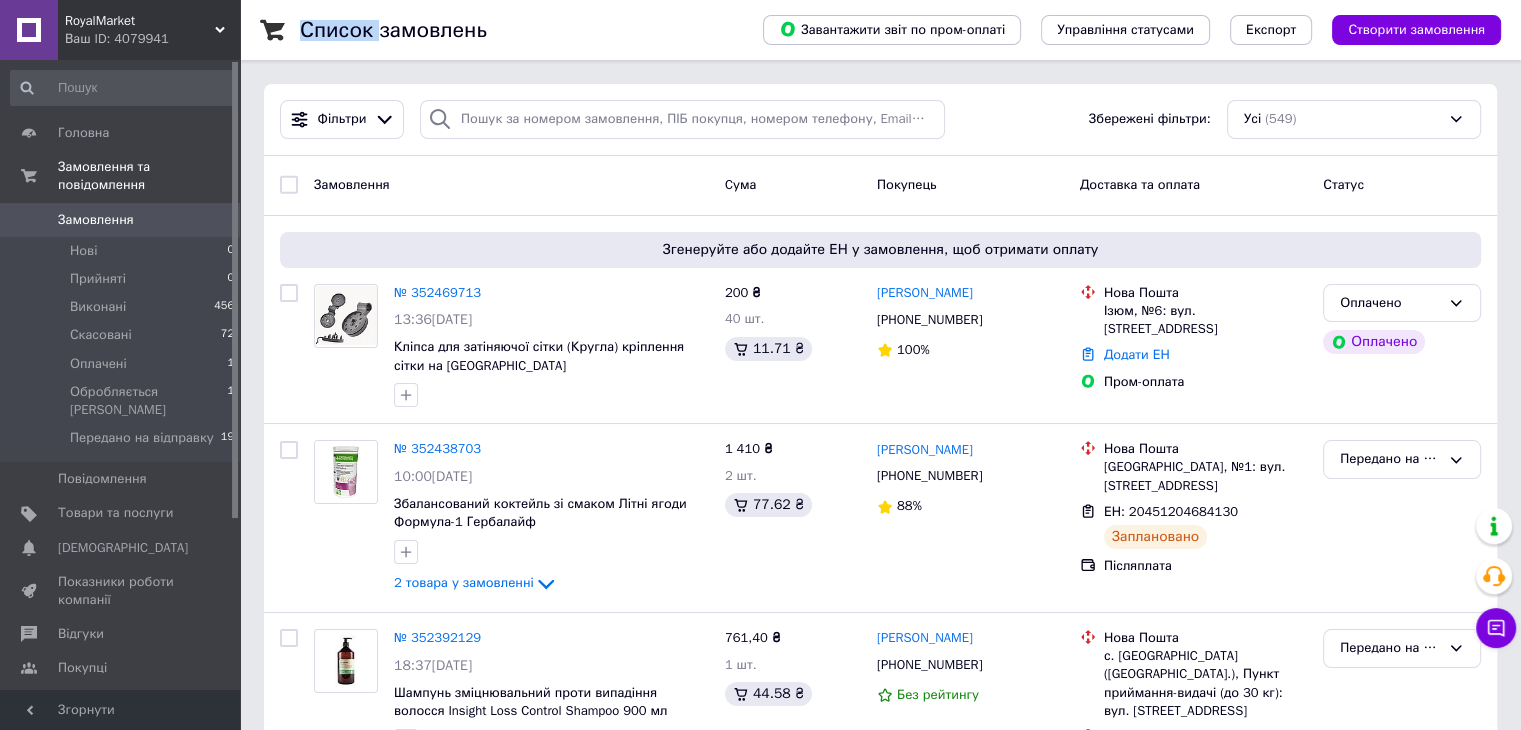 click on "Список замовлень" at bounding box center (393, 30) 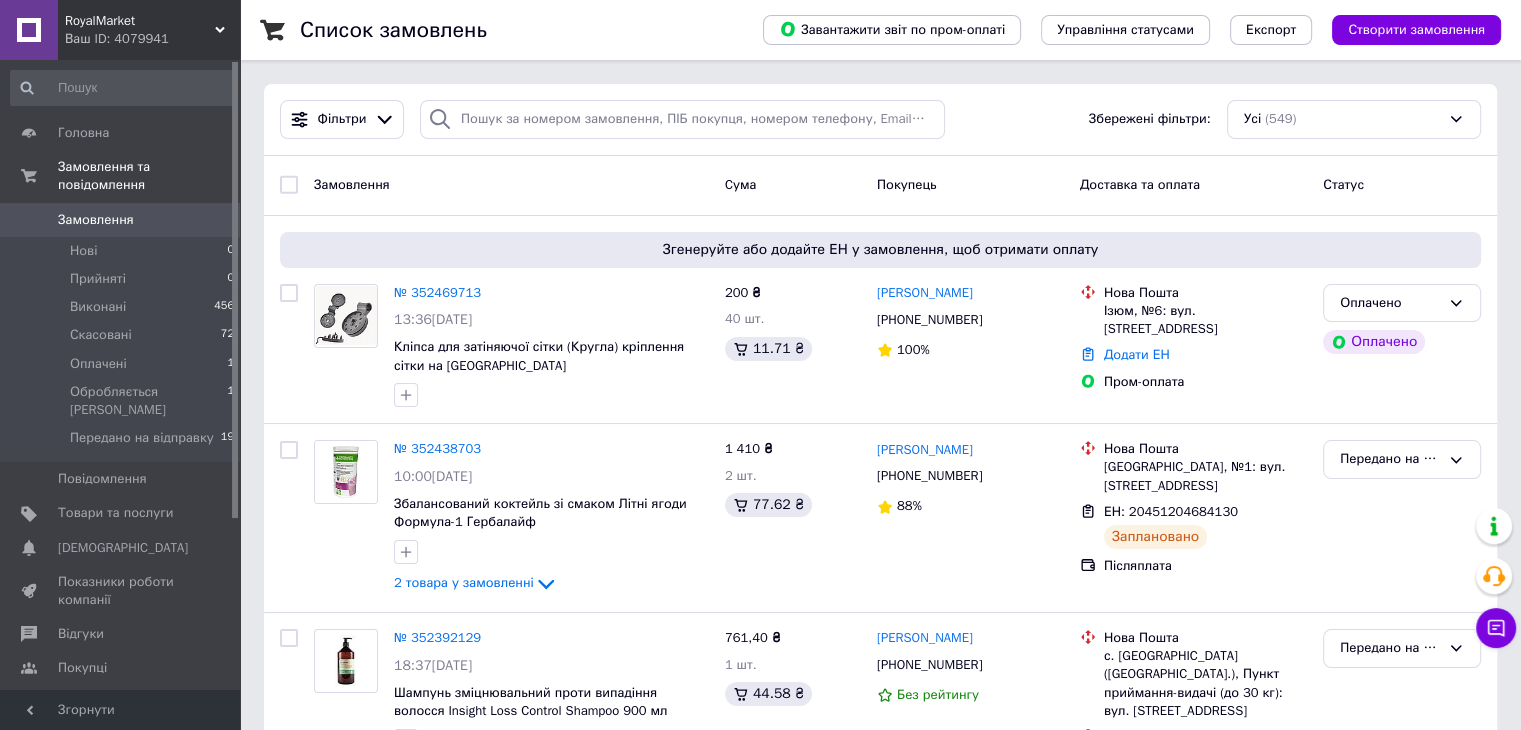 click on "Список замовлень" at bounding box center [393, 30] 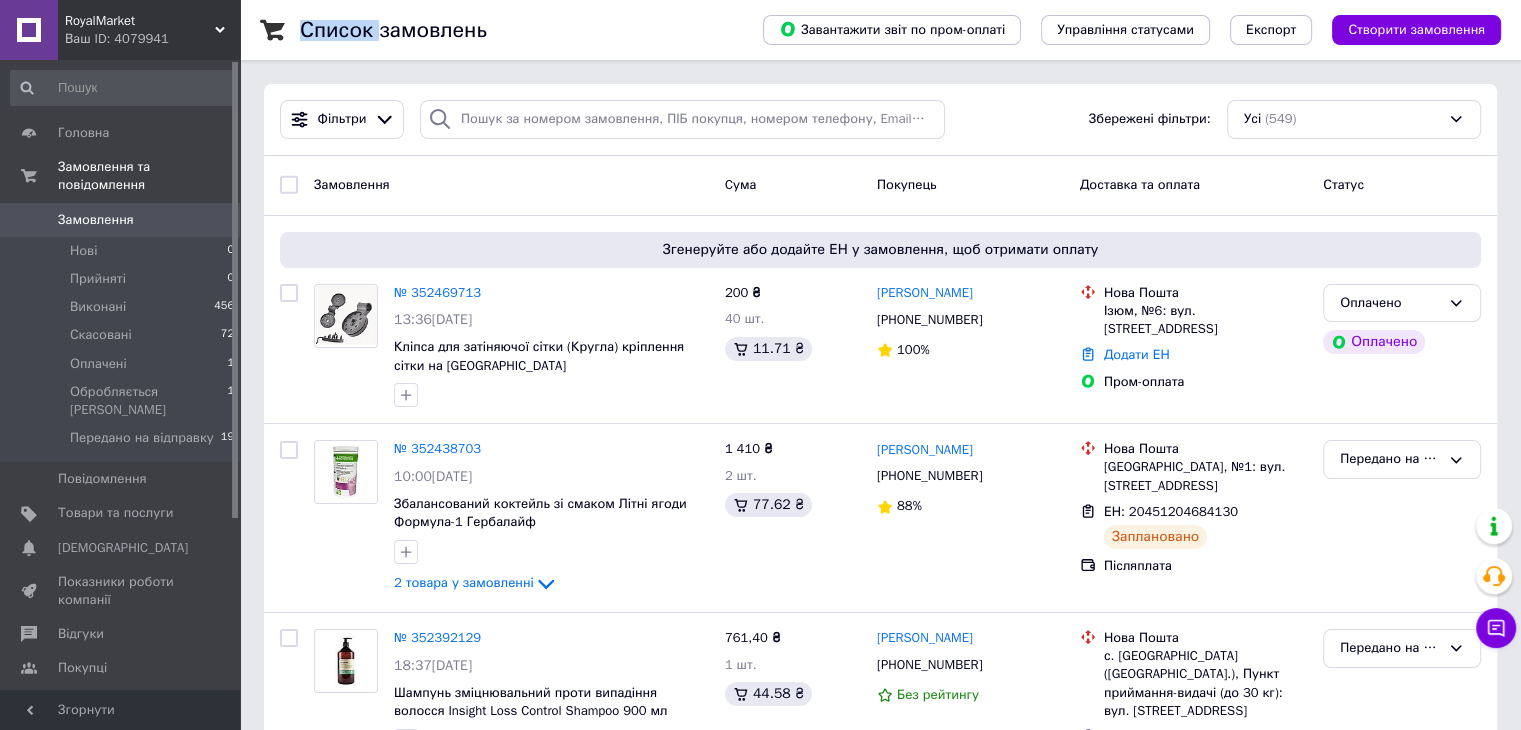 click on "Список замовлень" at bounding box center [393, 30] 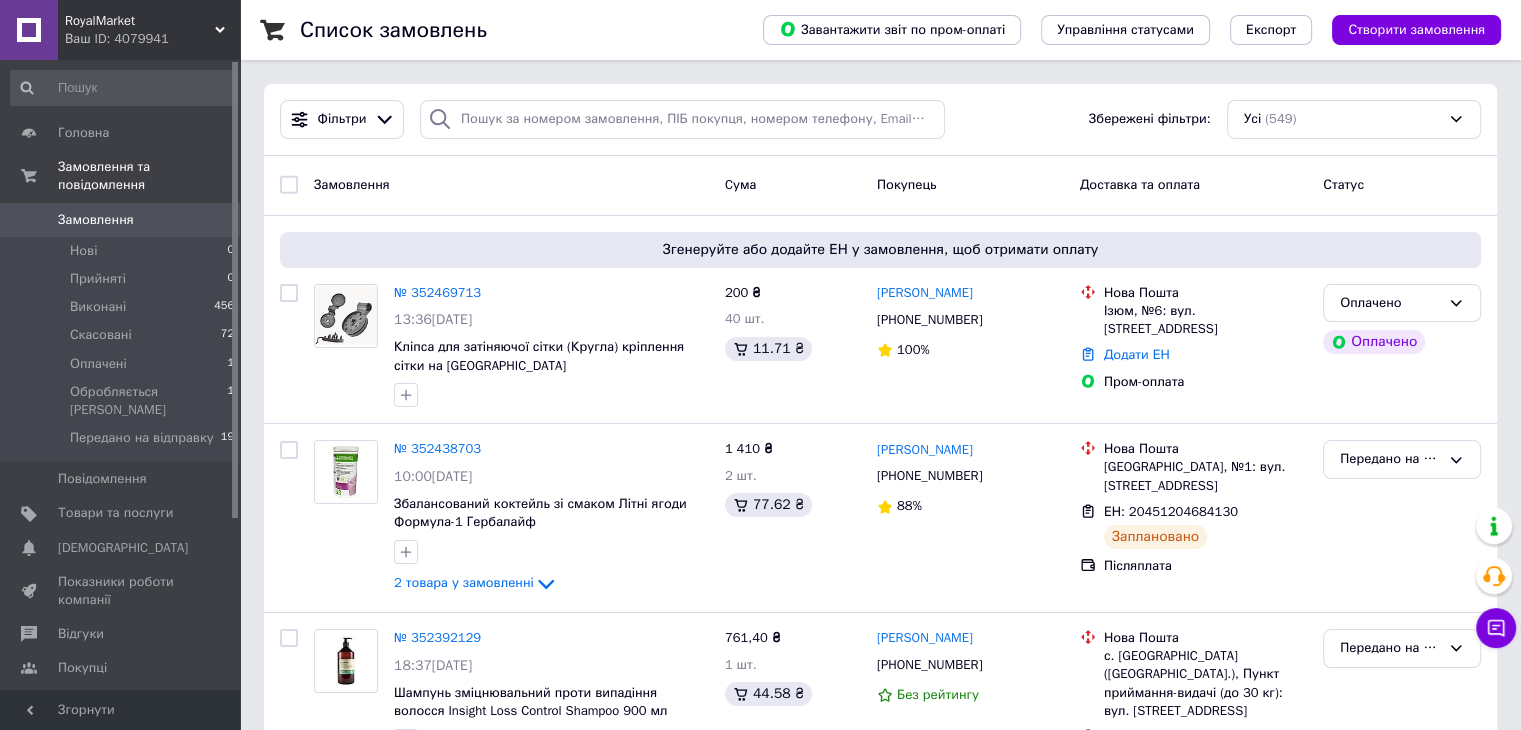 click on "Список замовлень" at bounding box center (511, 30) 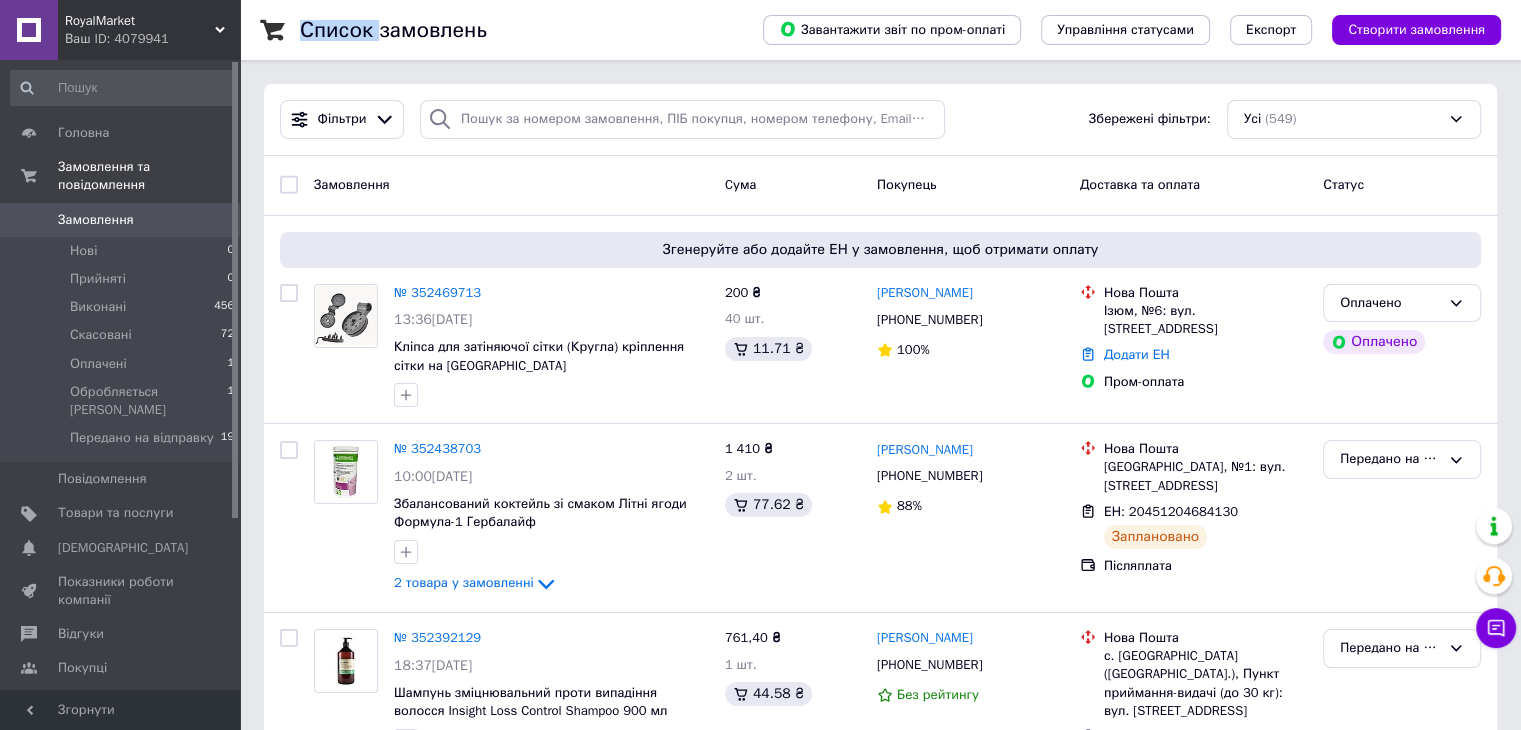 click on "Список замовлень" at bounding box center [511, 30] 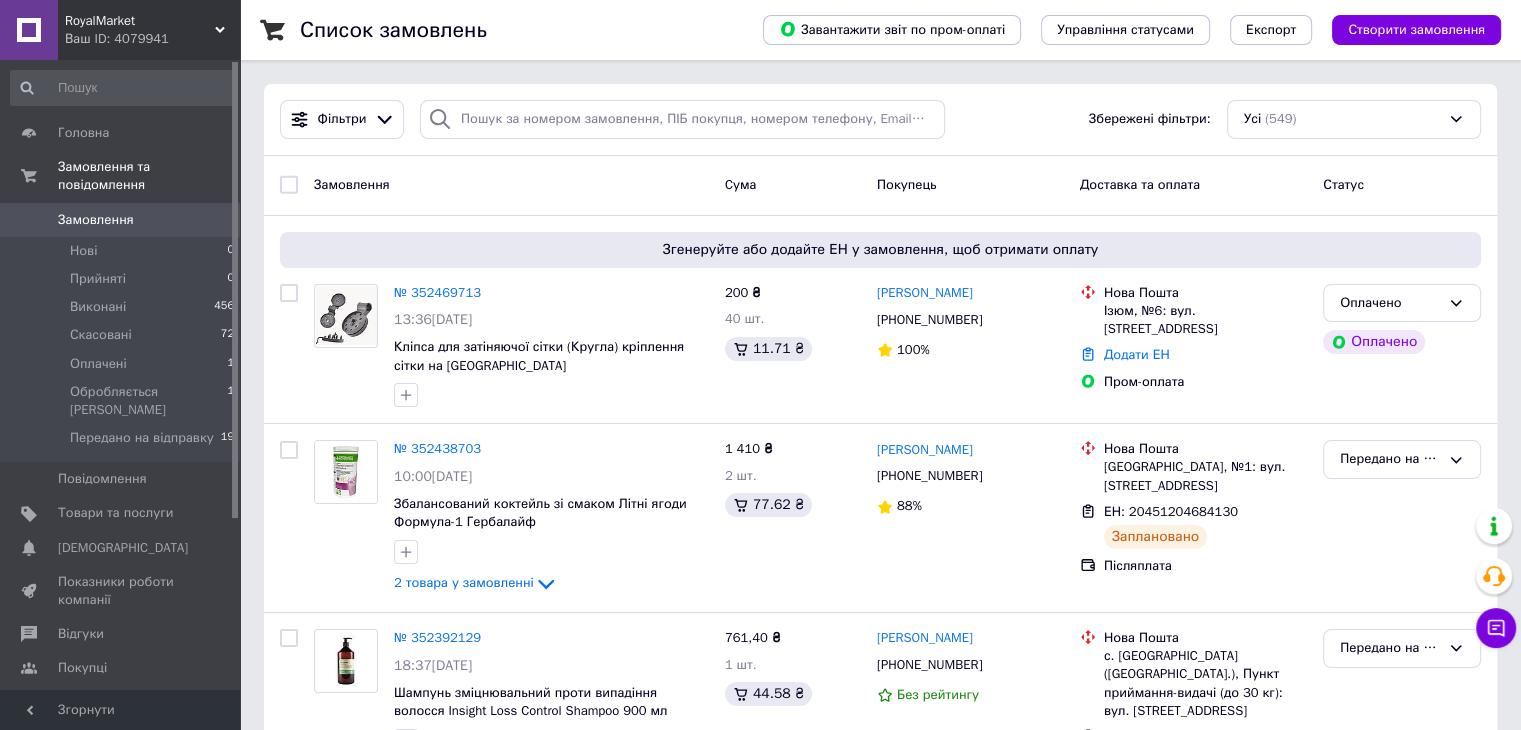 click on "Список замовлень" at bounding box center (393, 30) 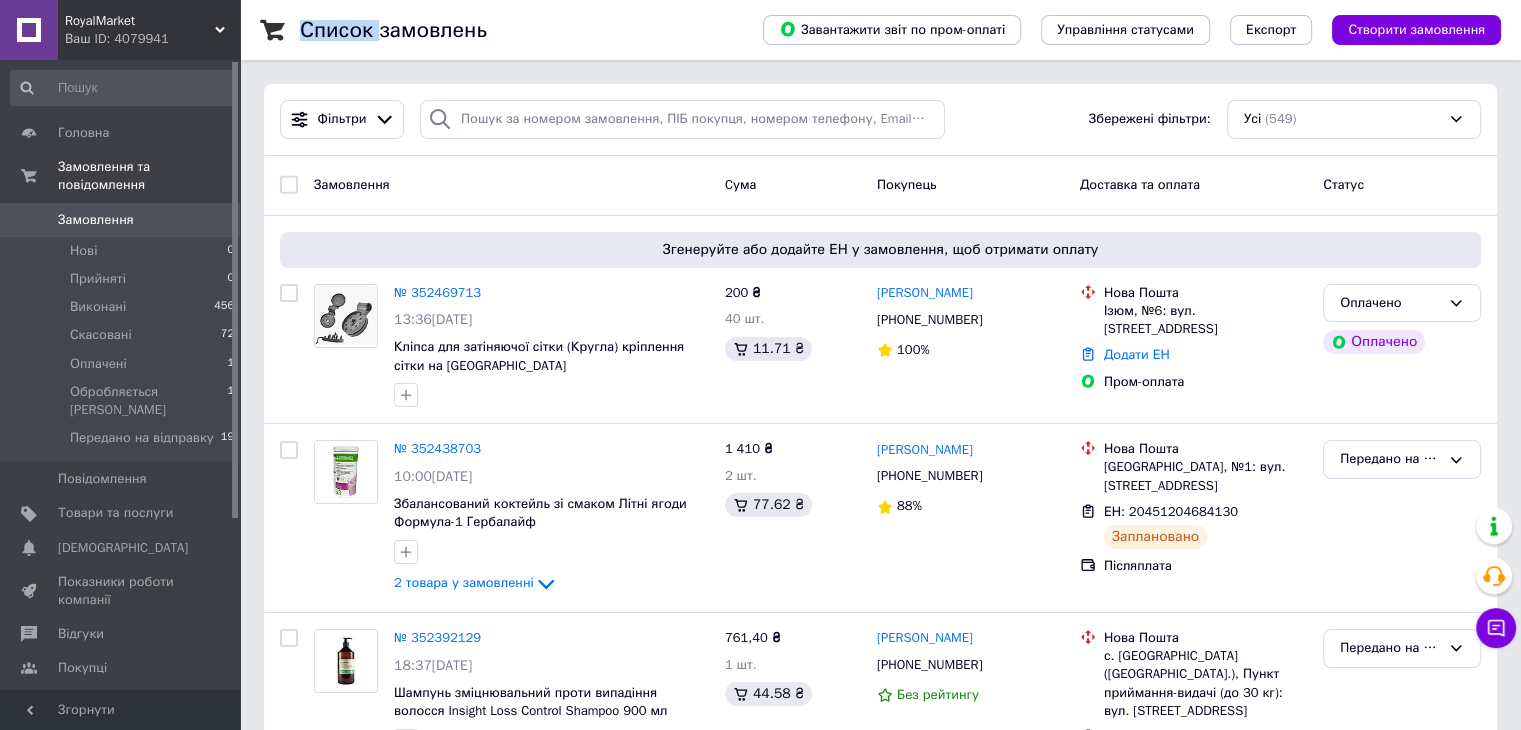 click on "Список замовлень" at bounding box center (393, 30) 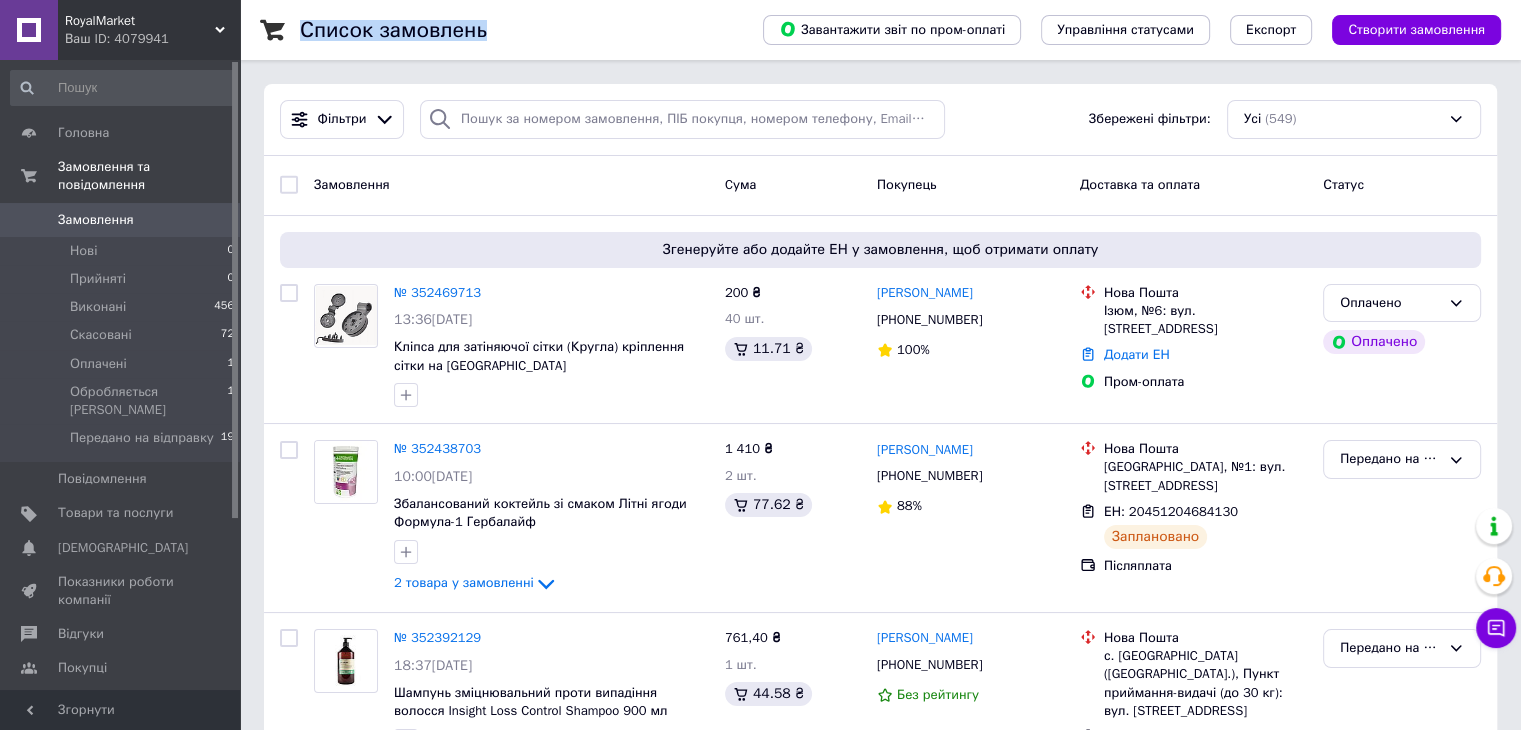click on "Список замовлень" at bounding box center (393, 30) 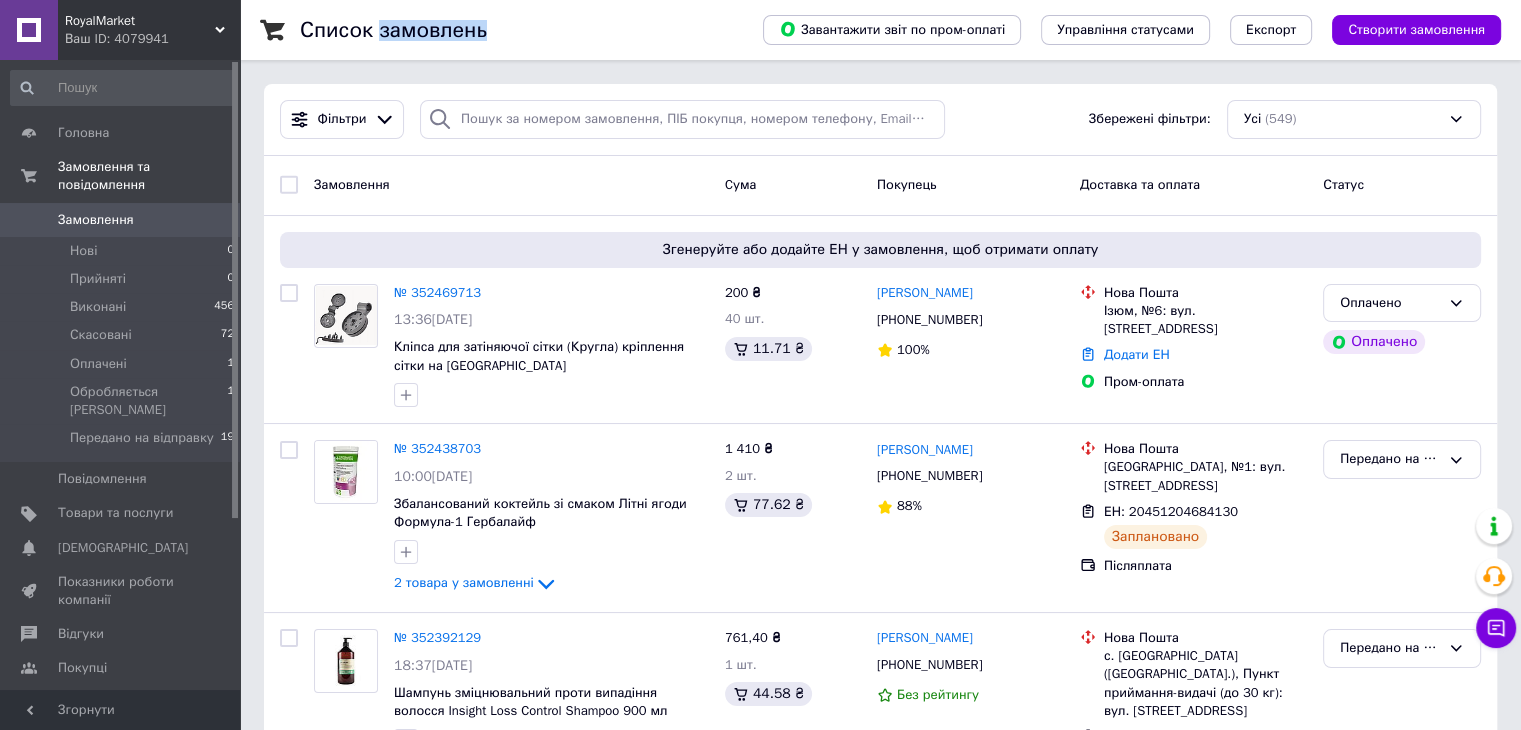 click on "Список замовлень" at bounding box center [393, 30] 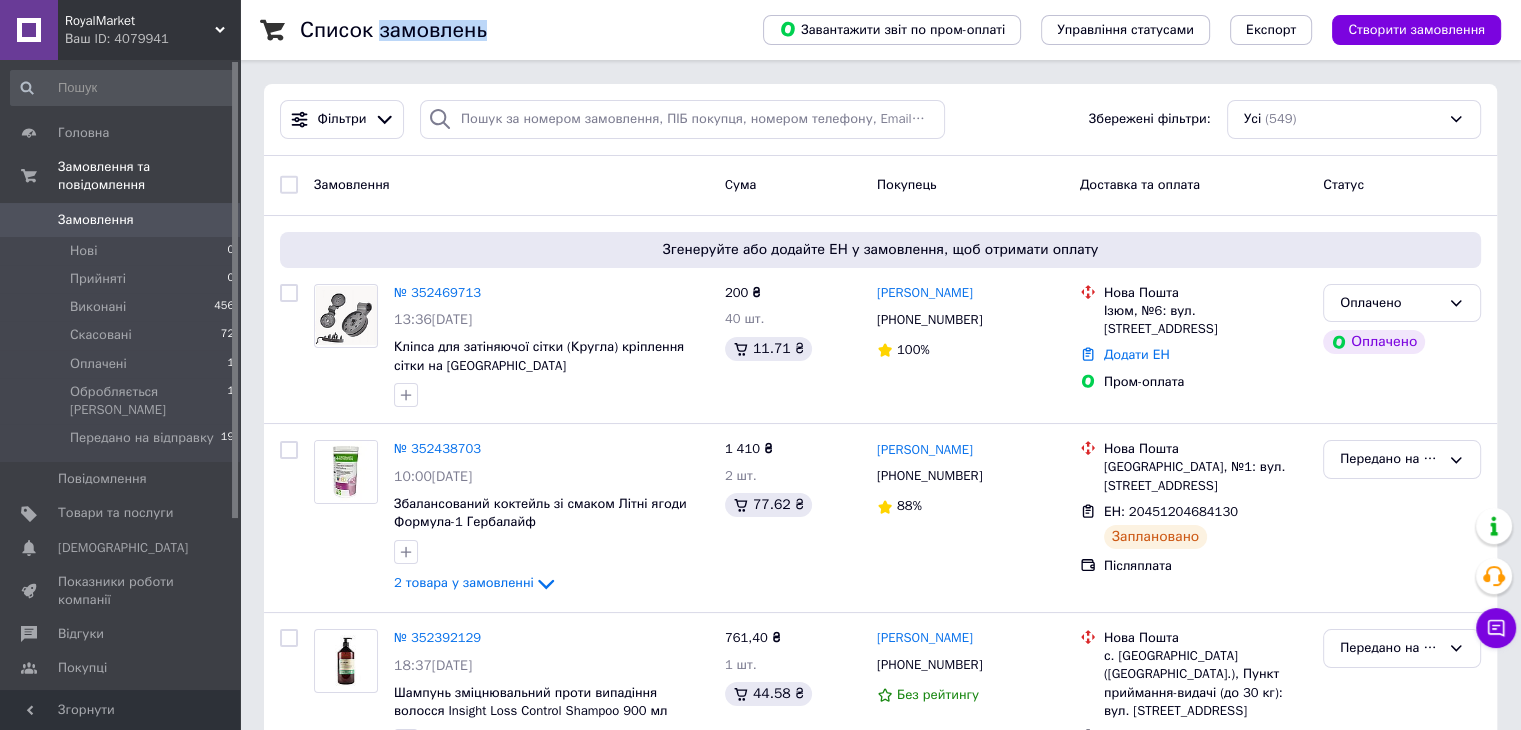 click on "Список замовлень" at bounding box center [393, 30] 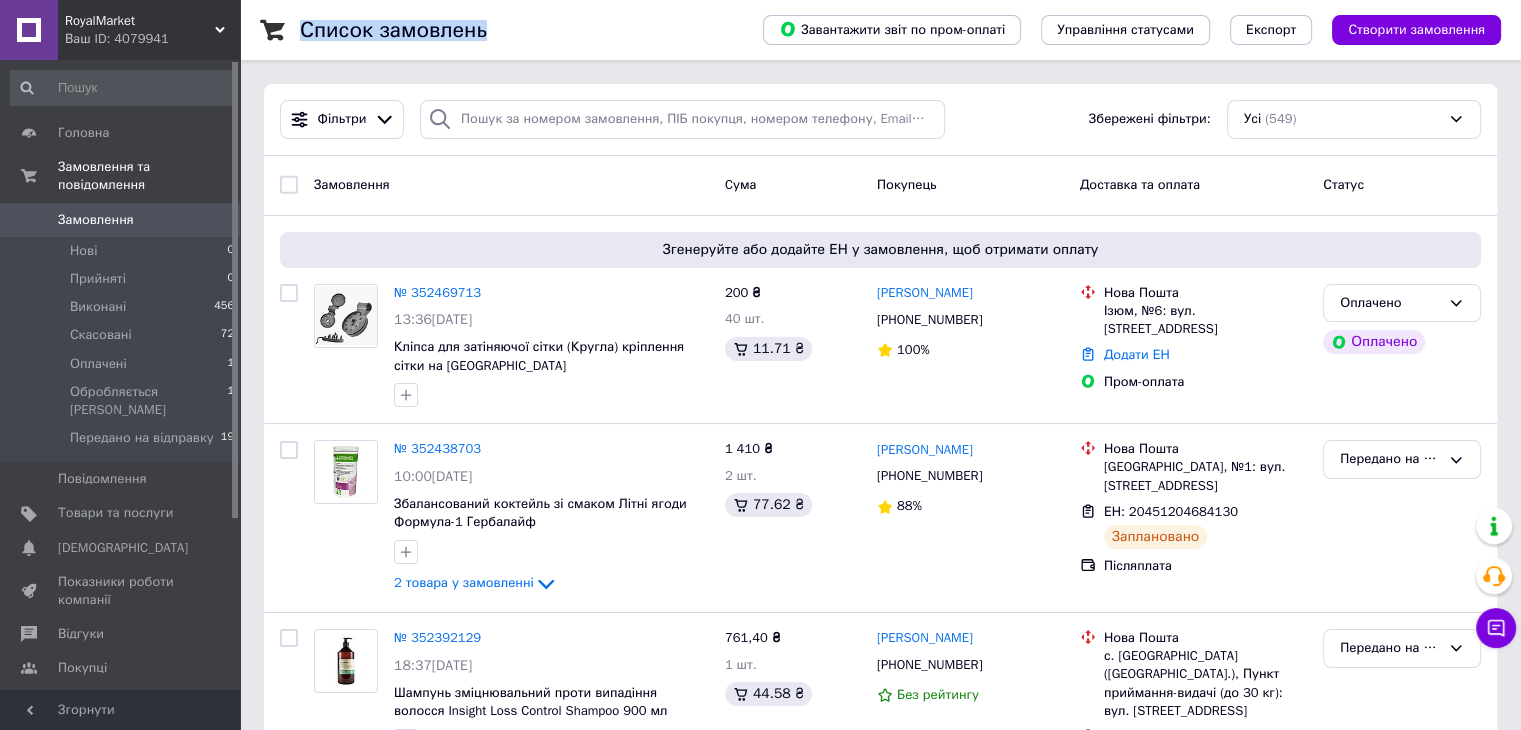click on "Список замовлень" at bounding box center (393, 30) 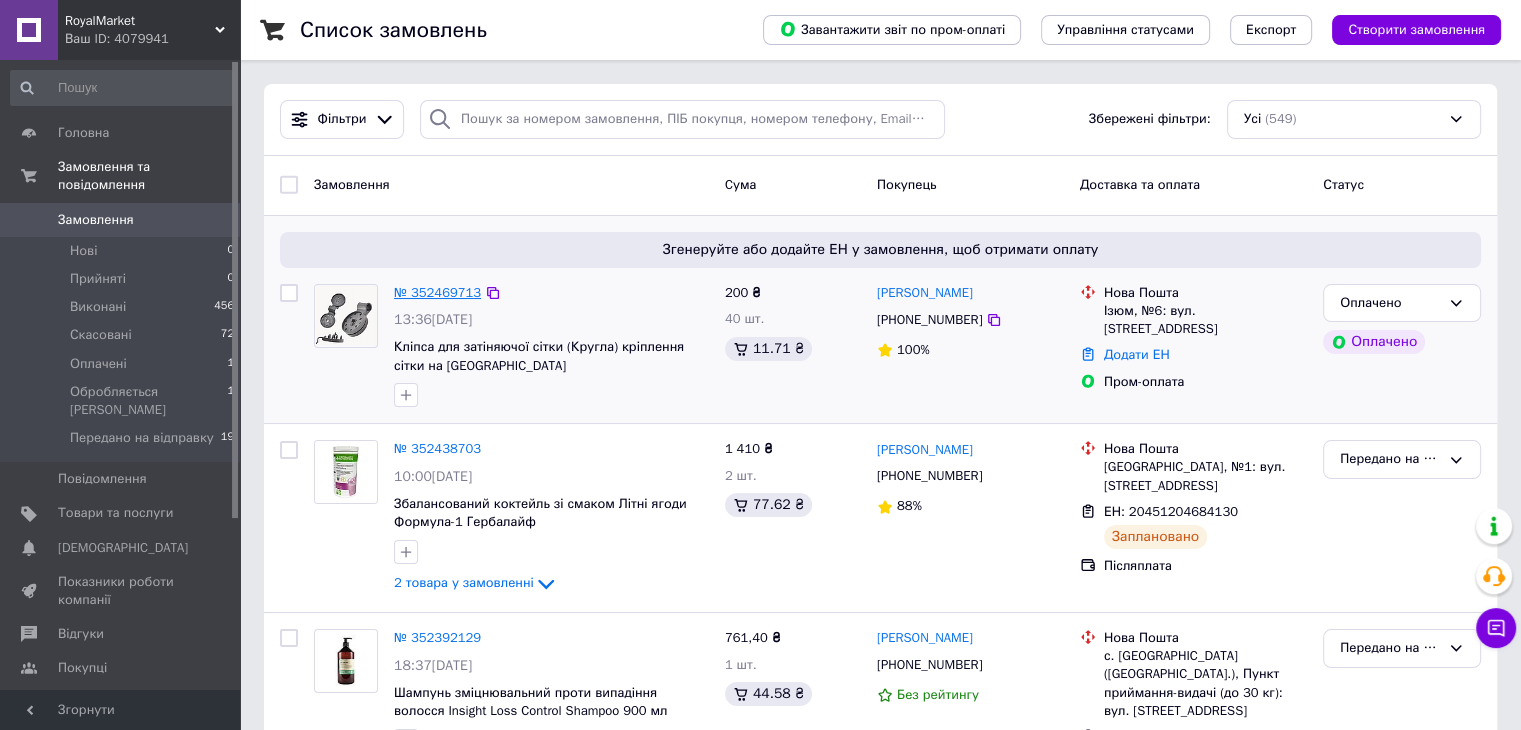 click on "№ 352469713" at bounding box center [437, 292] 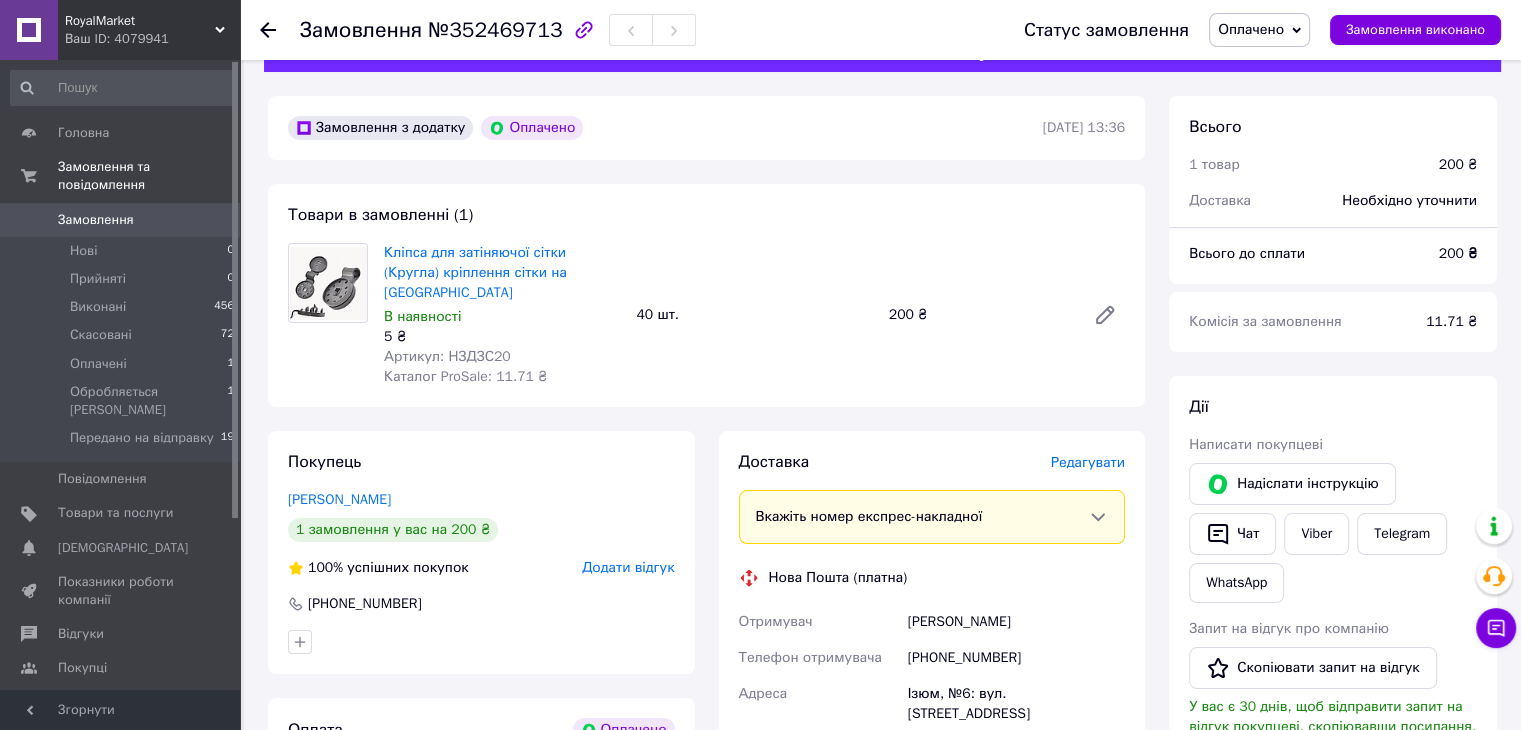 scroll, scrollTop: 0, scrollLeft: 0, axis: both 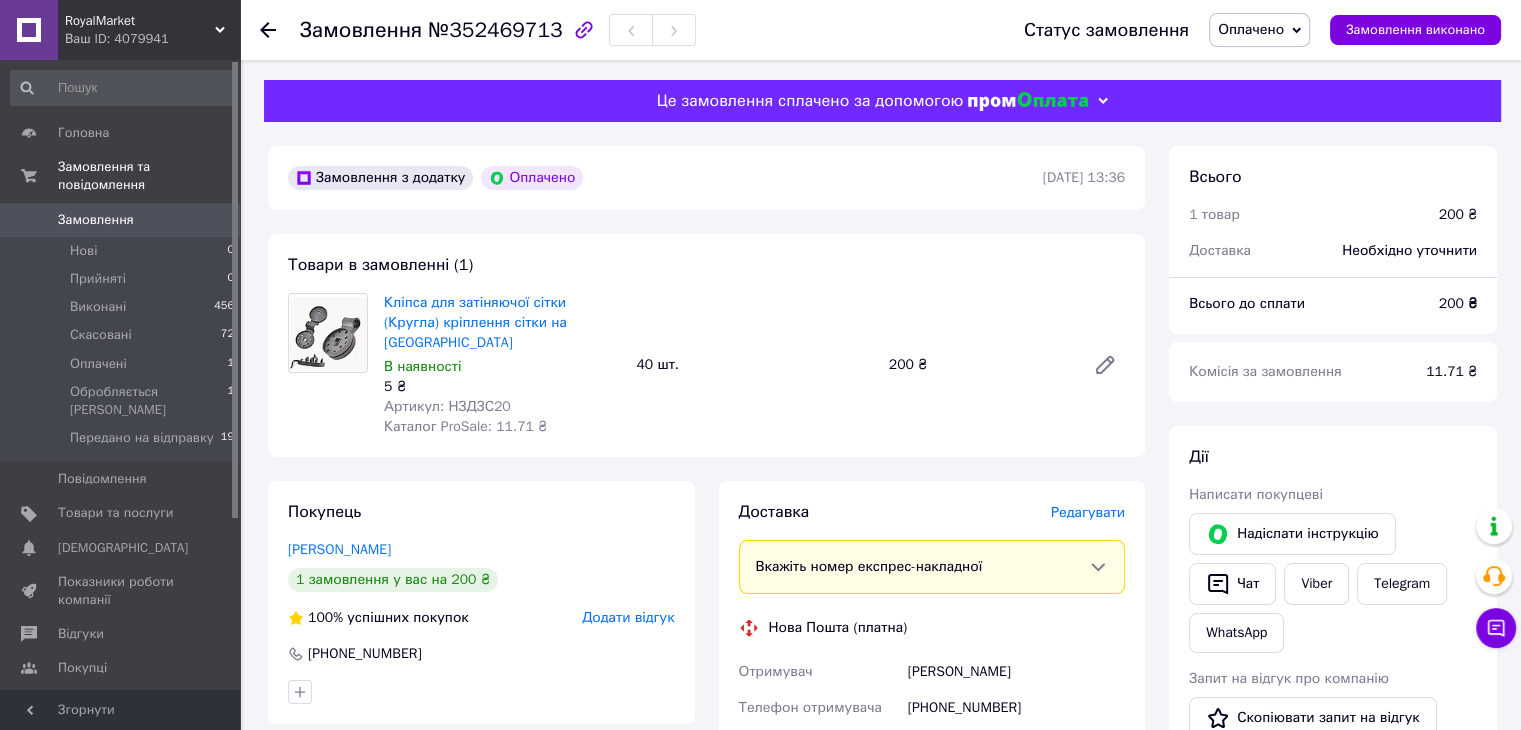 click on "Артикул: НЗДЗС20" at bounding box center [447, 406] 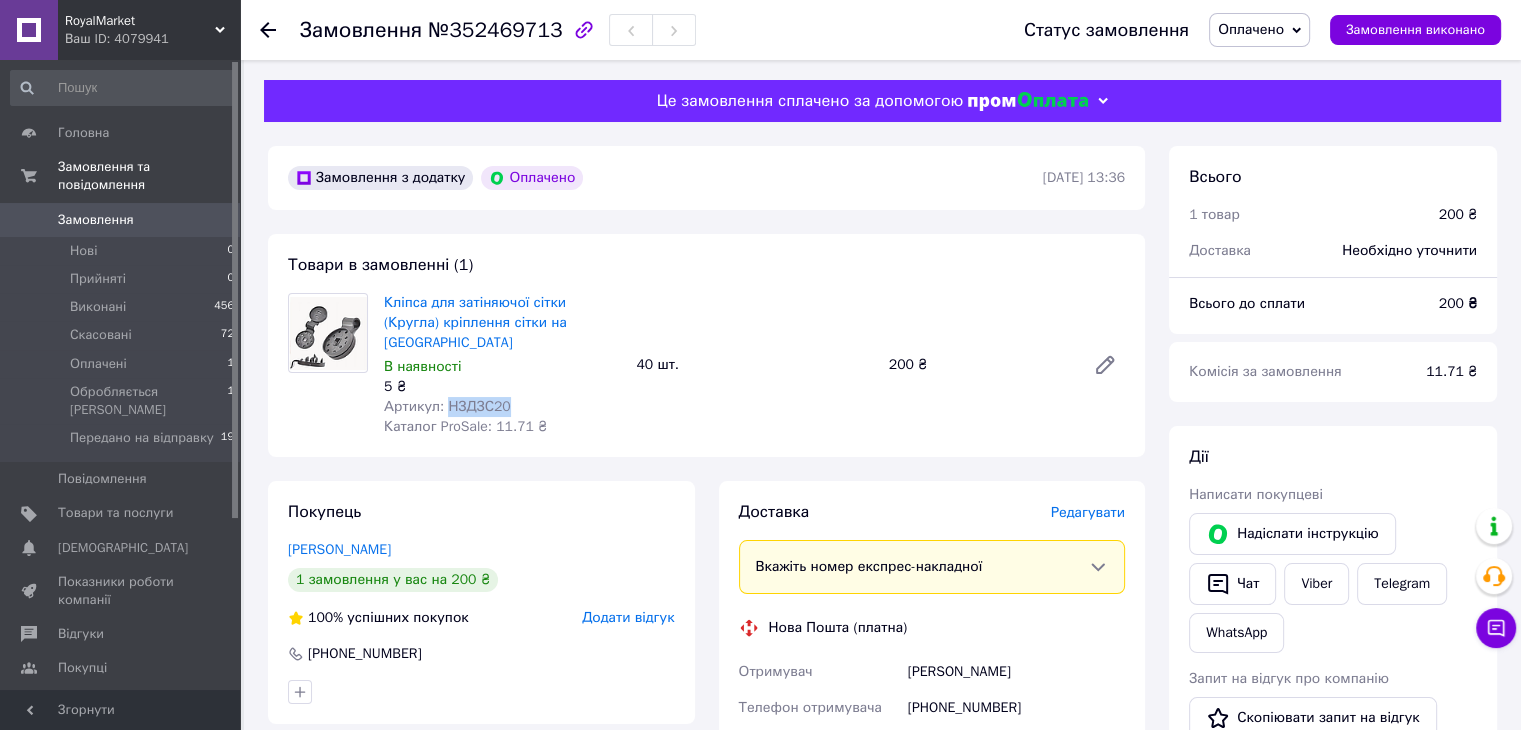 click on "Артикул: НЗДЗС20" at bounding box center [447, 406] 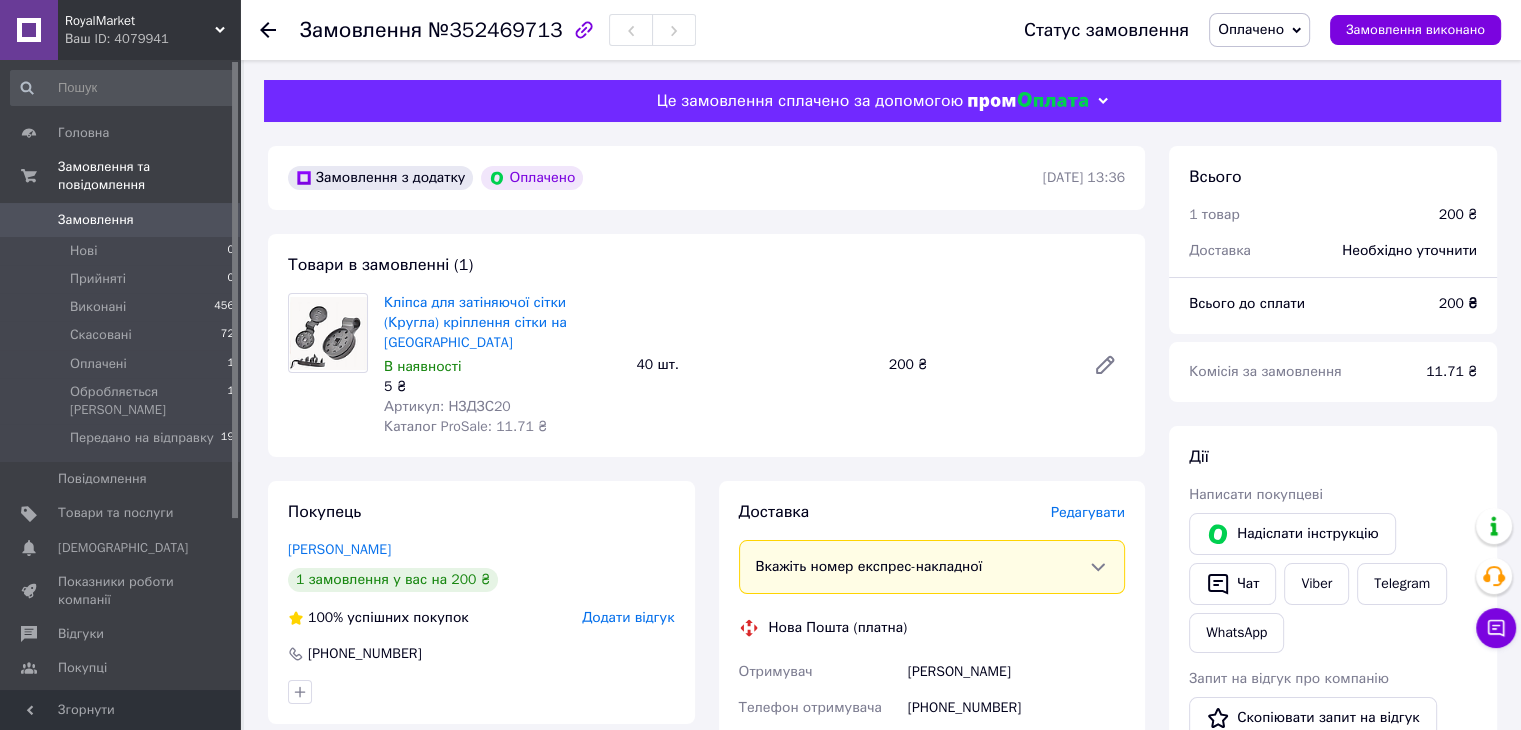 click on "40 шт." at bounding box center [754, 365] 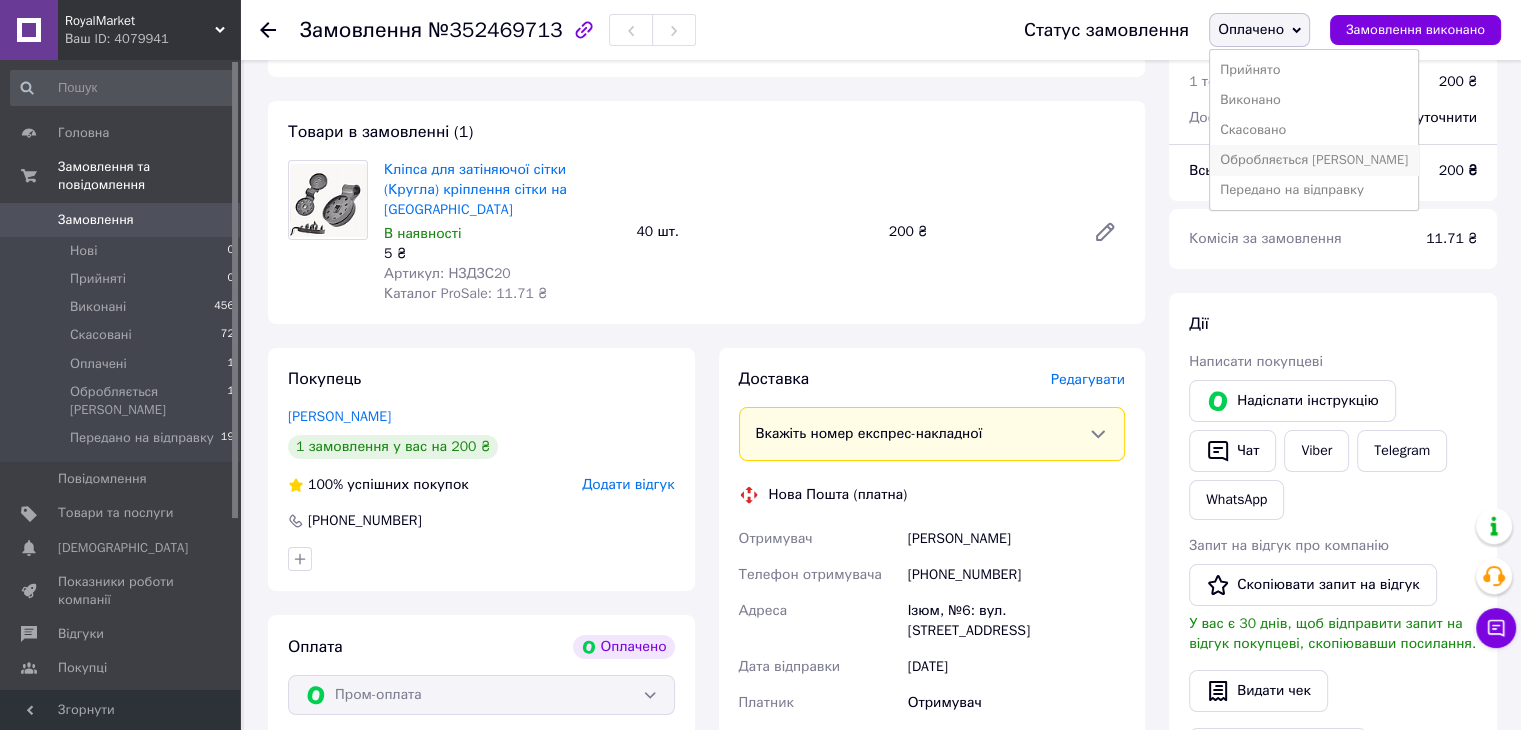click on "Обробляється [PERSON_NAME]" at bounding box center (1314, 160) 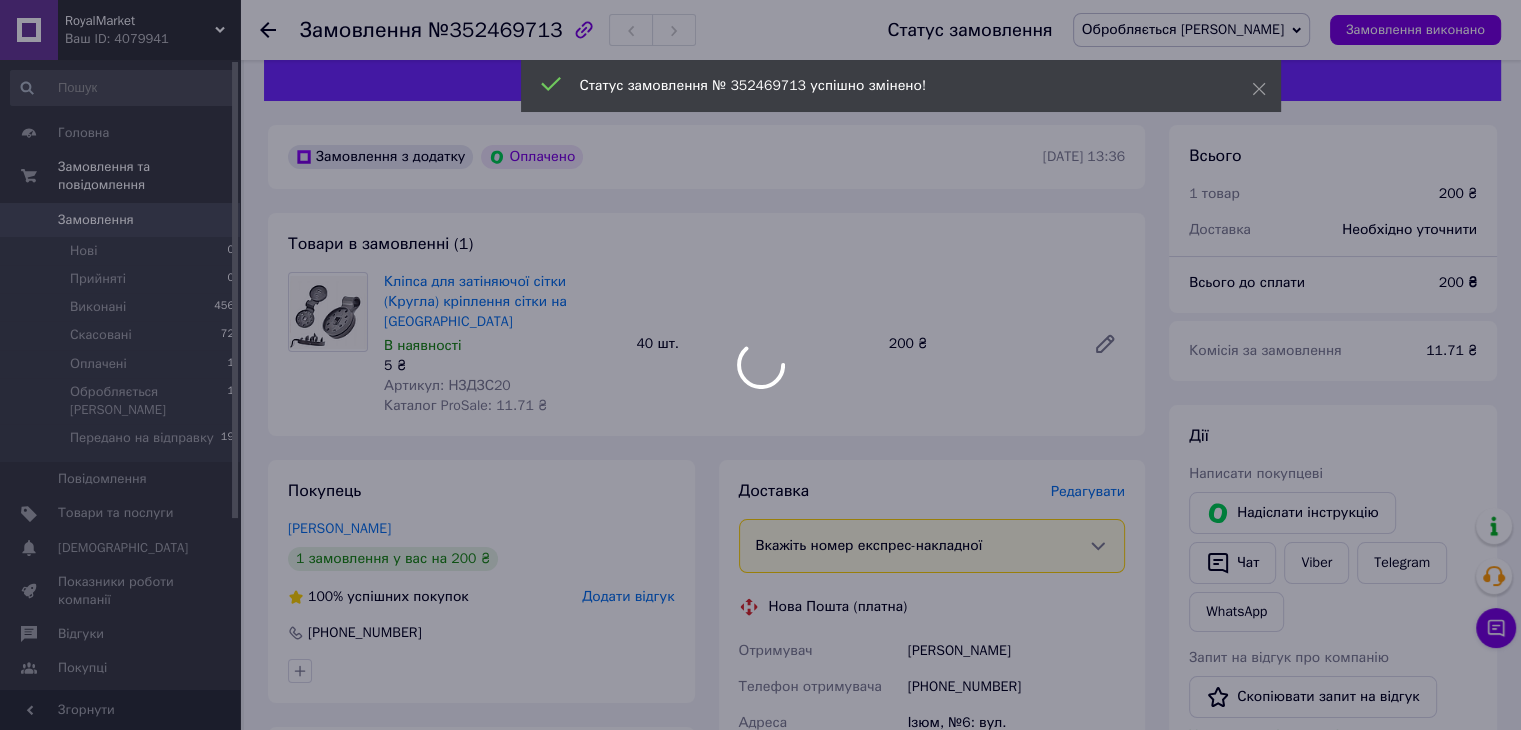 scroll, scrollTop: 0, scrollLeft: 0, axis: both 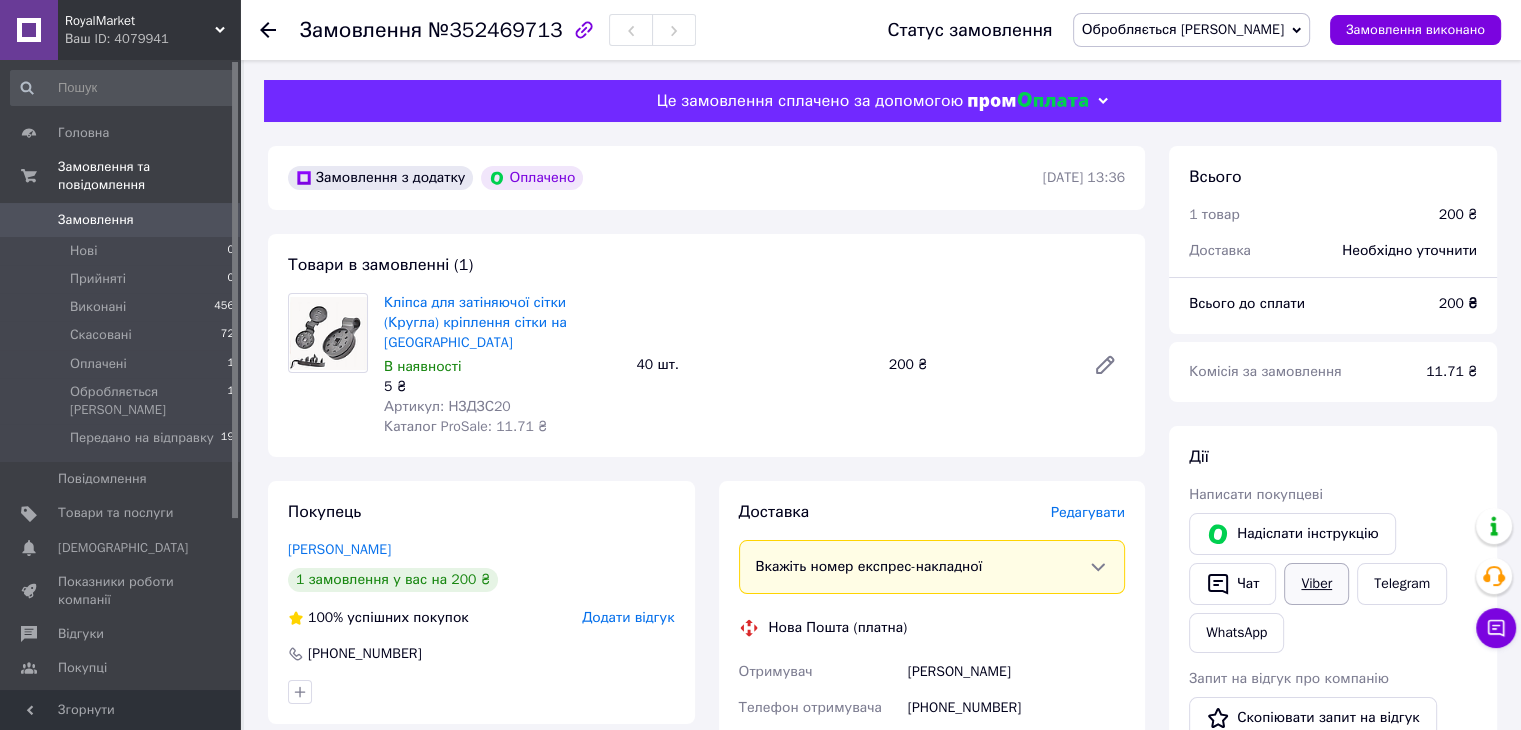 click on "Viber" at bounding box center (1316, 584) 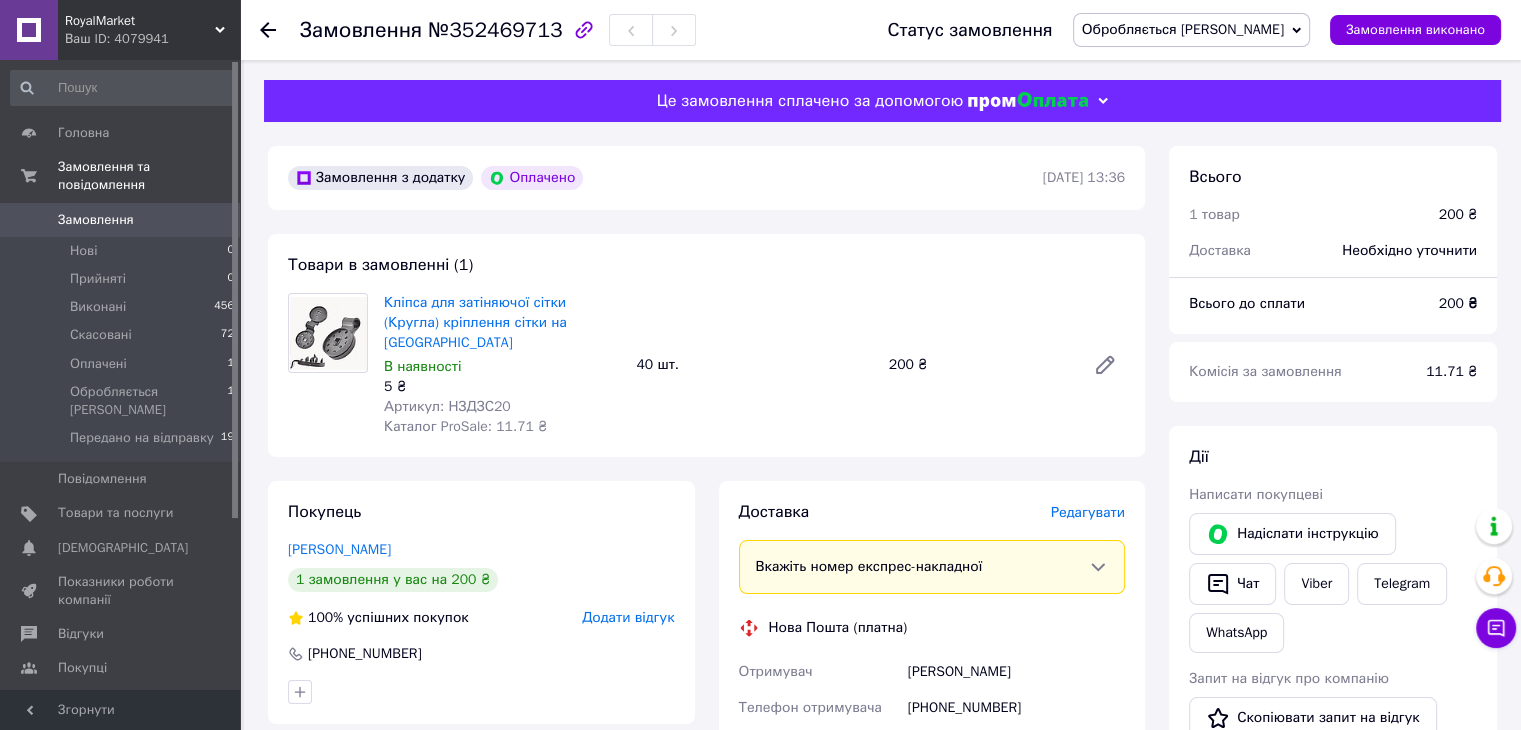 click on "Кліпса для затіняючої сітки (Кругла) кріплення сітки на паркан Royal В наявності 5 ₴ Артикул: НЗДЗС20 Каталог ProSale: 11.71 ₴  40 шт. 200 ₴" at bounding box center [754, 365] 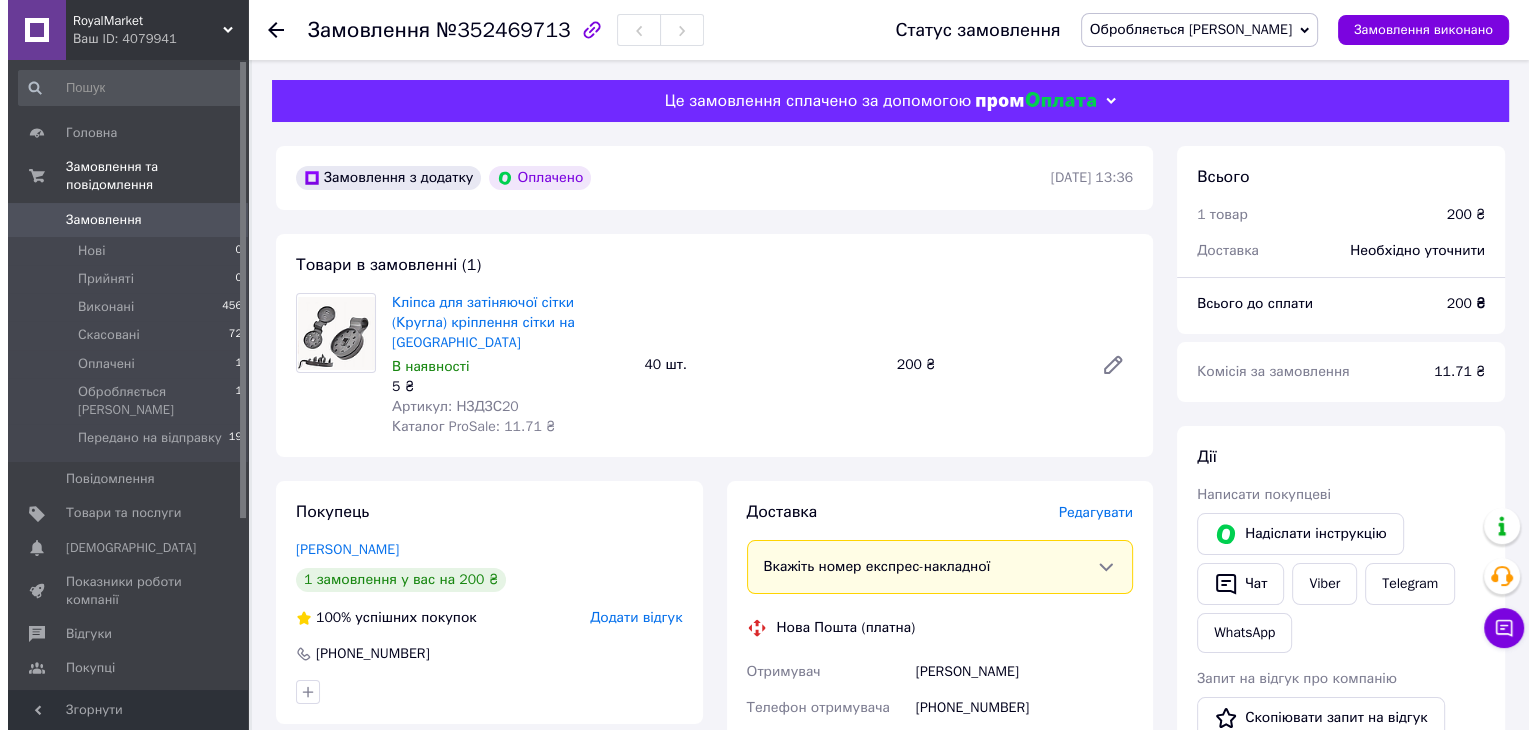 scroll, scrollTop: 133, scrollLeft: 0, axis: vertical 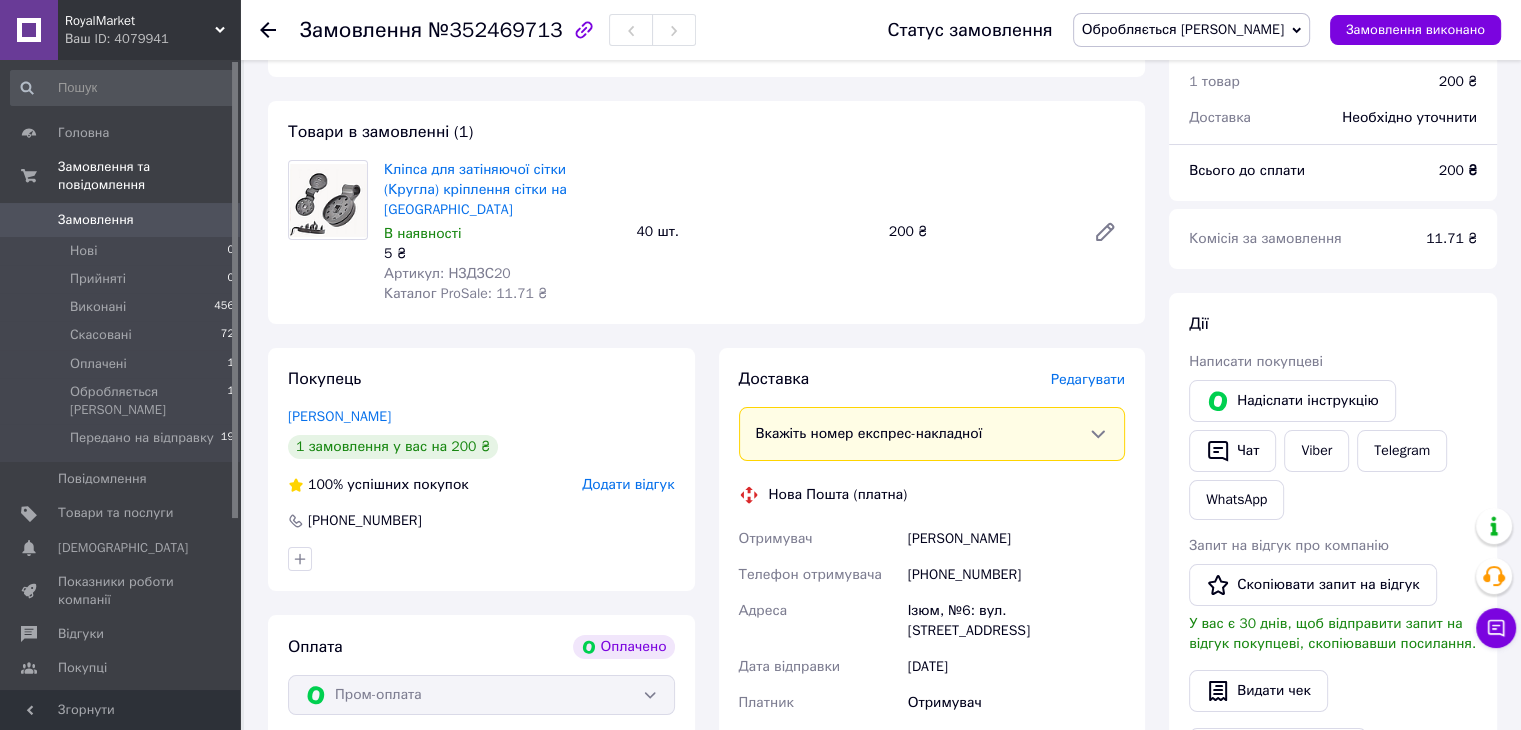 click on "Редагувати" at bounding box center (1088, 379) 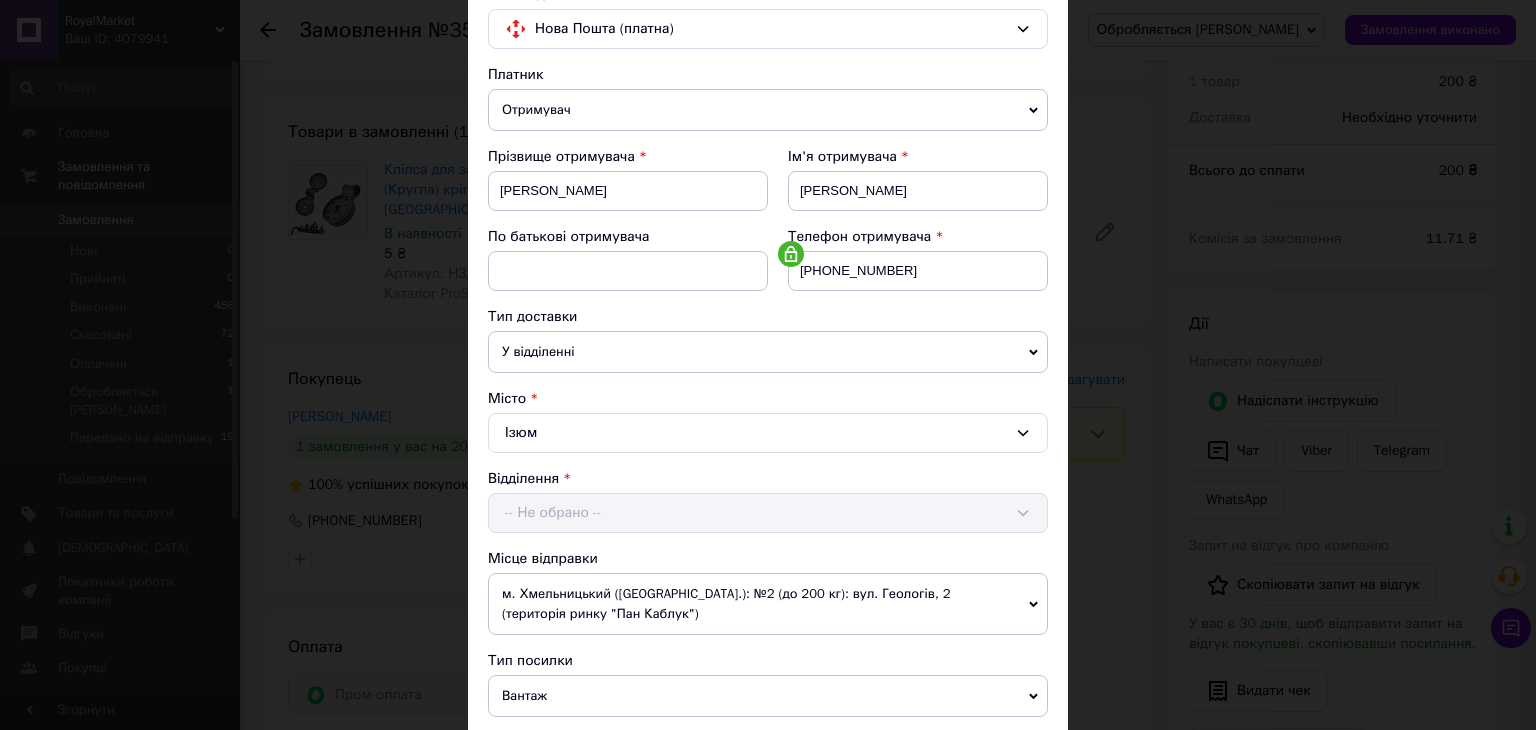 scroll, scrollTop: 400, scrollLeft: 0, axis: vertical 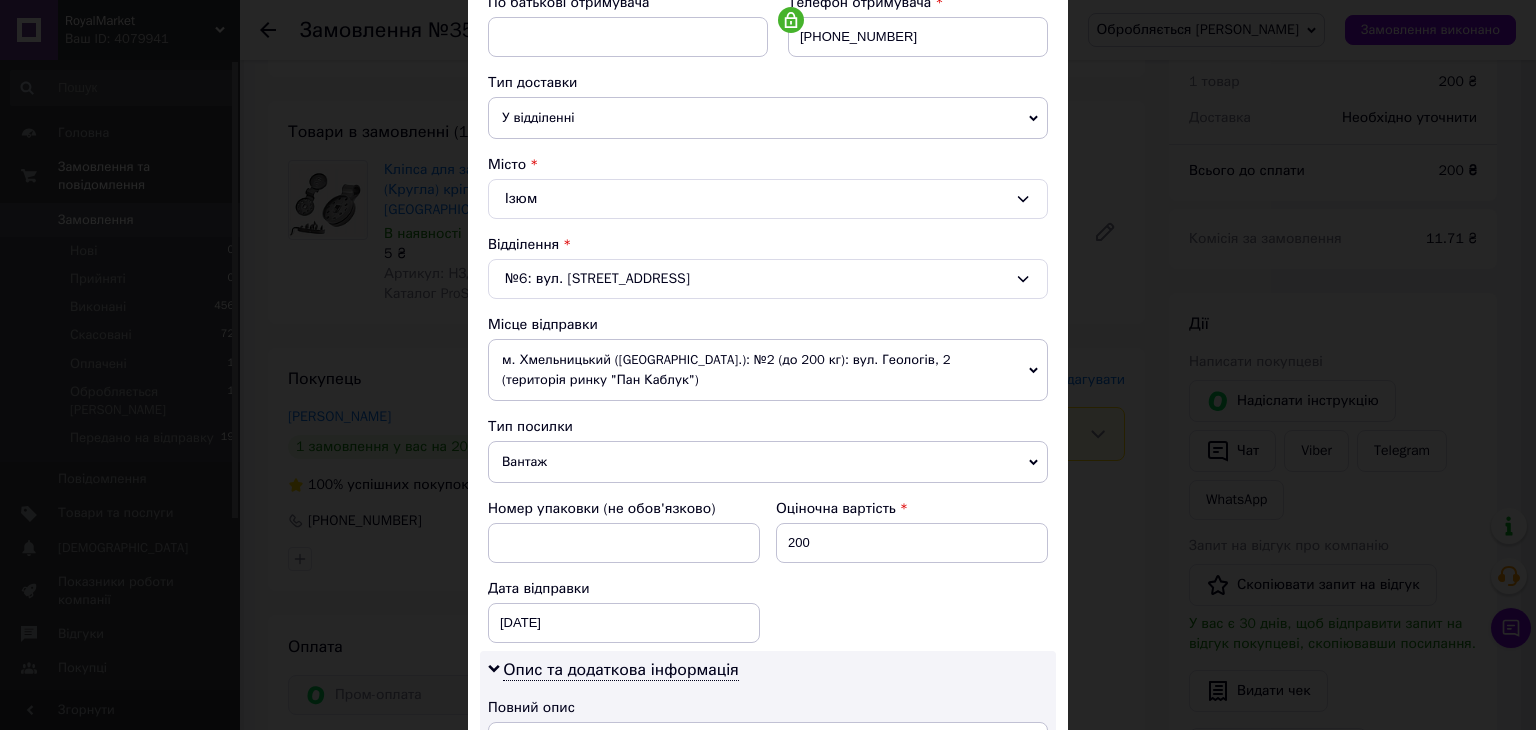 drag, startPoint x: 1184, startPoint y: 325, endPoint x: 740, endPoint y: 267, distance: 447.77228 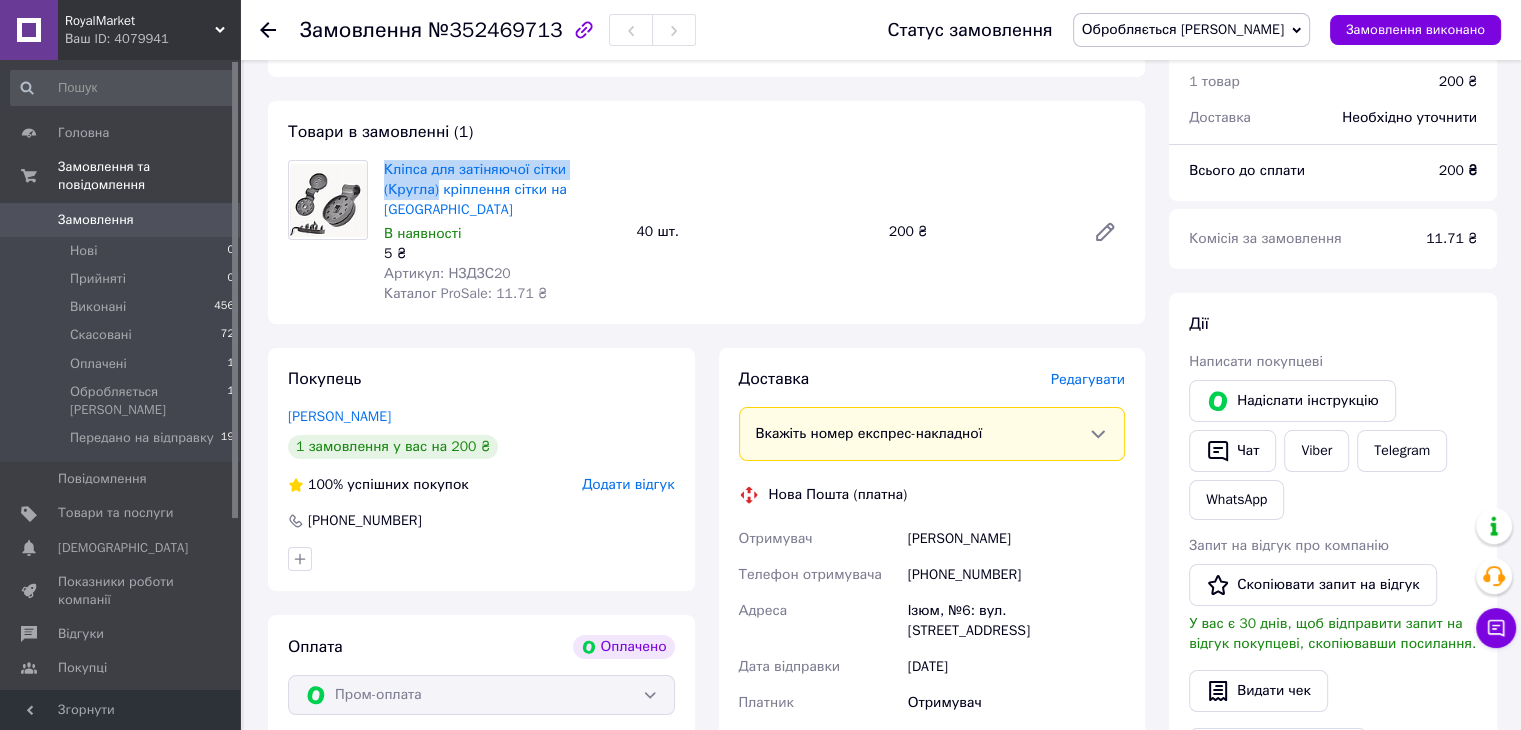drag, startPoint x: 376, startPoint y: 172, endPoint x: 615, endPoint y: 169, distance: 239.01883 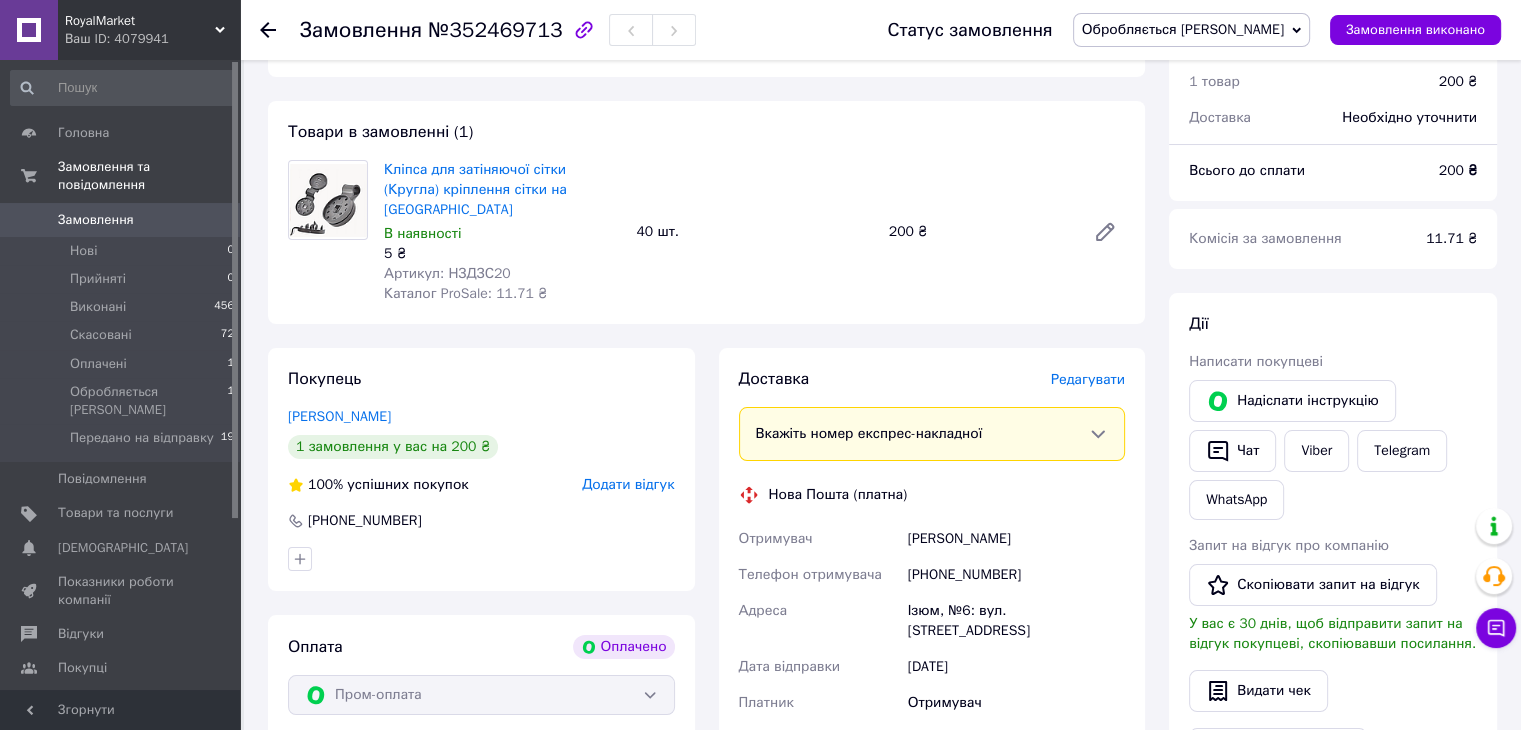 click on "Редагувати" at bounding box center [1088, 379] 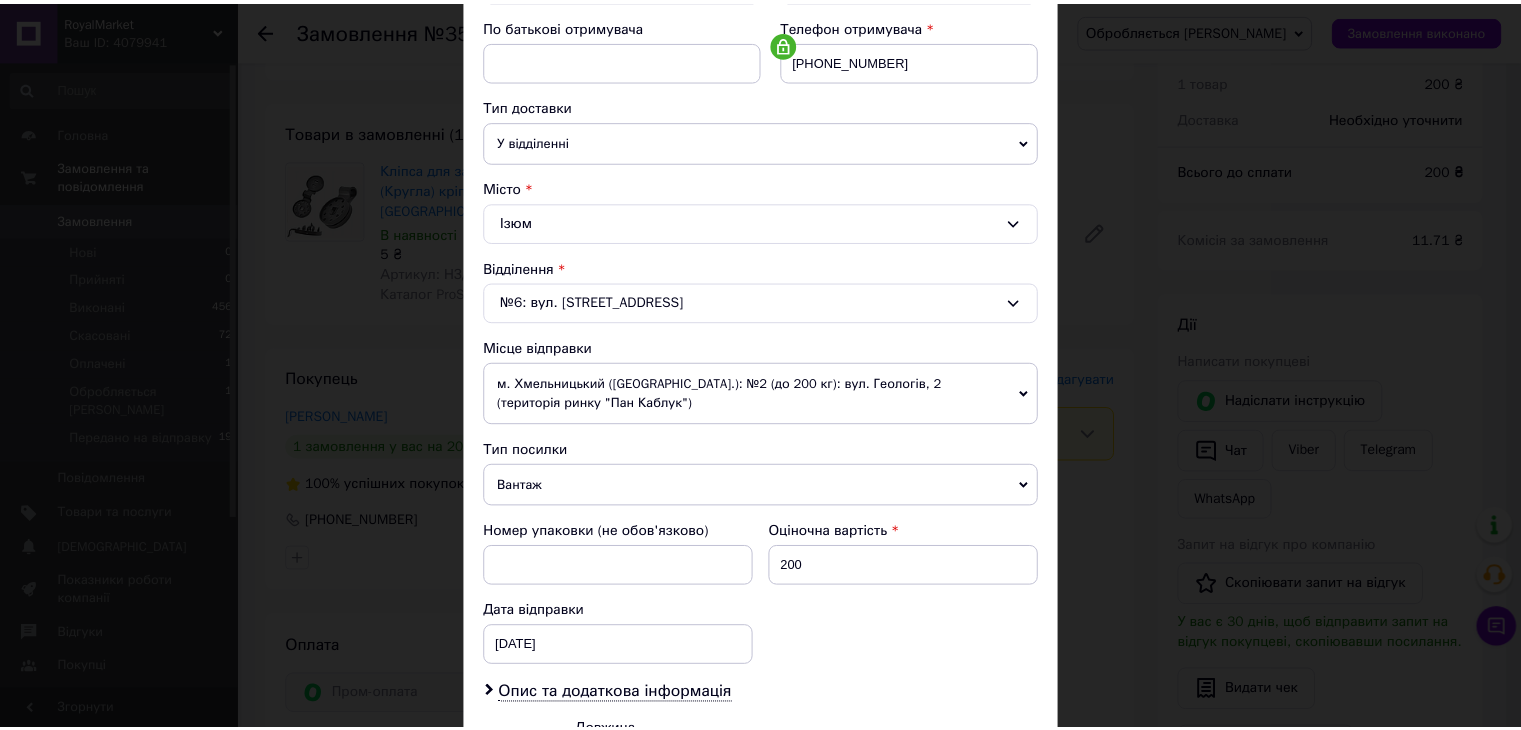 scroll, scrollTop: 533, scrollLeft: 0, axis: vertical 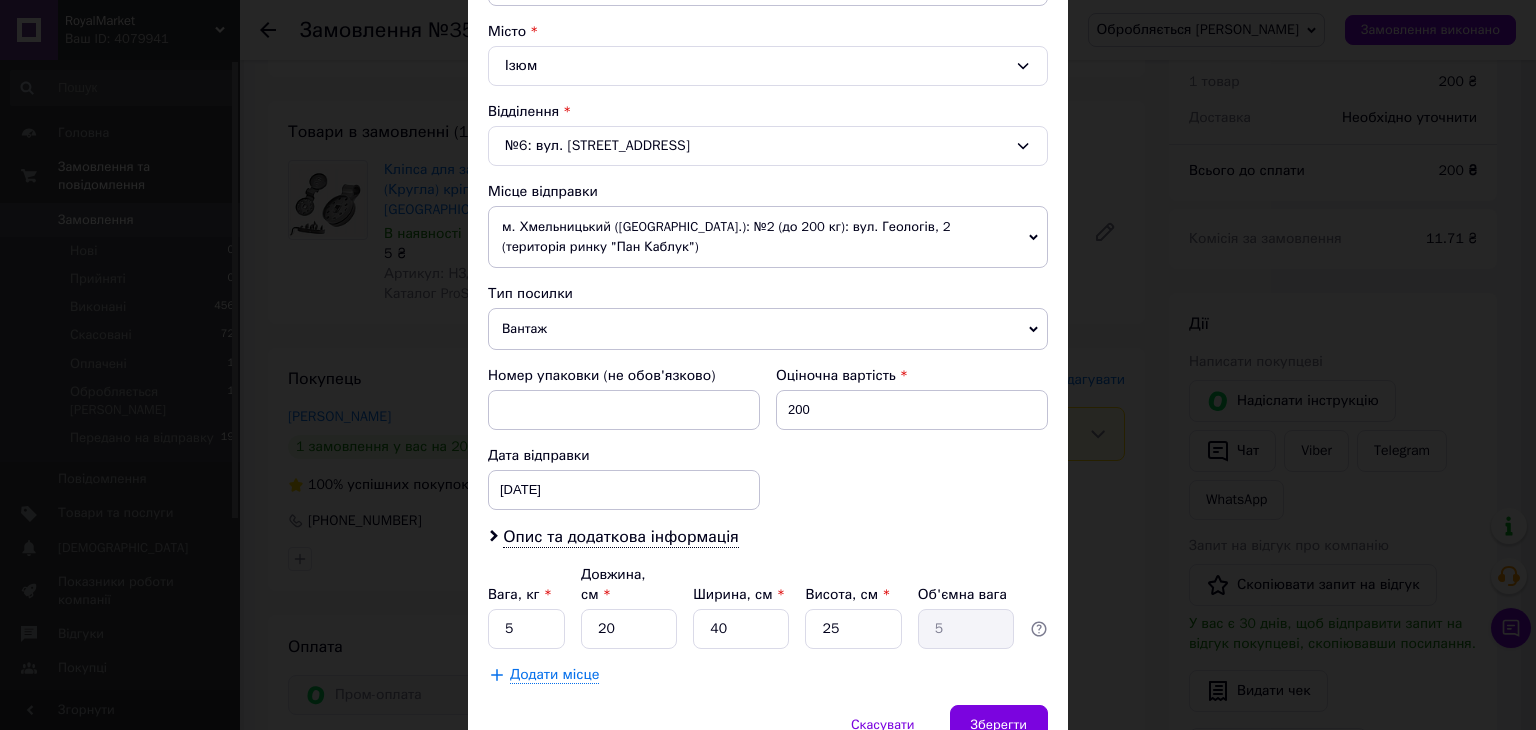 click on "м. Хмельницький (Хмельницька обл.): №2 (до 200 кг): вул. Геологів, 2 (територія ринку "Пан Каблук")" at bounding box center (768, 237) 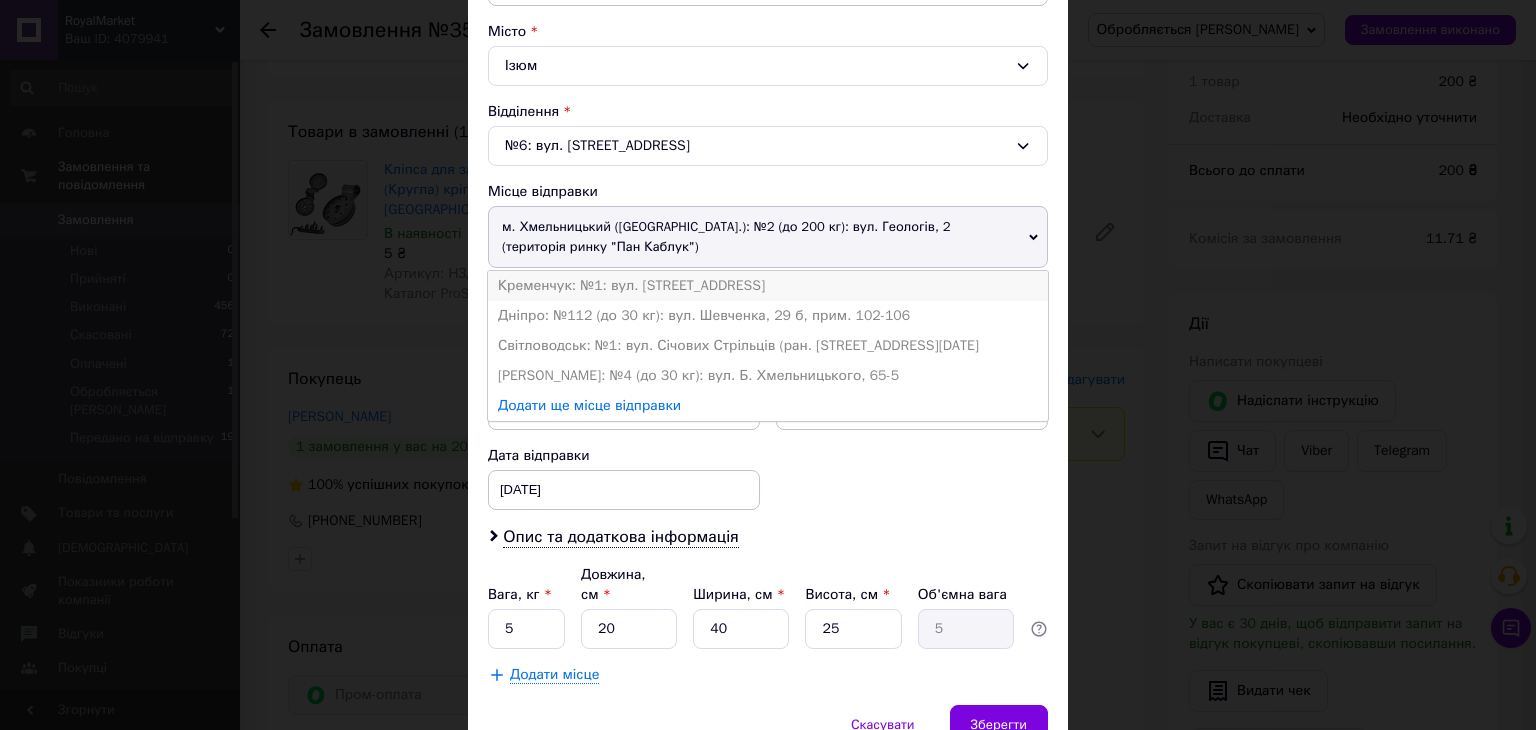 click on "Кременчук: №1: вул. Флотська, 2" at bounding box center (768, 286) 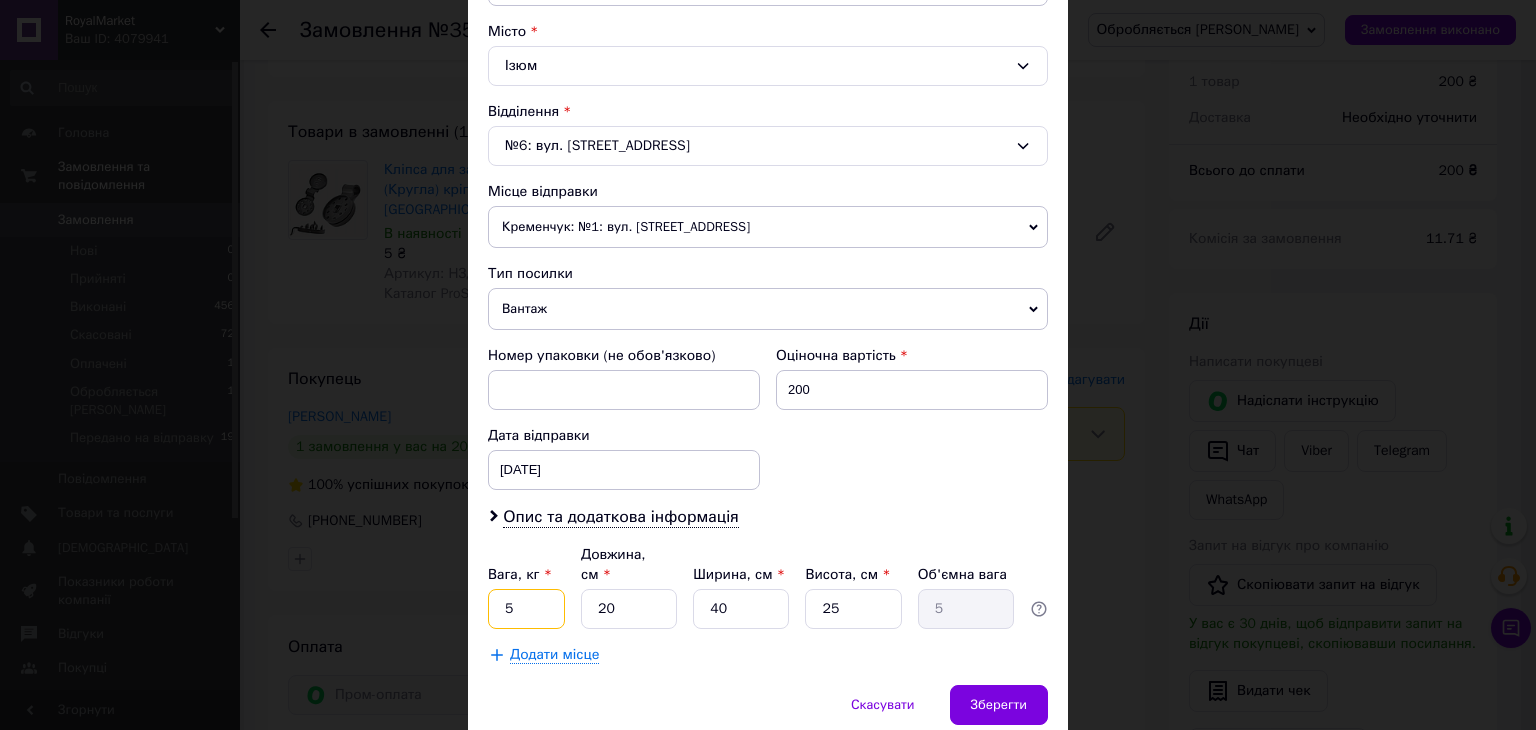 click on "5" at bounding box center (526, 609) 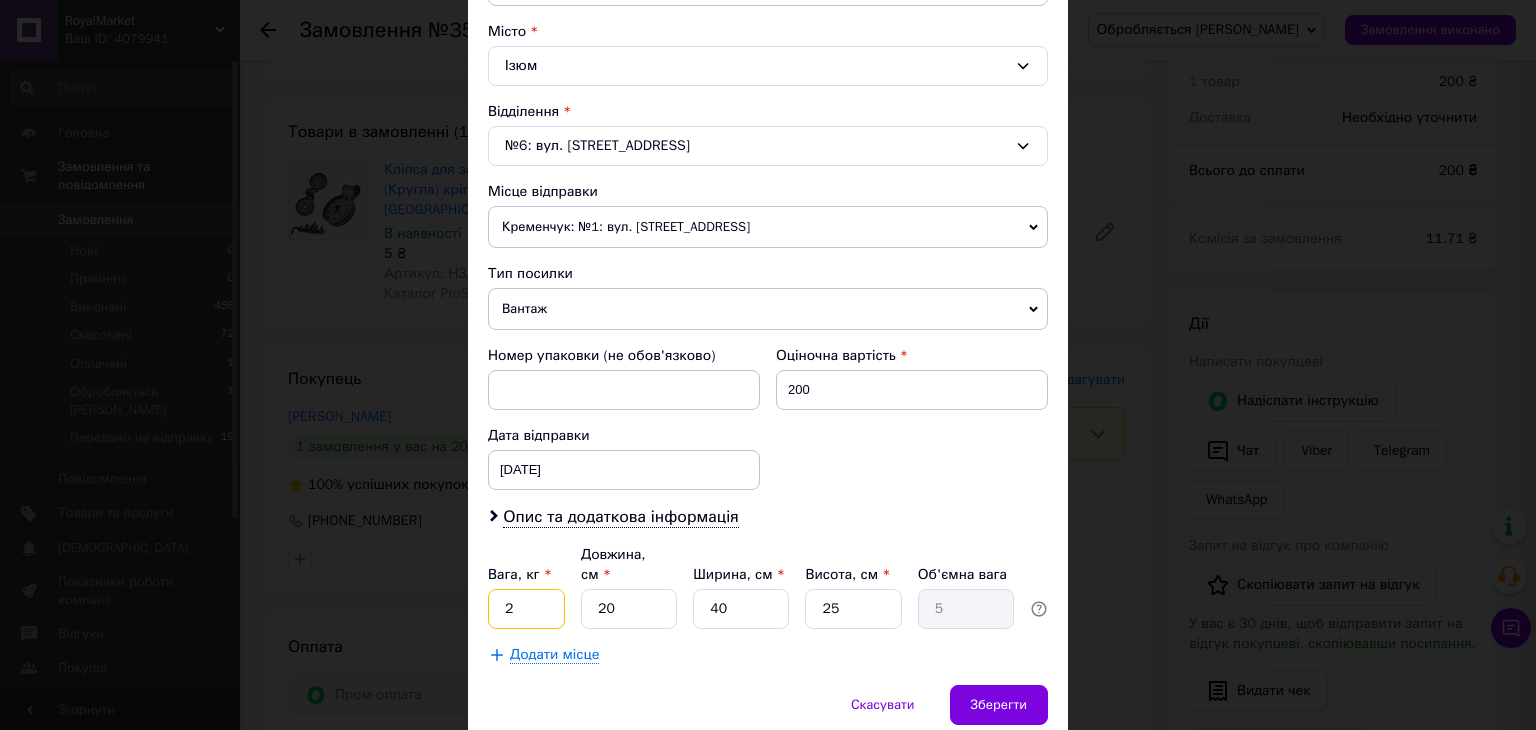type on "2" 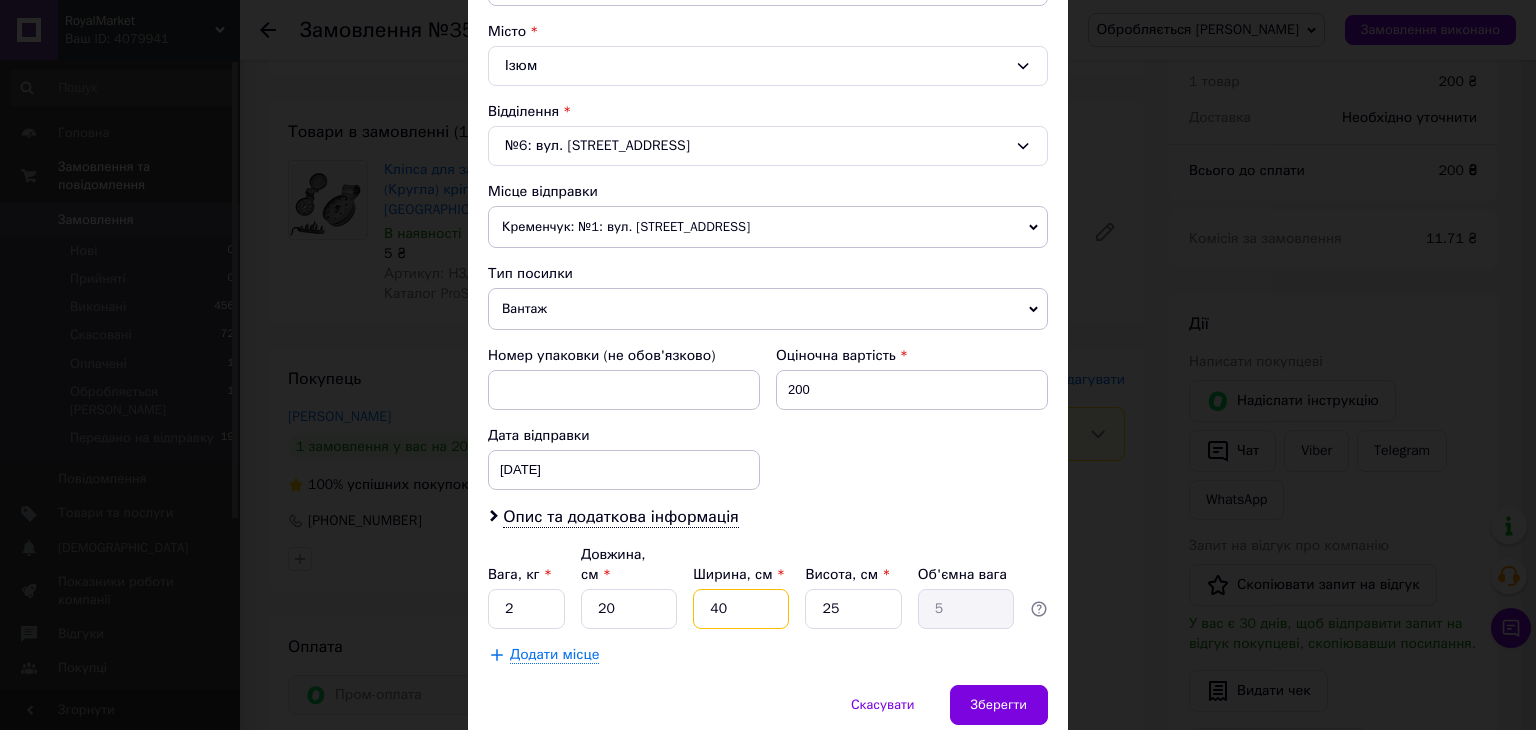 click on "40" at bounding box center [741, 609] 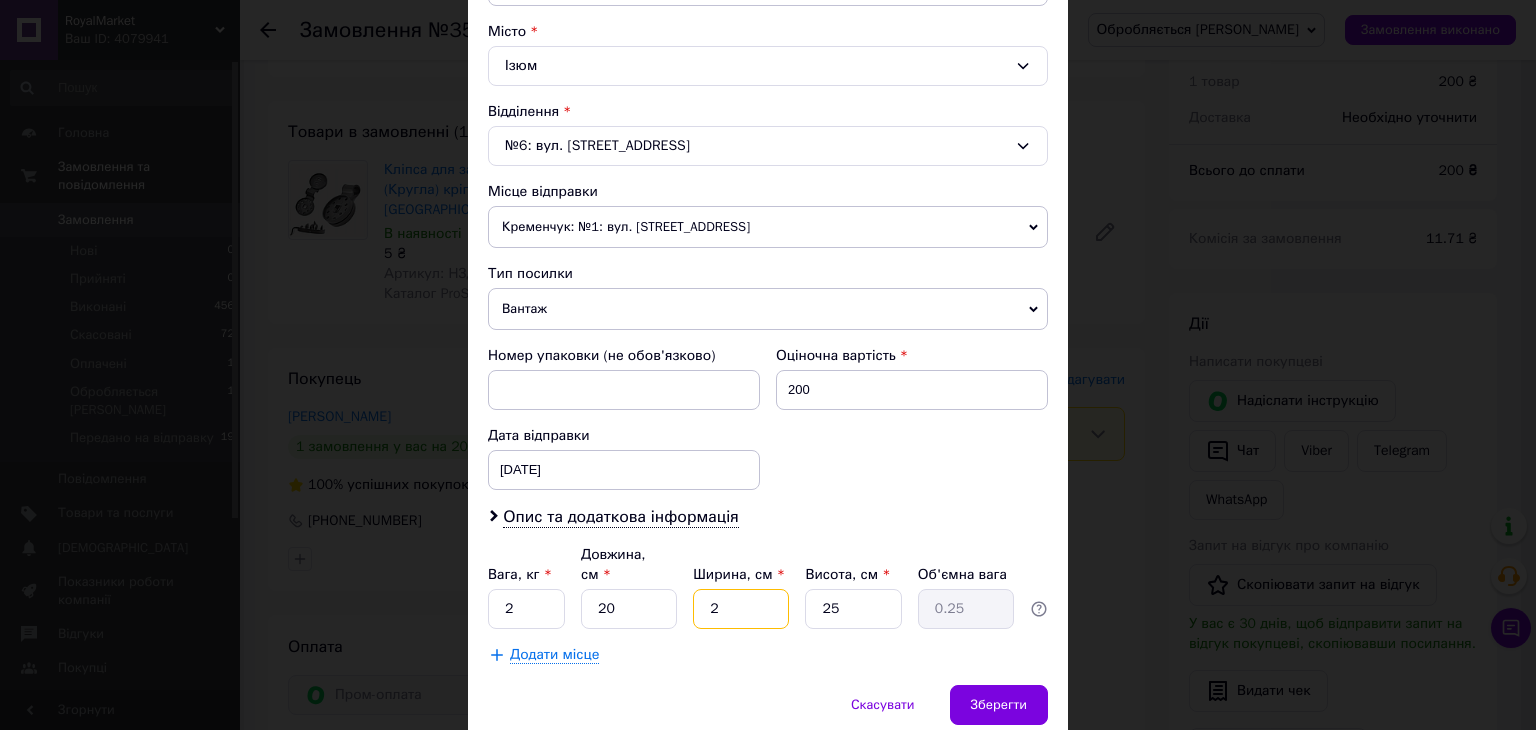 type on "20" 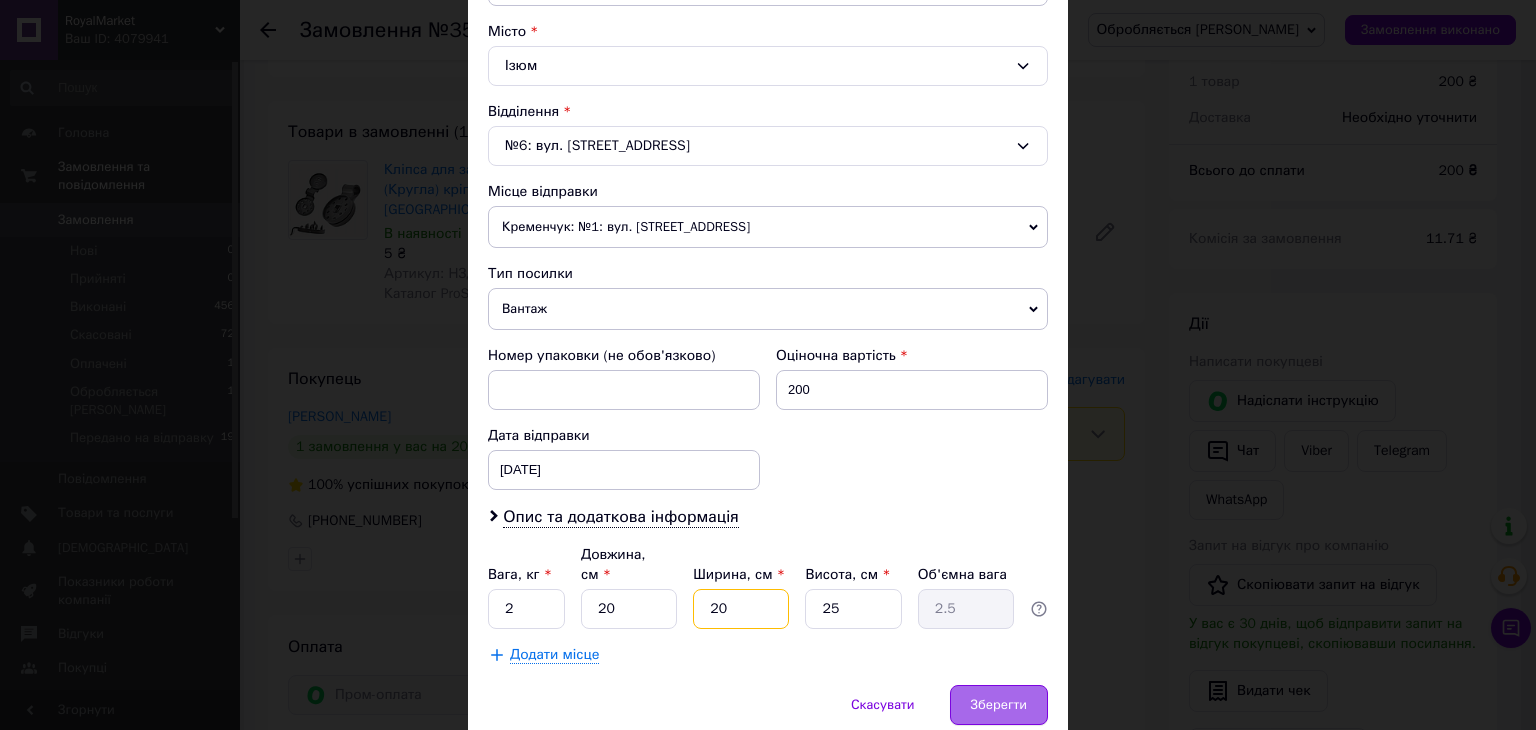 type on "20" 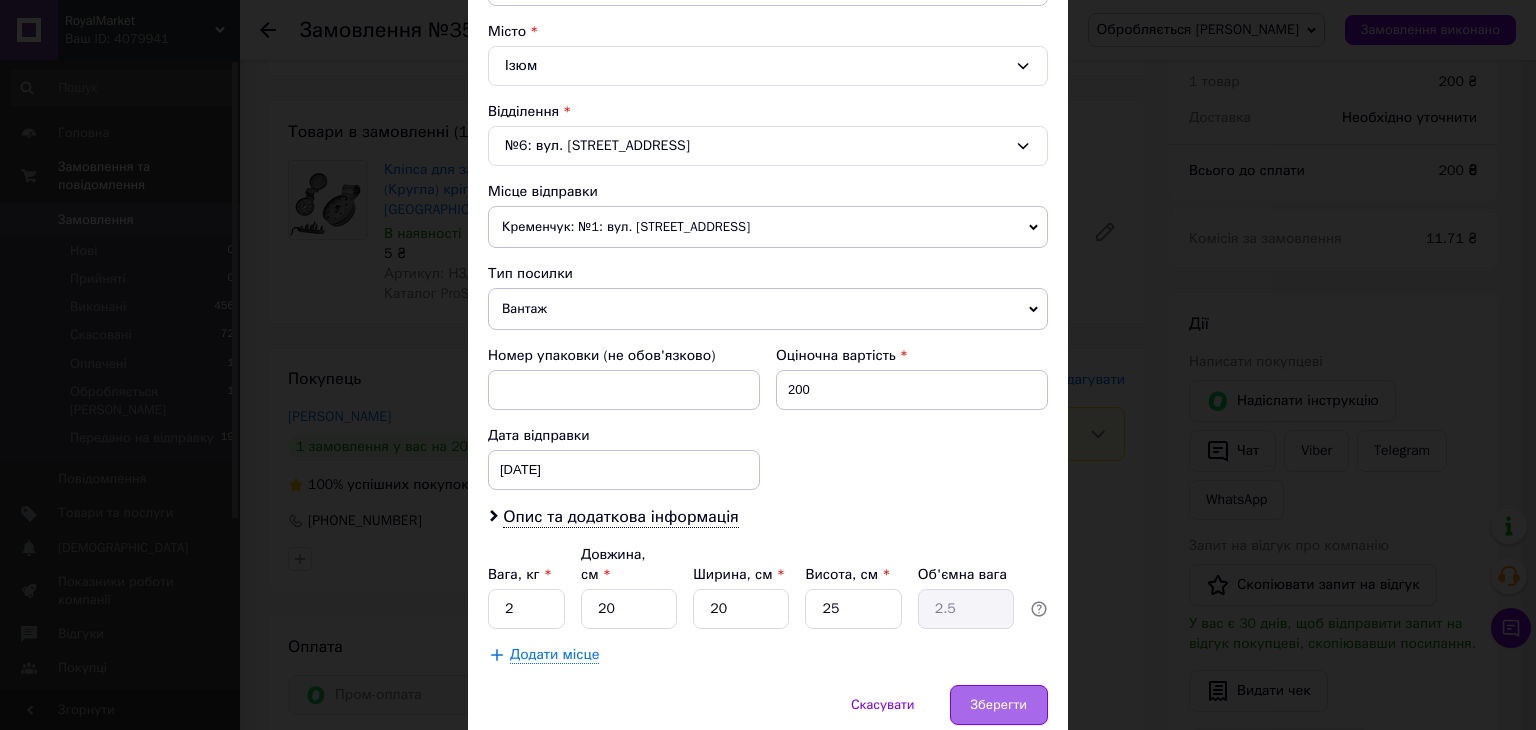 click on "Зберегти" at bounding box center (999, 705) 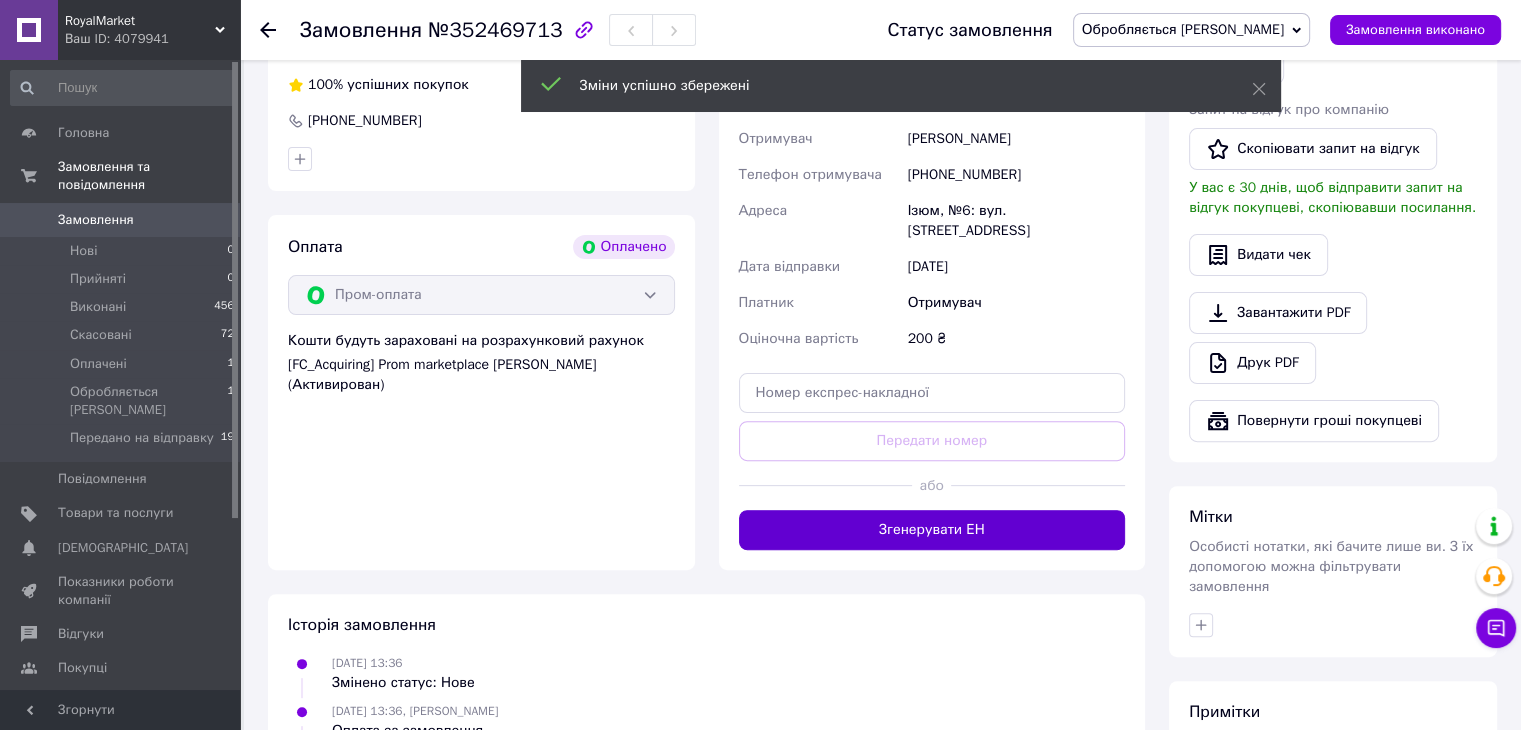 click on "Згенерувати ЕН" at bounding box center (932, 530) 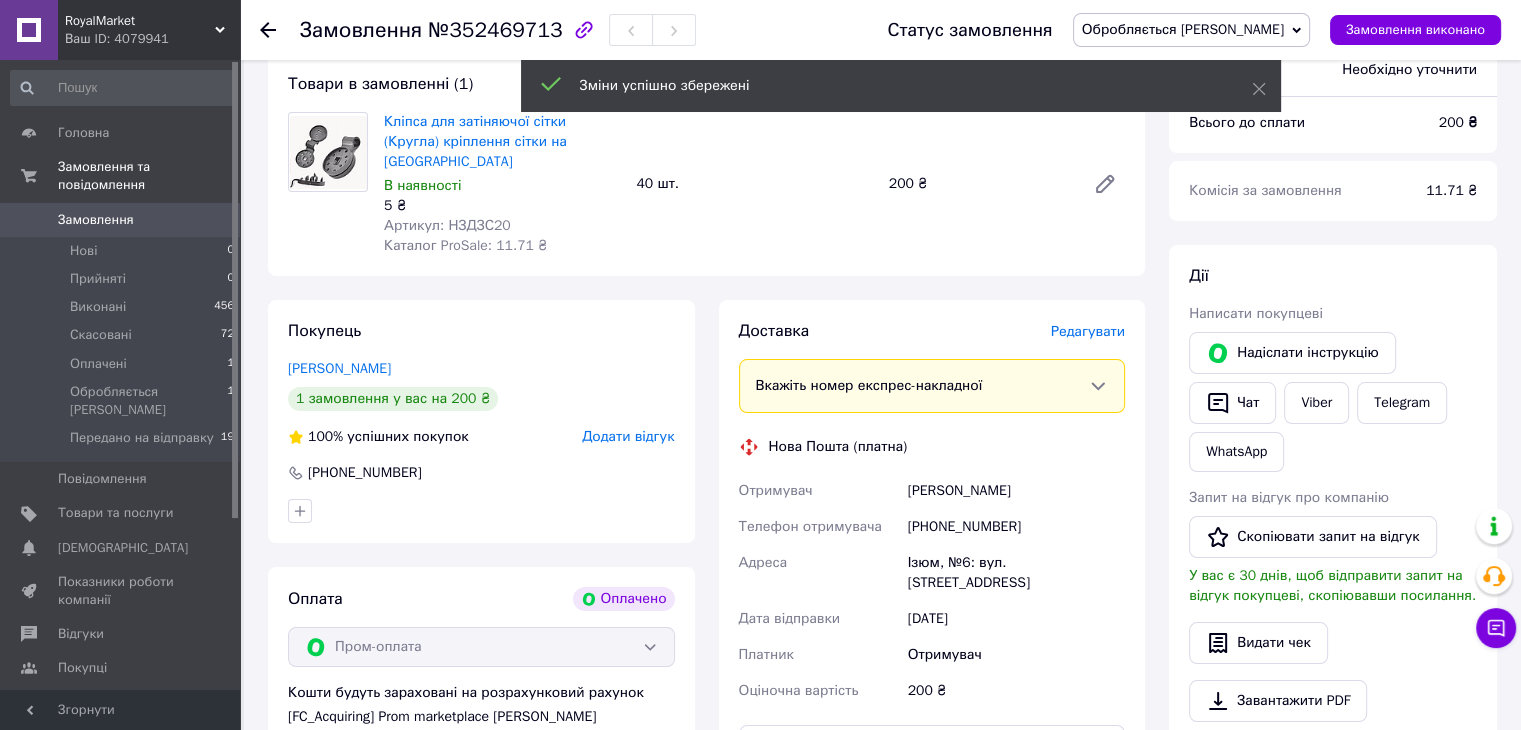 scroll, scrollTop: 133, scrollLeft: 0, axis: vertical 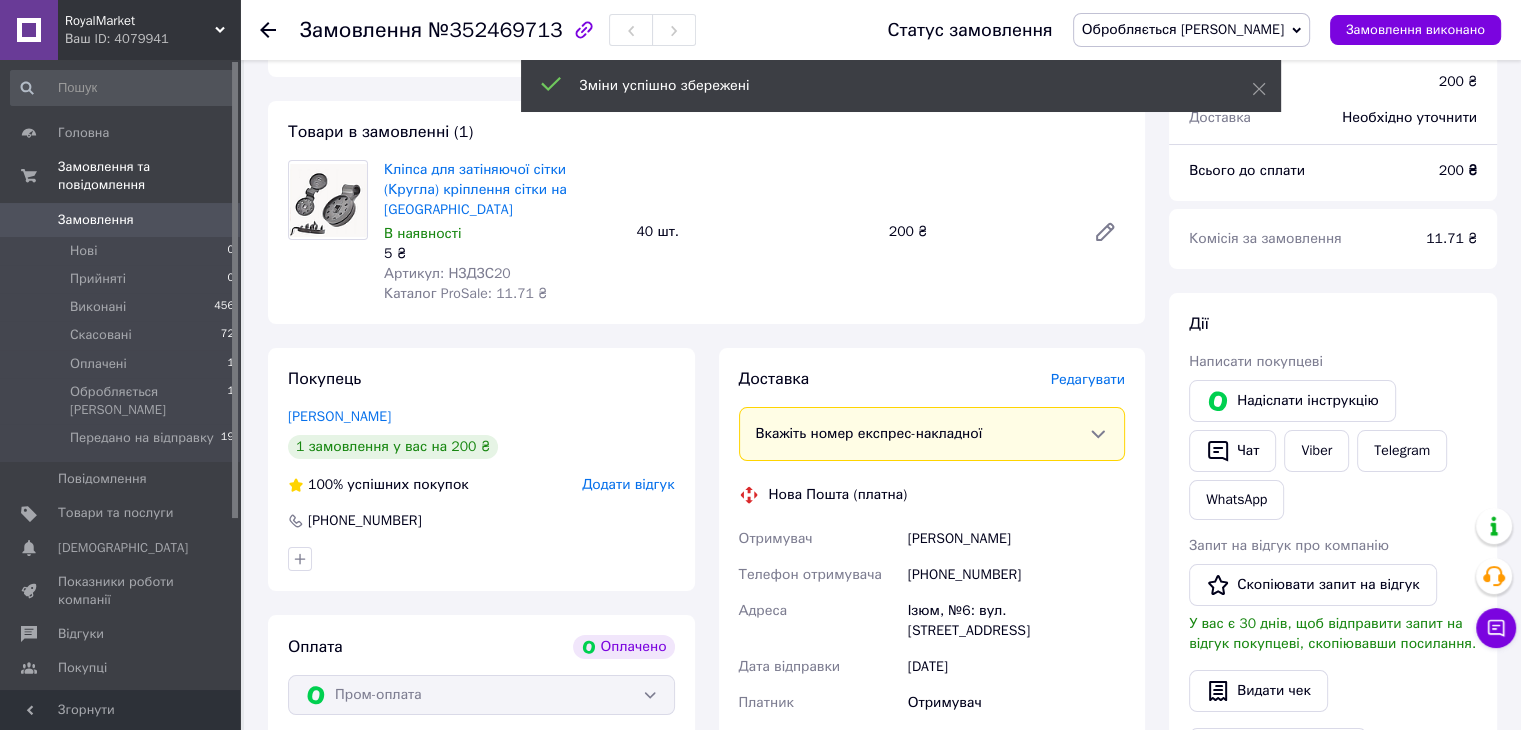 drag, startPoint x: 934, startPoint y: 497, endPoint x: 933, endPoint y: 512, distance: 15.033297 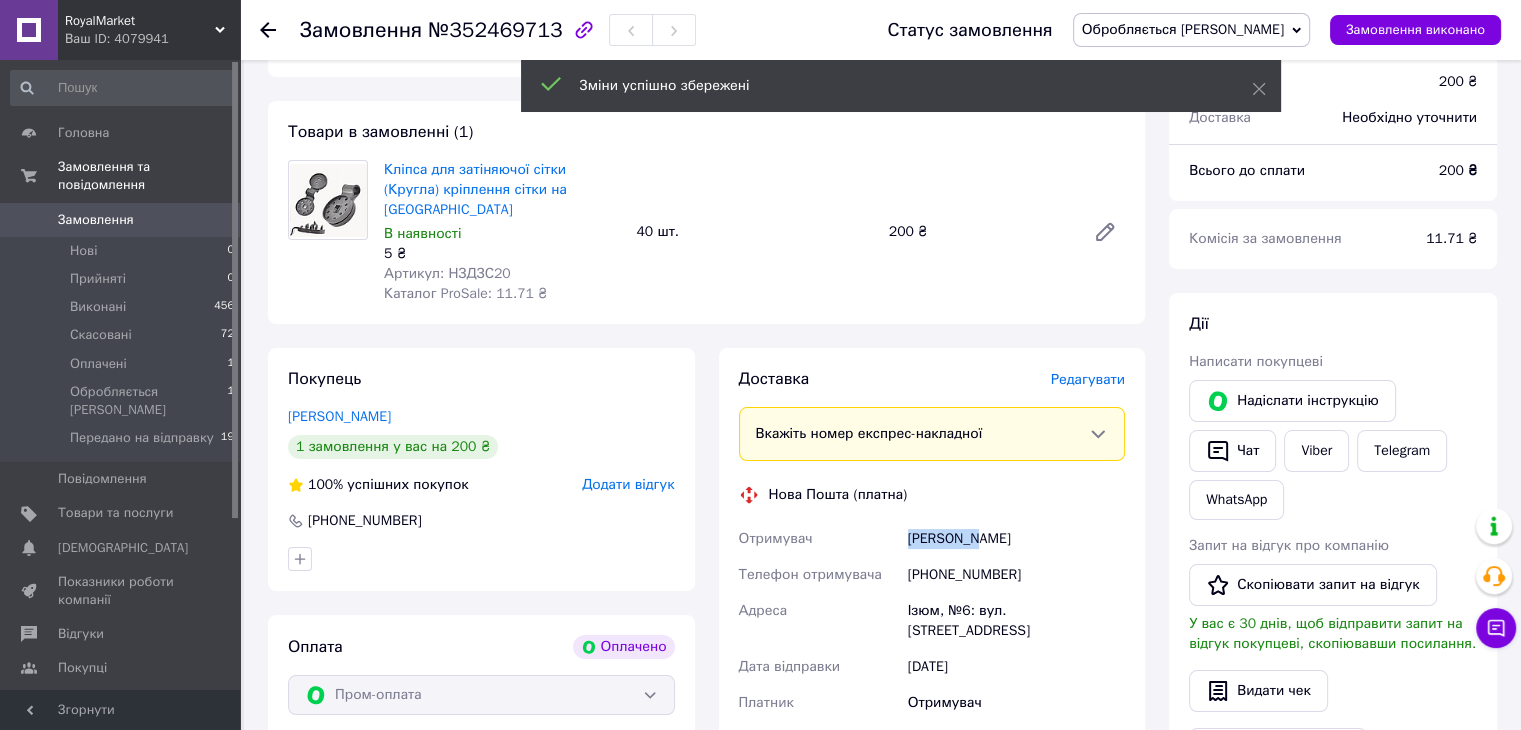 click on "Терновая Наташа" at bounding box center (1016, 539) 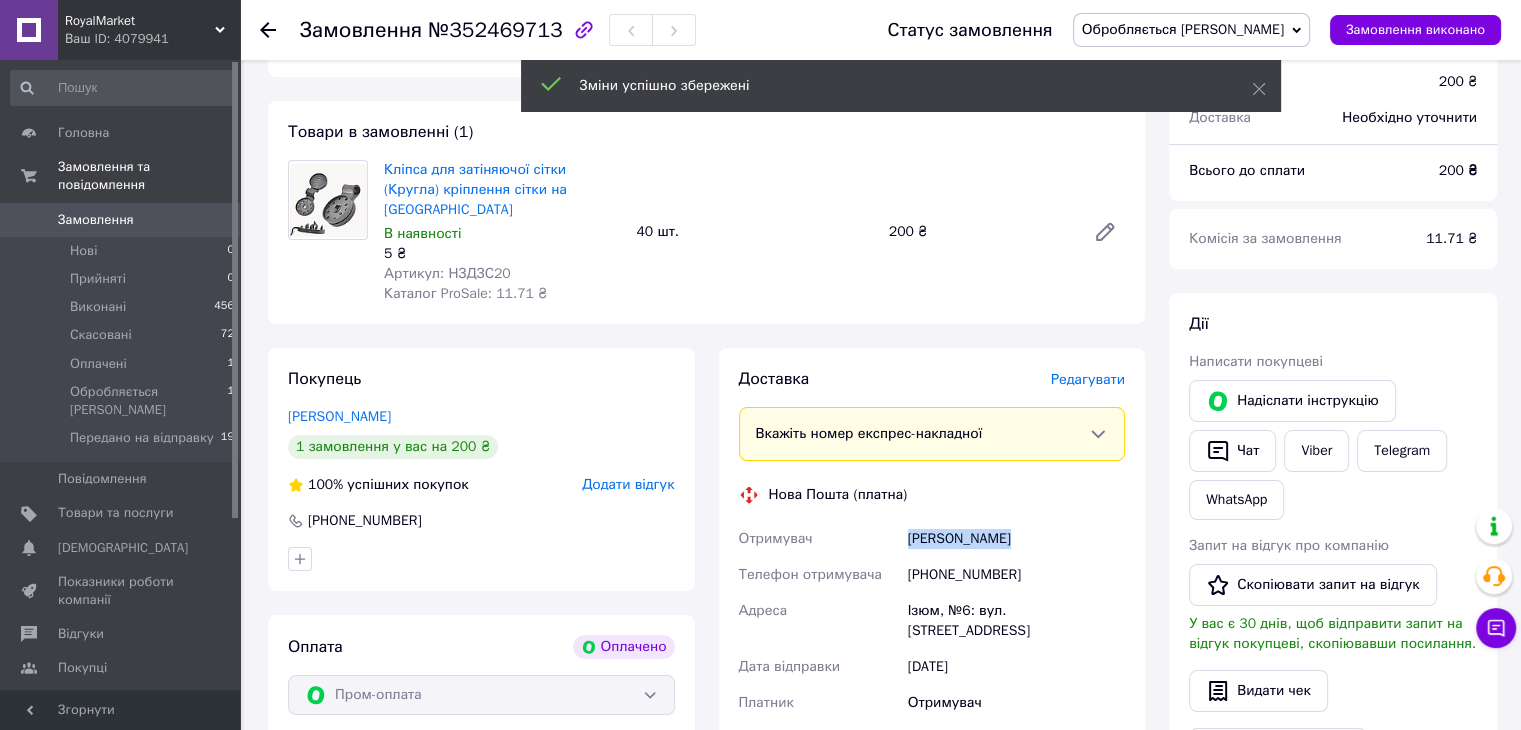 click on "Терновая Наташа" at bounding box center (1016, 539) 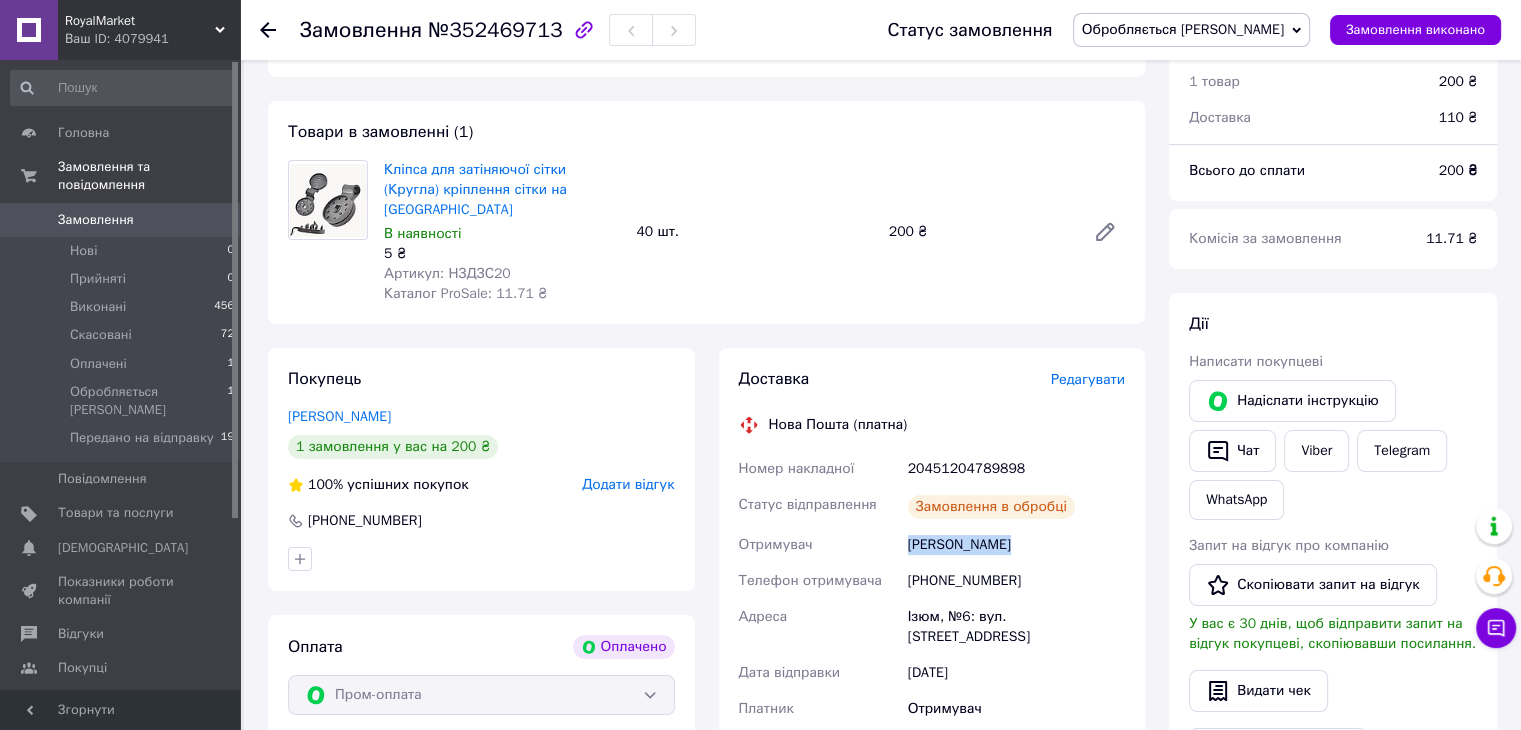 scroll, scrollTop: 400, scrollLeft: 0, axis: vertical 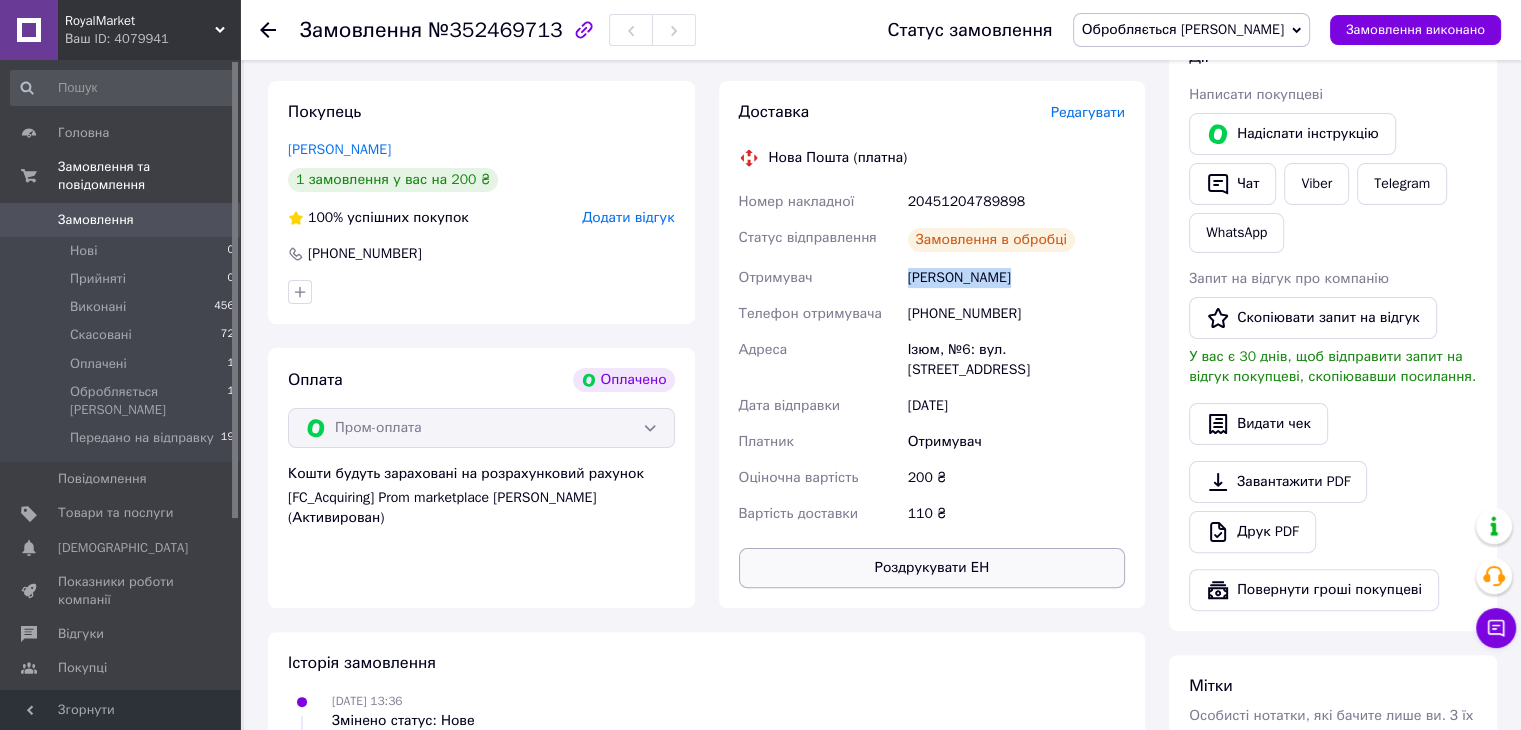 click on "Роздрукувати ЕН" at bounding box center (932, 568) 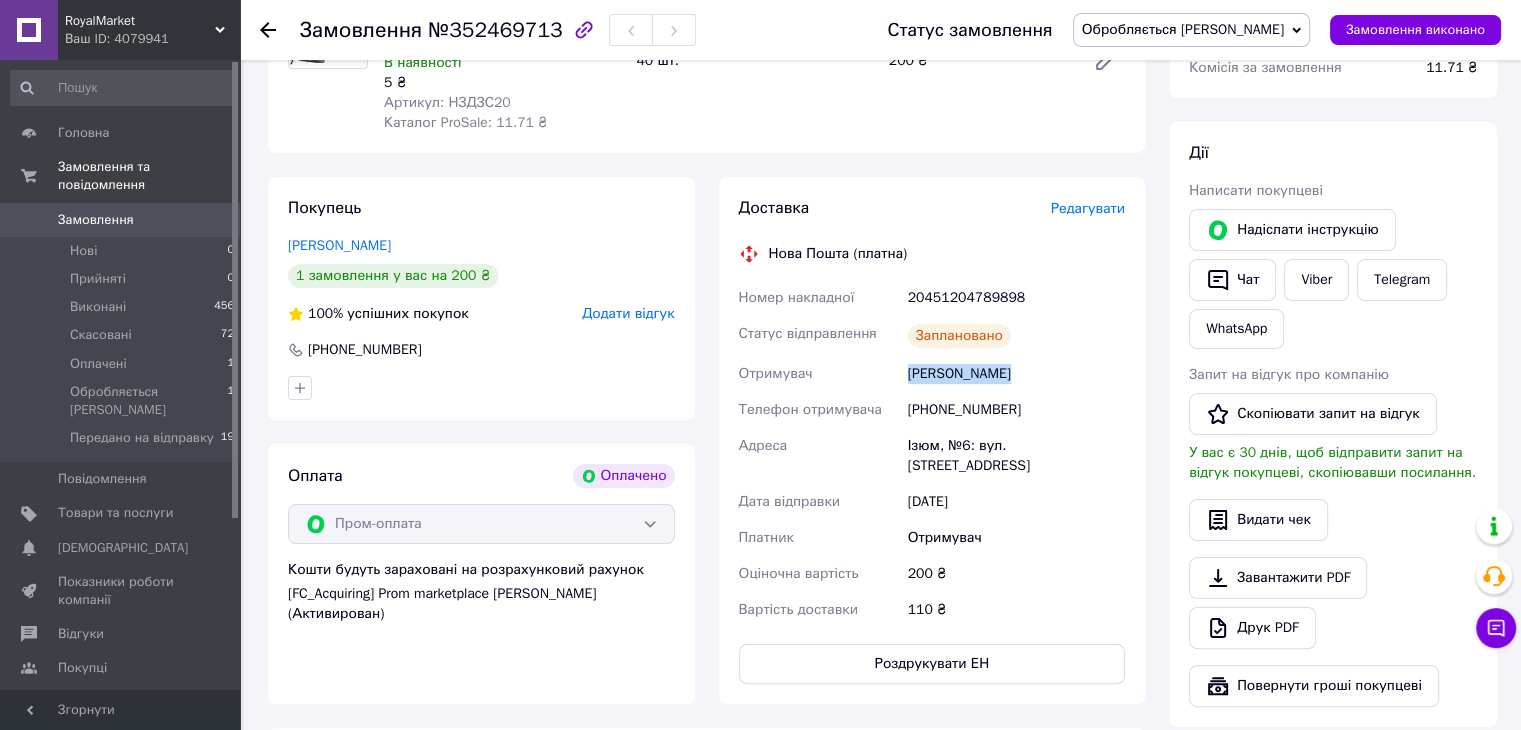 scroll, scrollTop: 266, scrollLeft: 0, axis: vertical 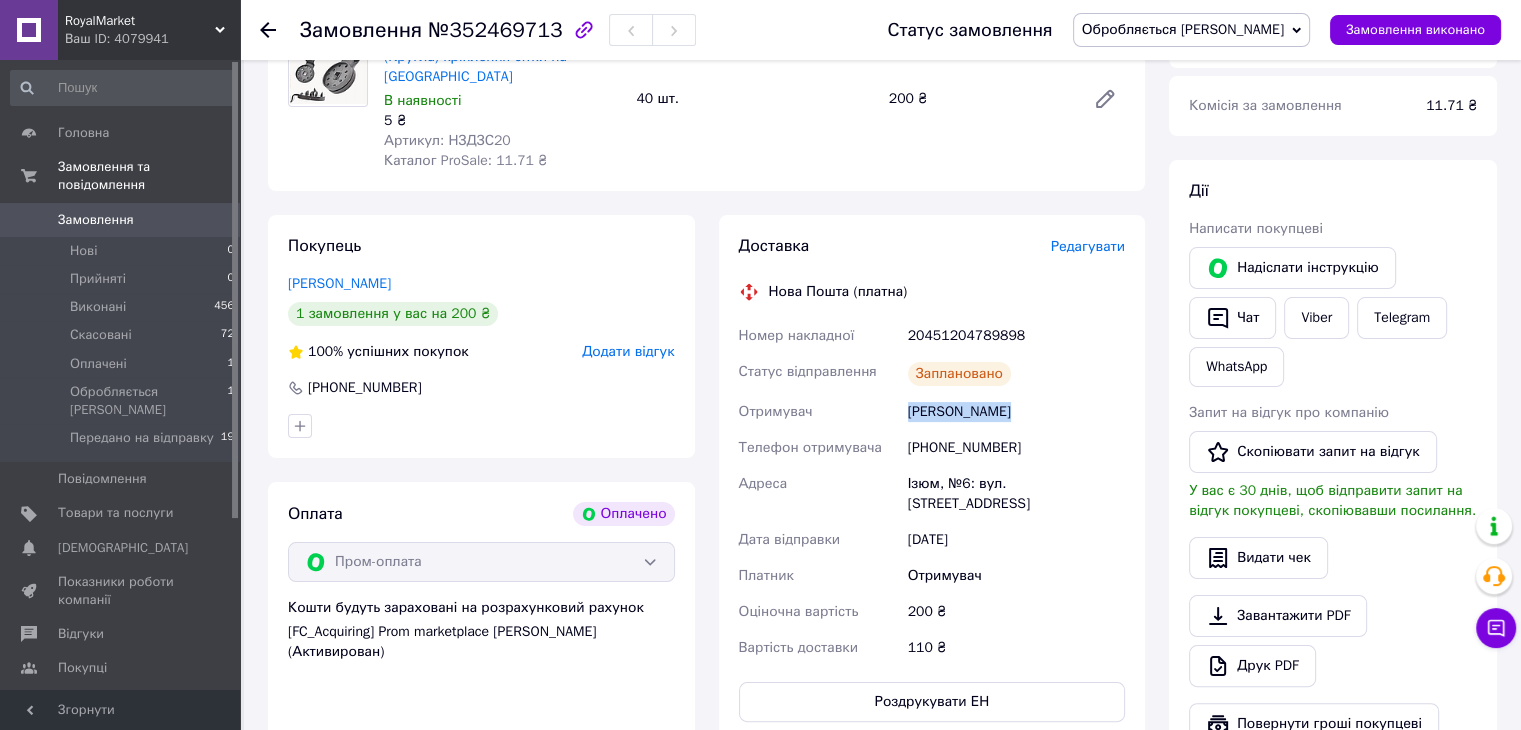 click on "Обробляється [PERSON_NAME]" at bounding box center [1191, 30] 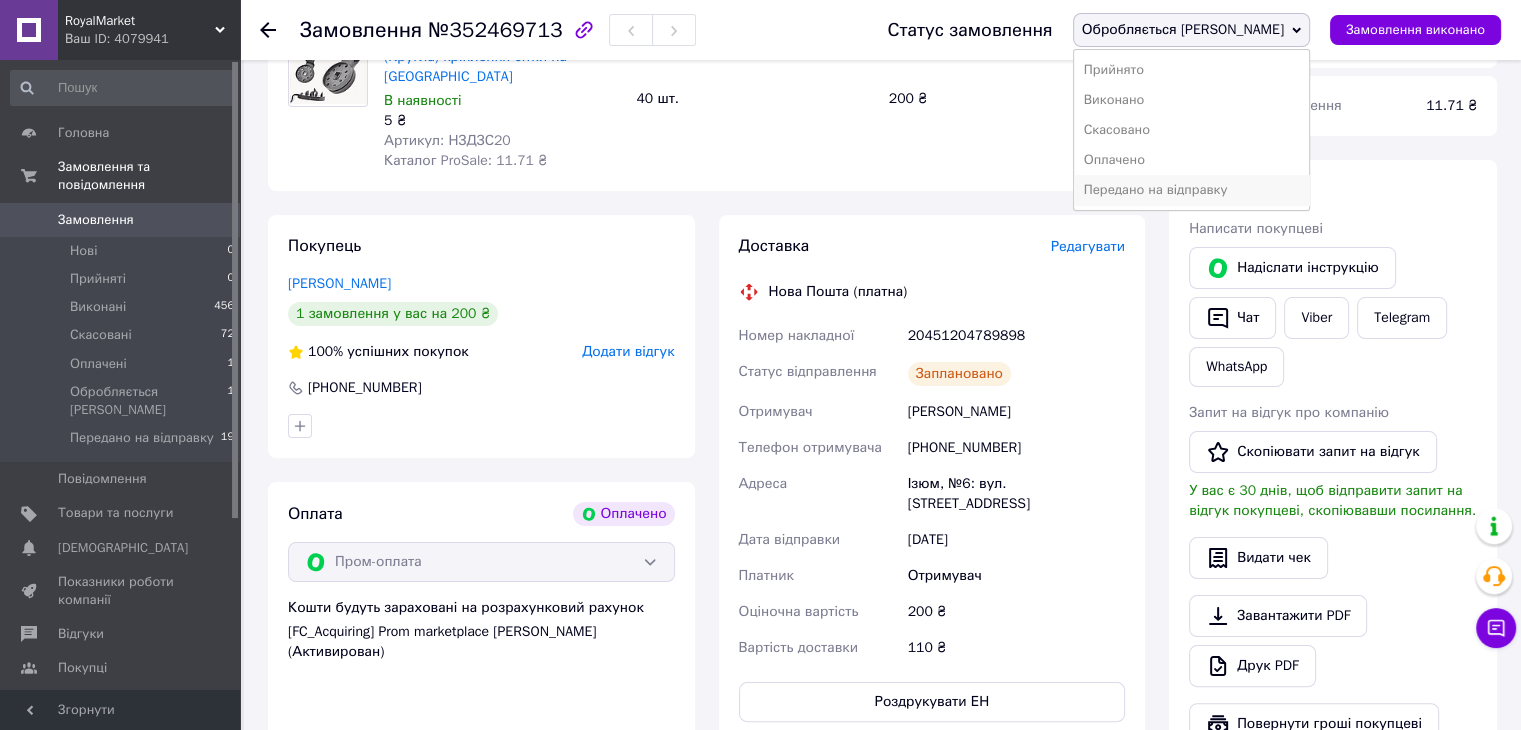 click on "Передано на відправку" at bounding box center (1191, 190) 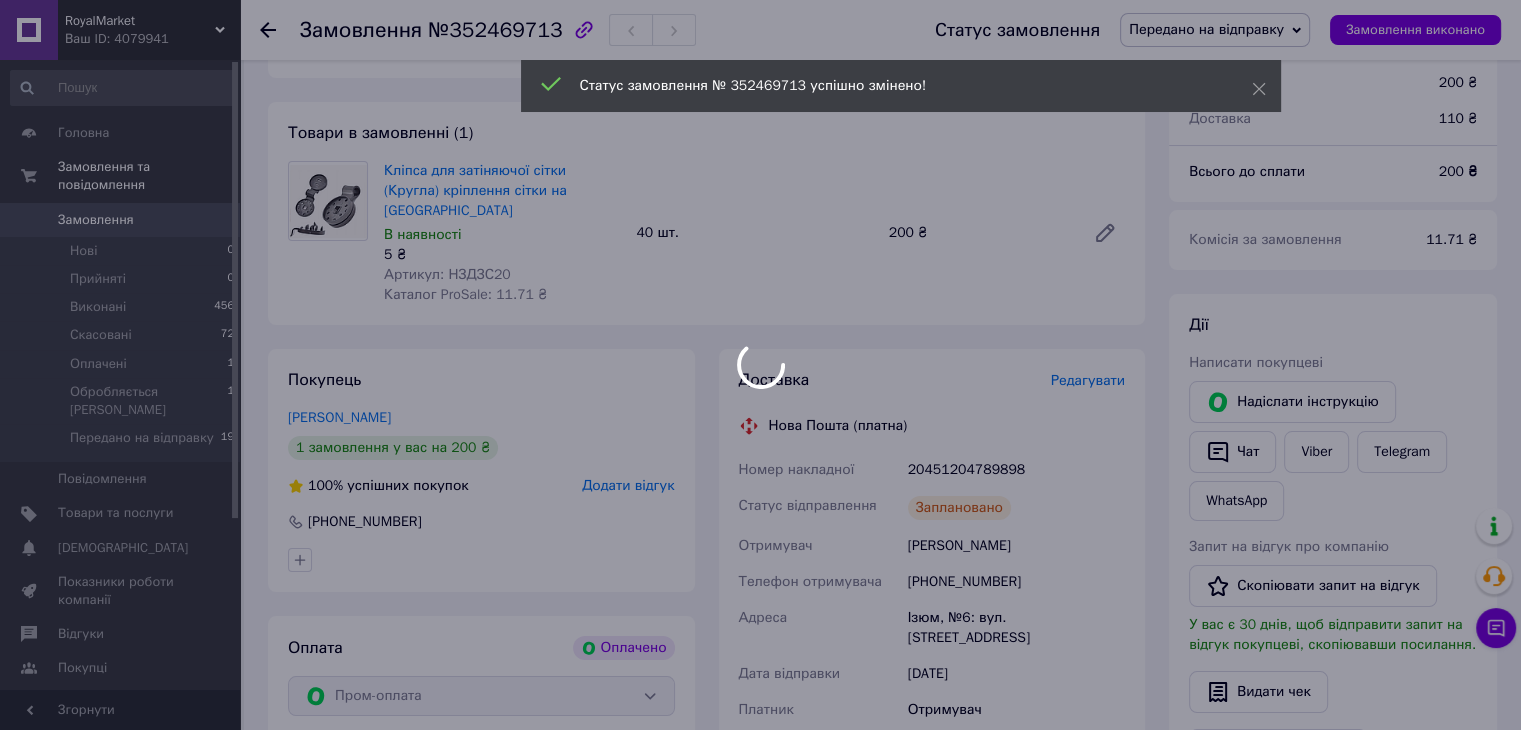 scroll, scrollTop: 0, scrollLeft: 0, axis: both 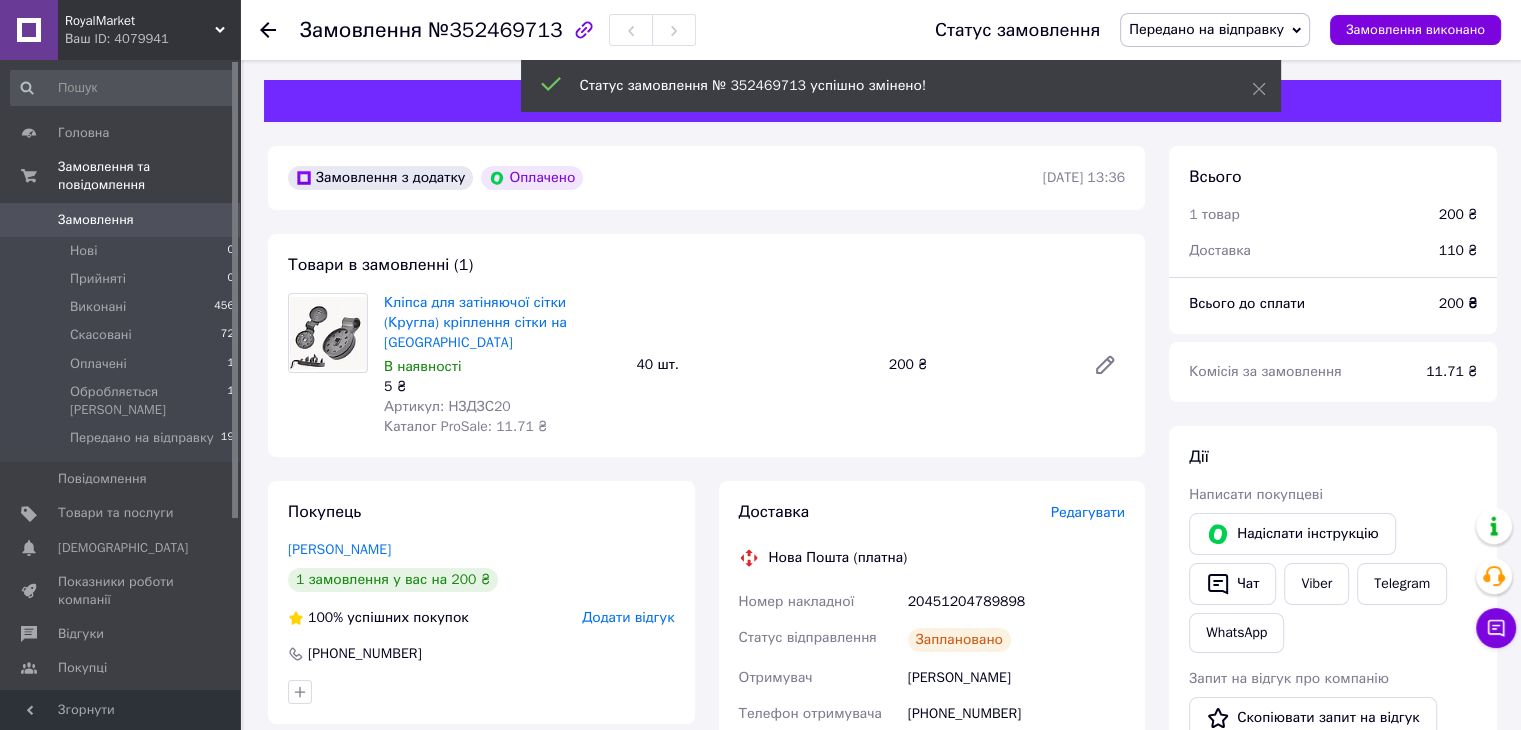 click on "20451204789898" at bounding box center [1016, 602] 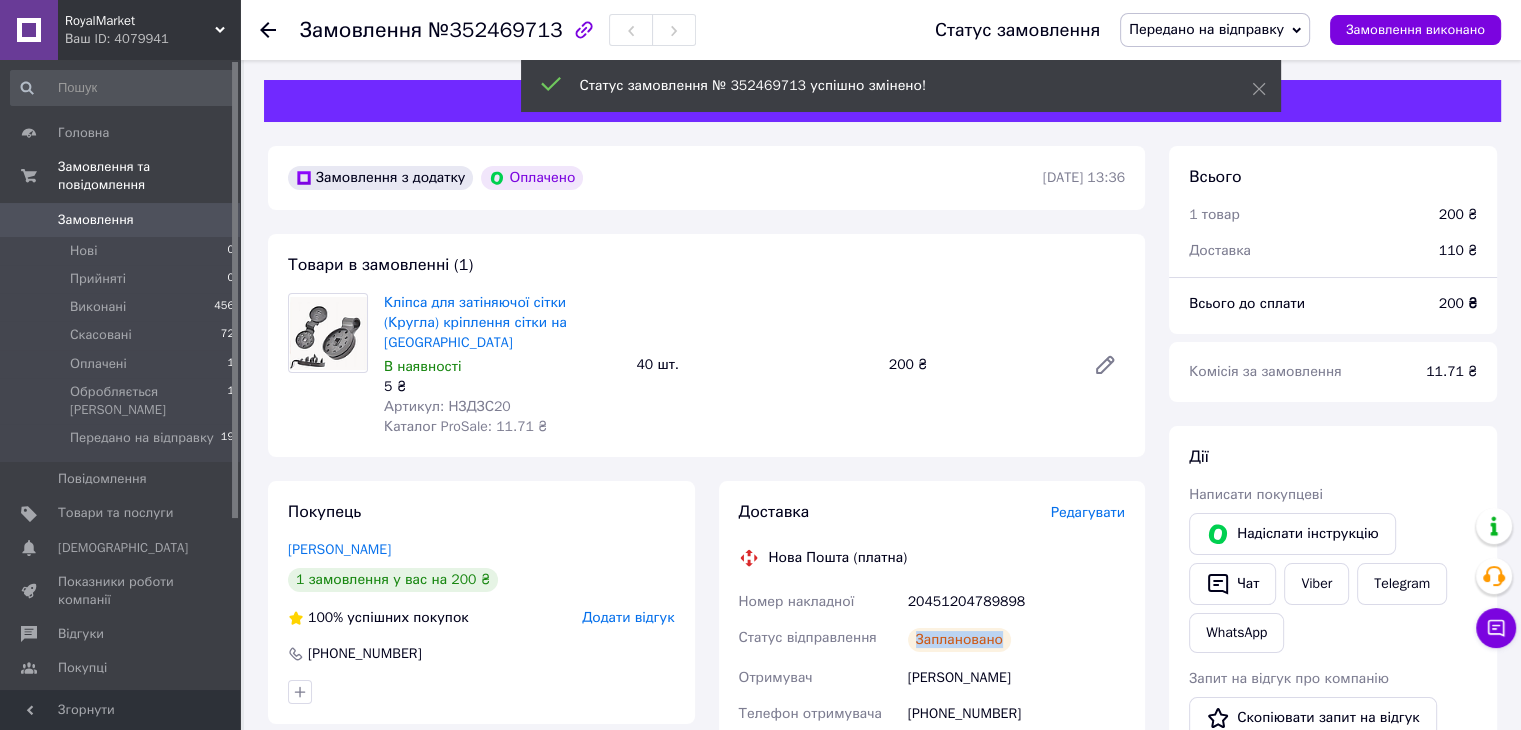 click on "Заплановано" at bounding box center [1016, 640] 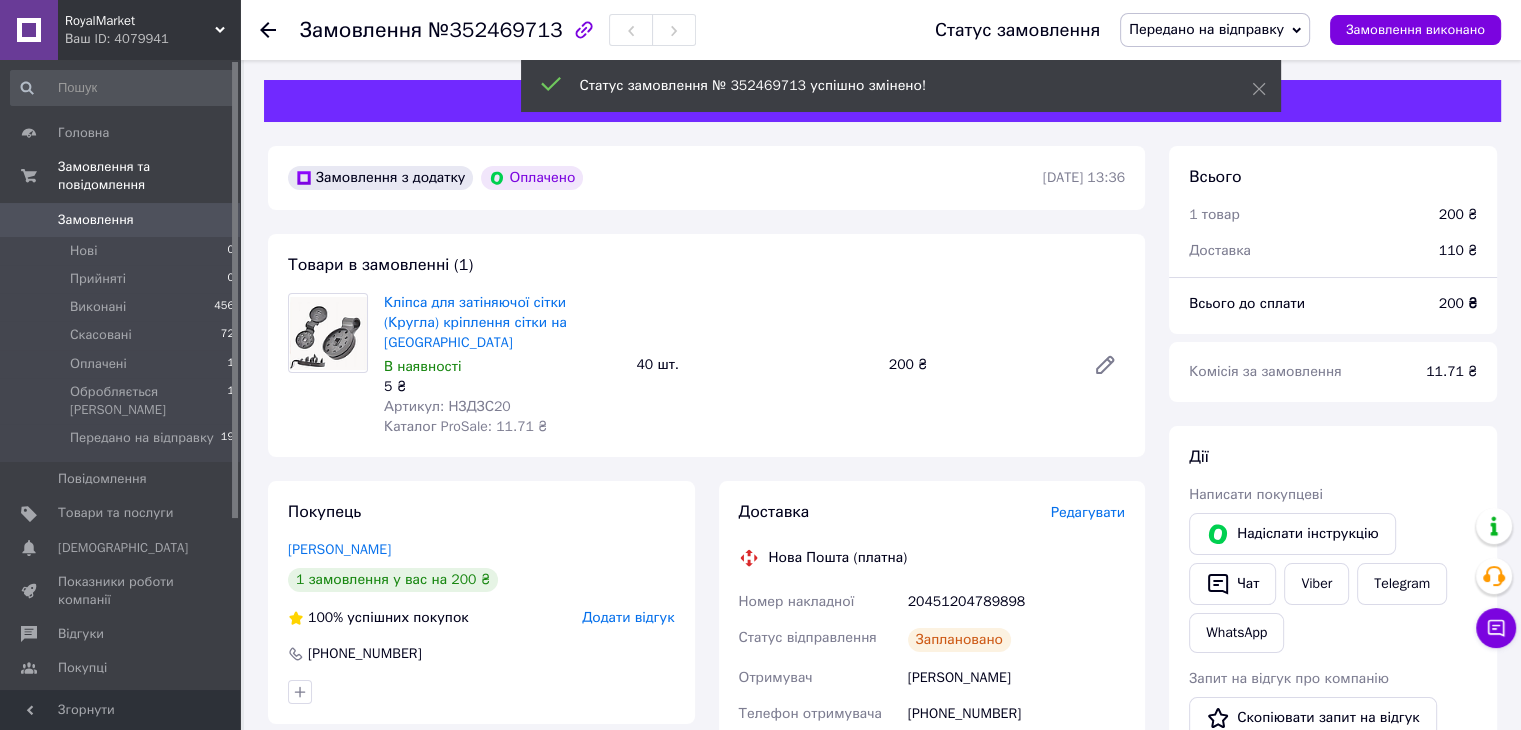 click on "Терновая Наташа" at bounding box center (1016, 678) 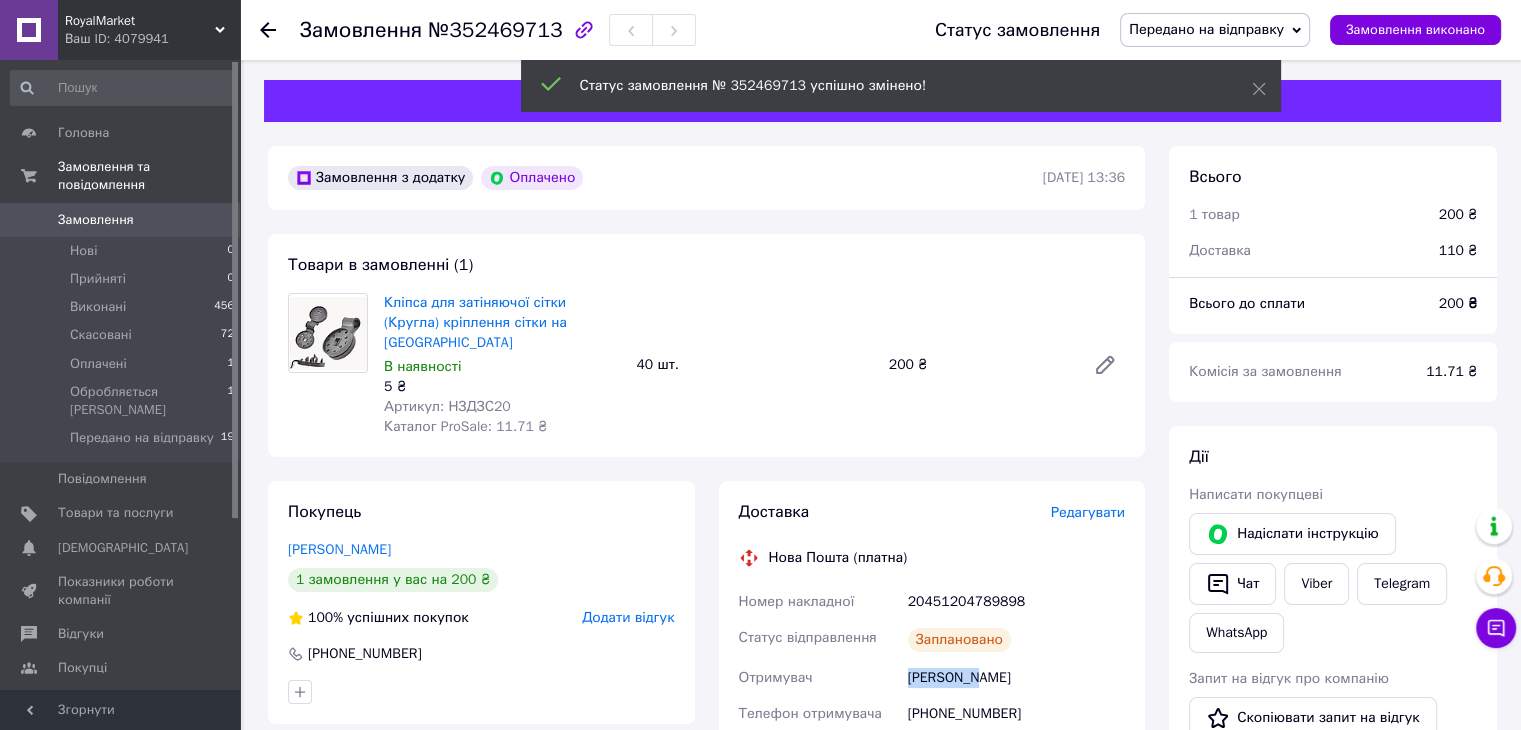 click on "Терновая Наташа" at bounding box center [1016, 678] 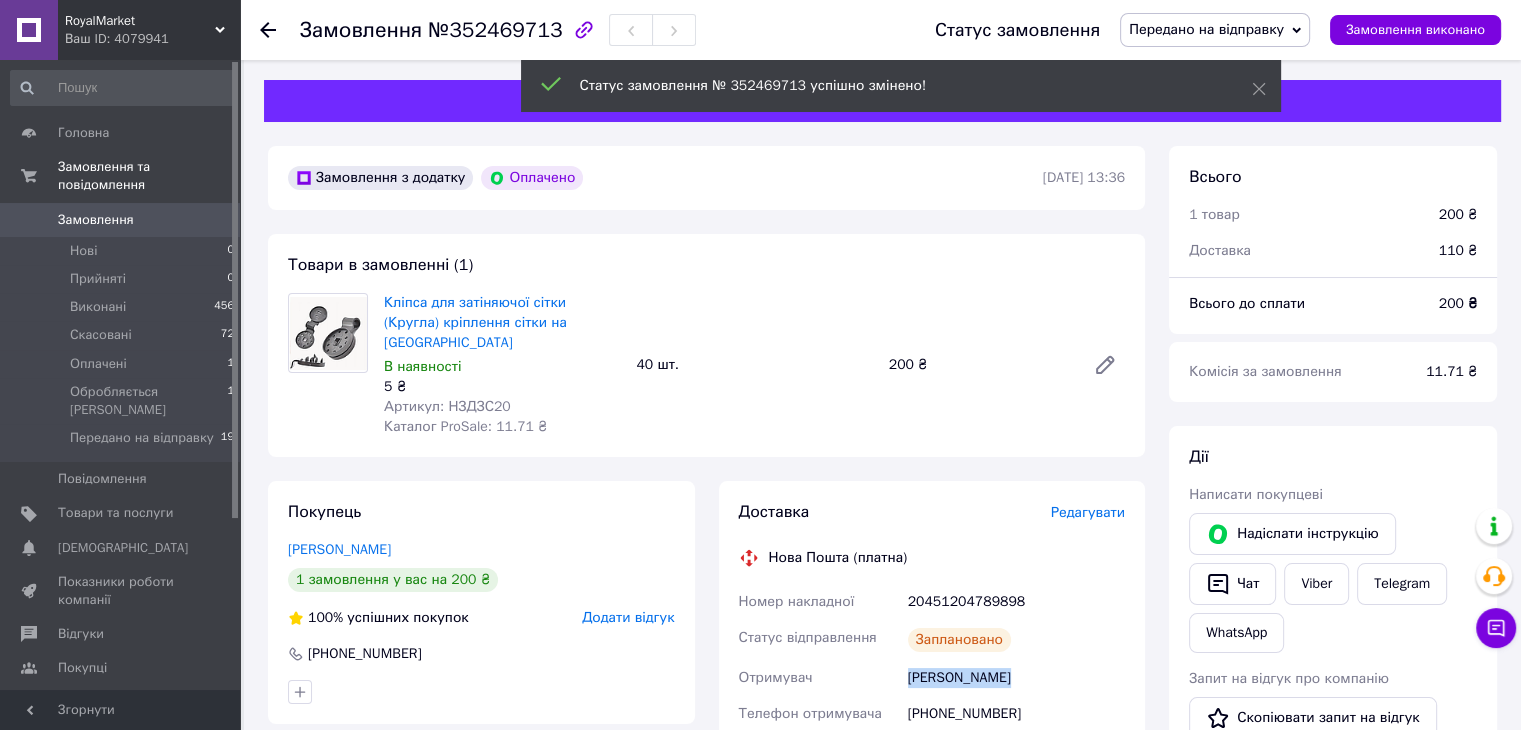 click on "Терновая Наташа" at bounding box center [1016, 678] 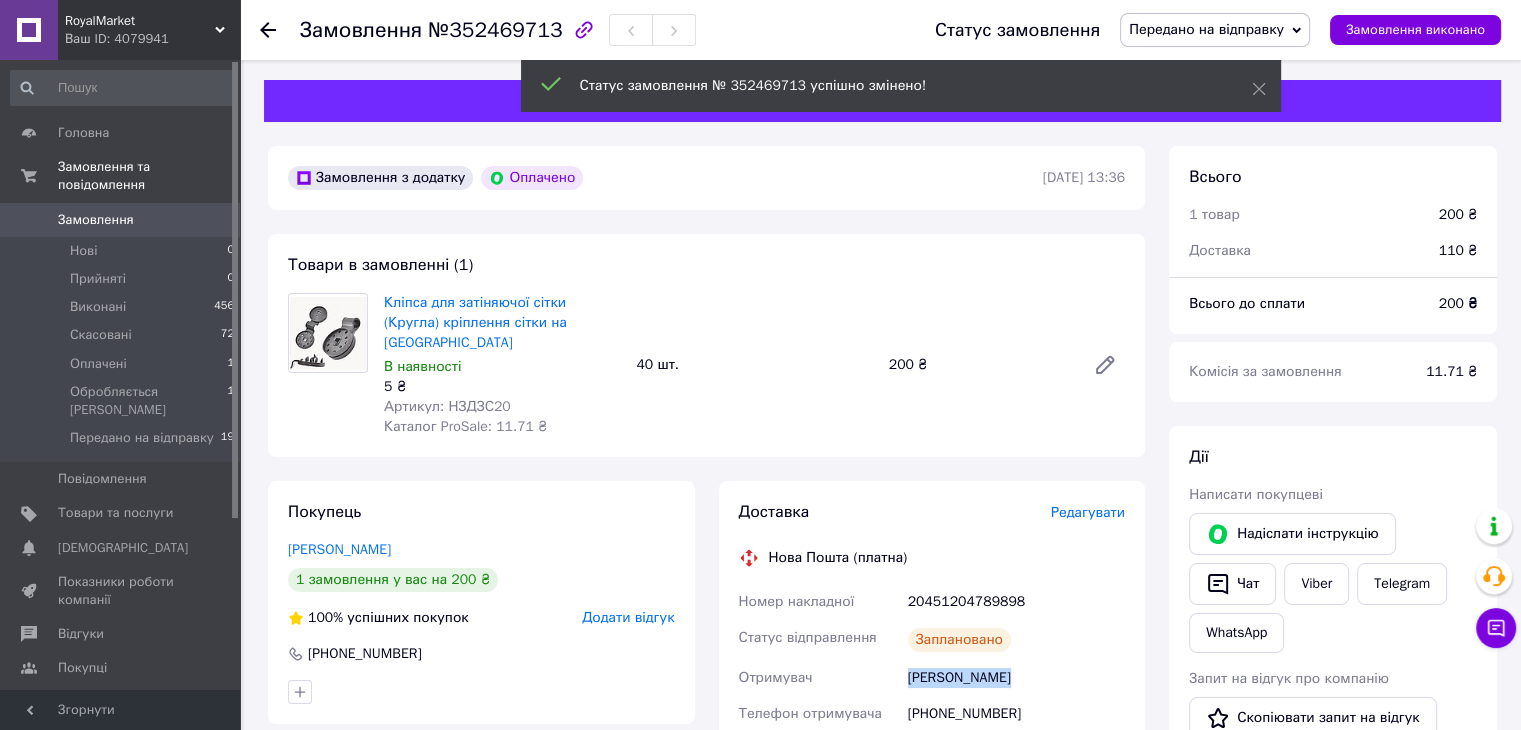 copy on "Терновая Наташа" 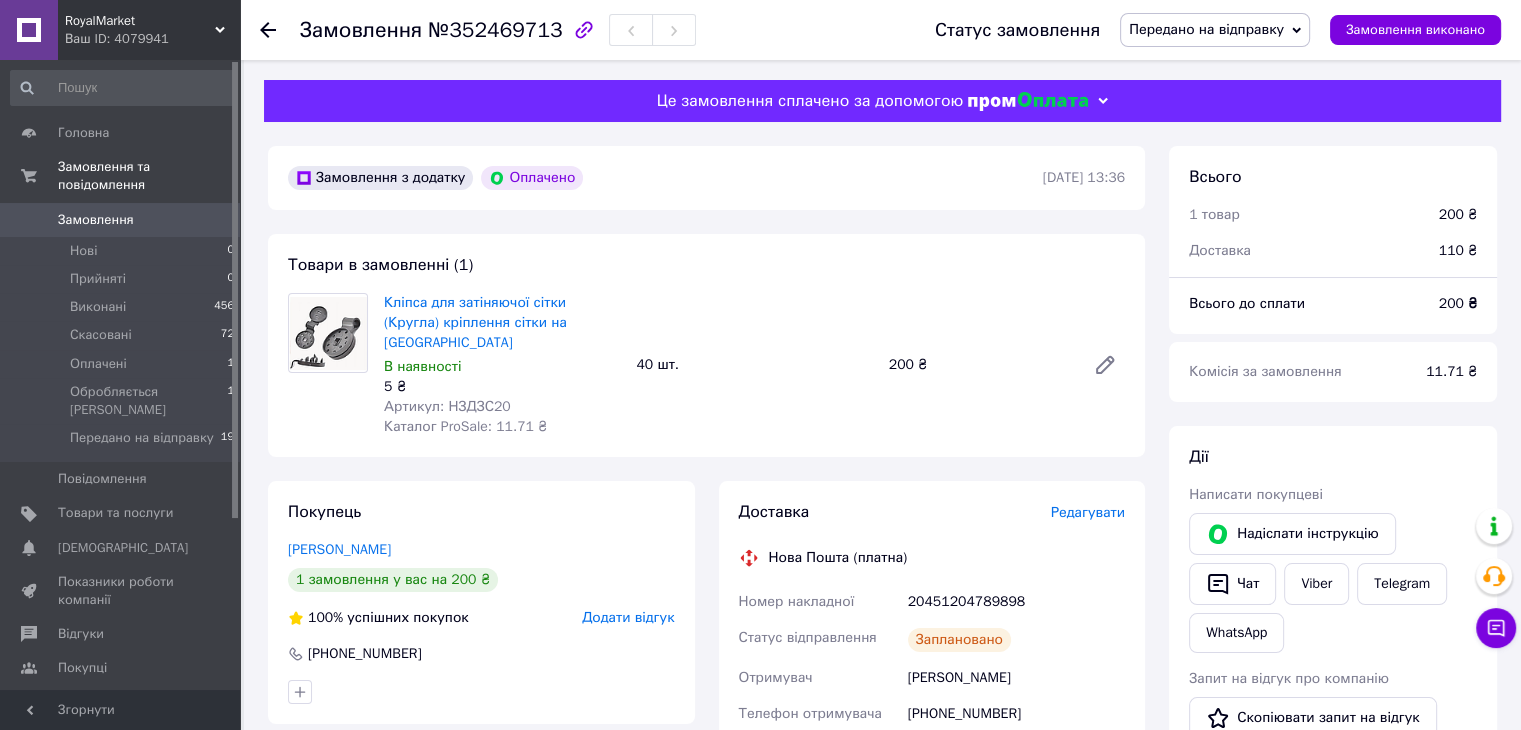 click on "+380959003903" at bounding box center (1016, 714) 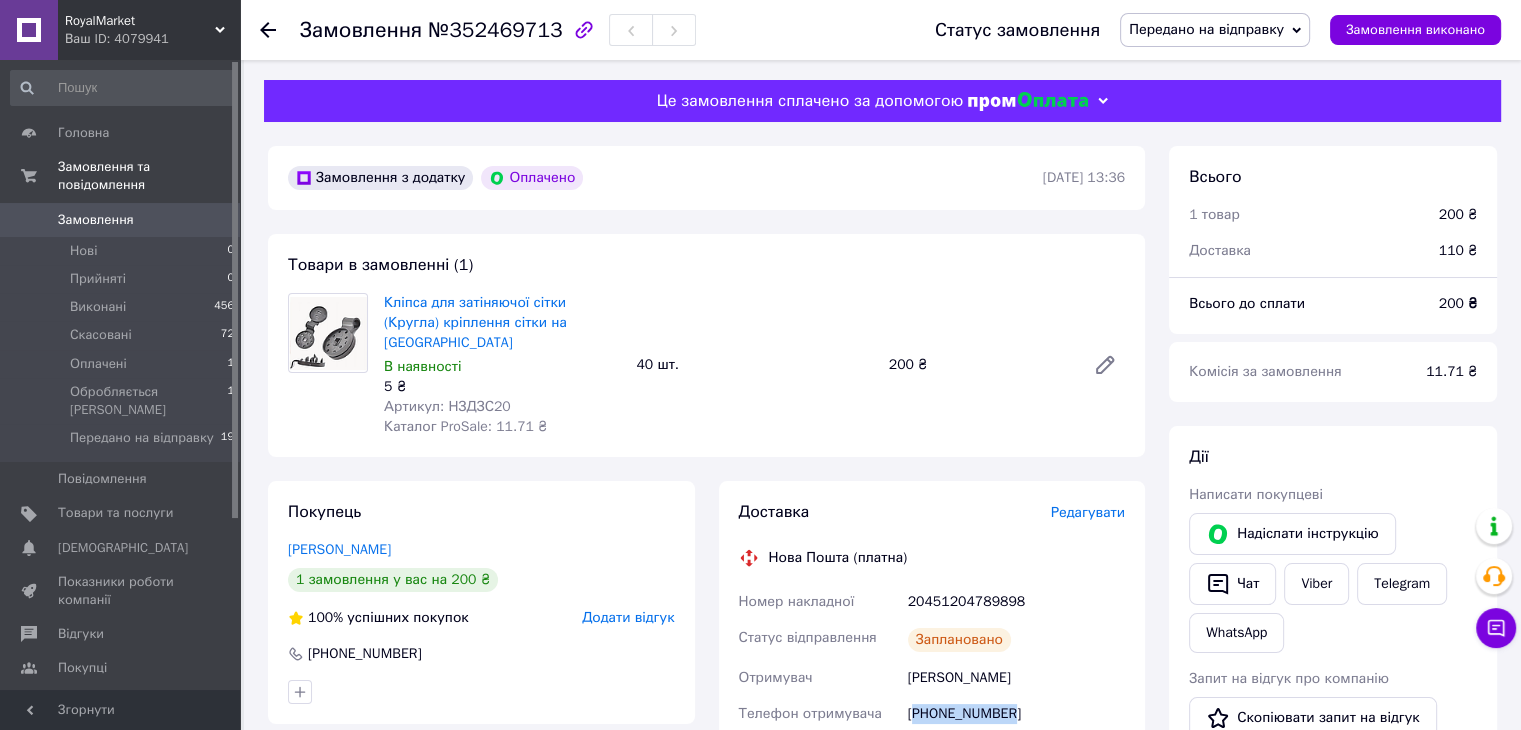 click on "+380959003903" at bounding box center (1016, 714) 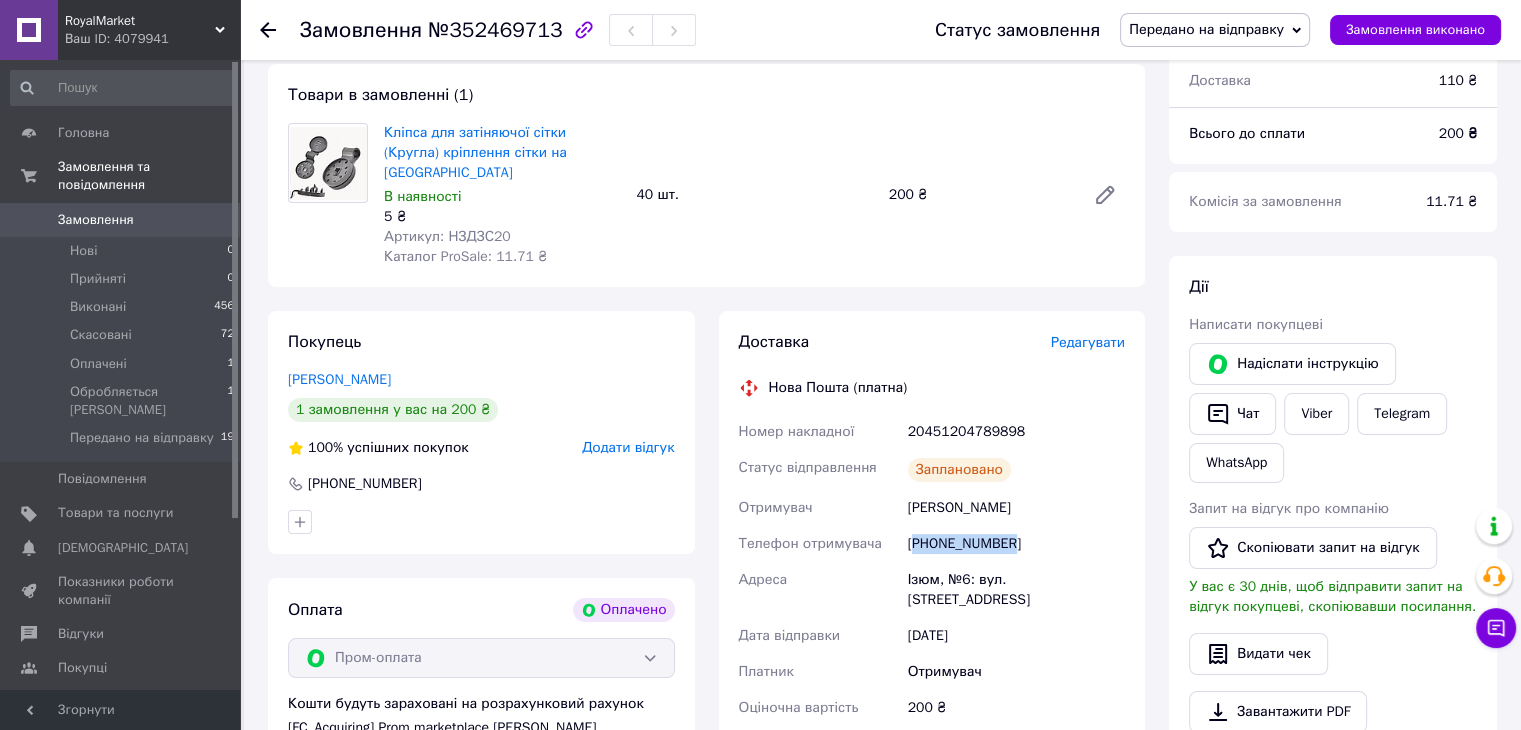 scroll, scrollTop: 266, scrollLeft: 0, axis: vertical 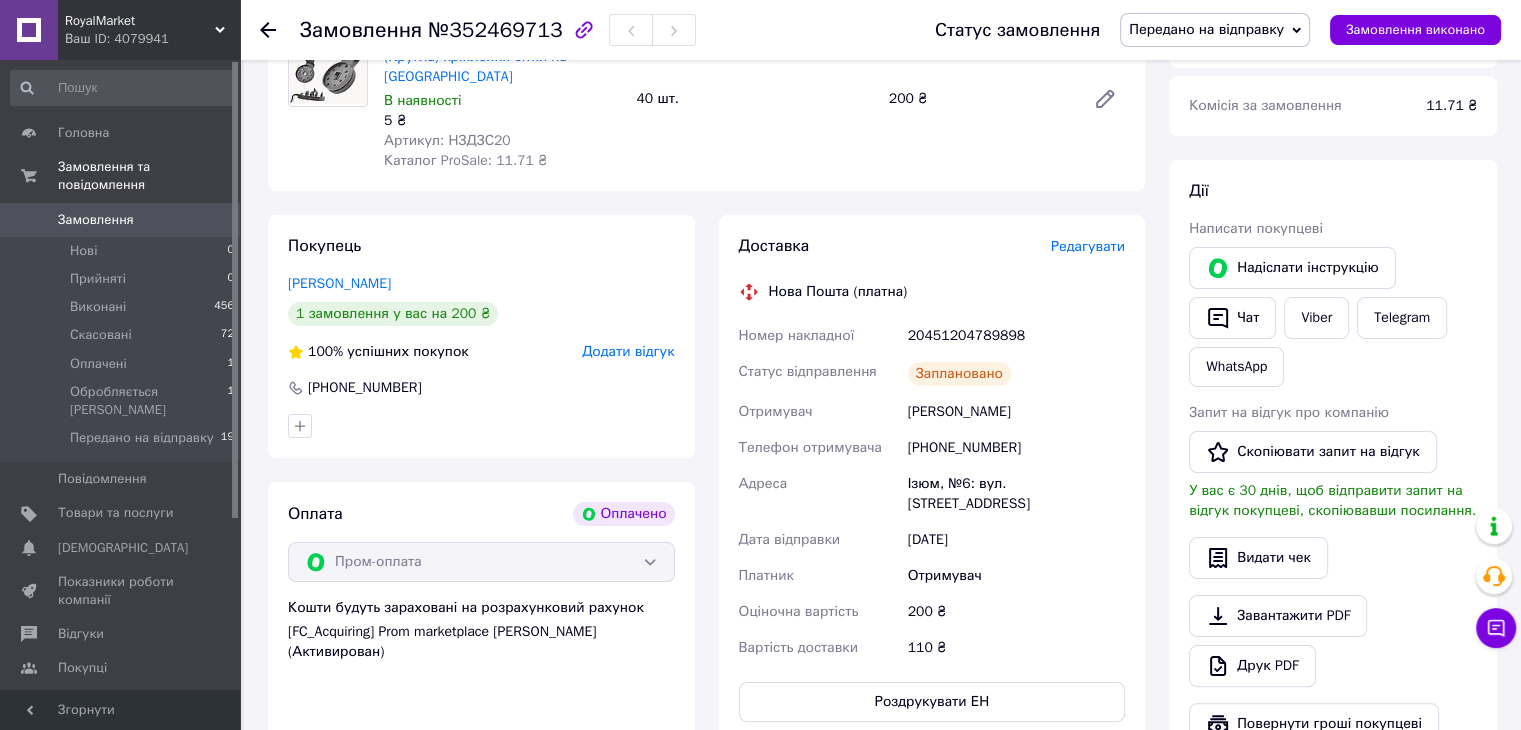 click on "Адреса" at bounding box center (819, 494) 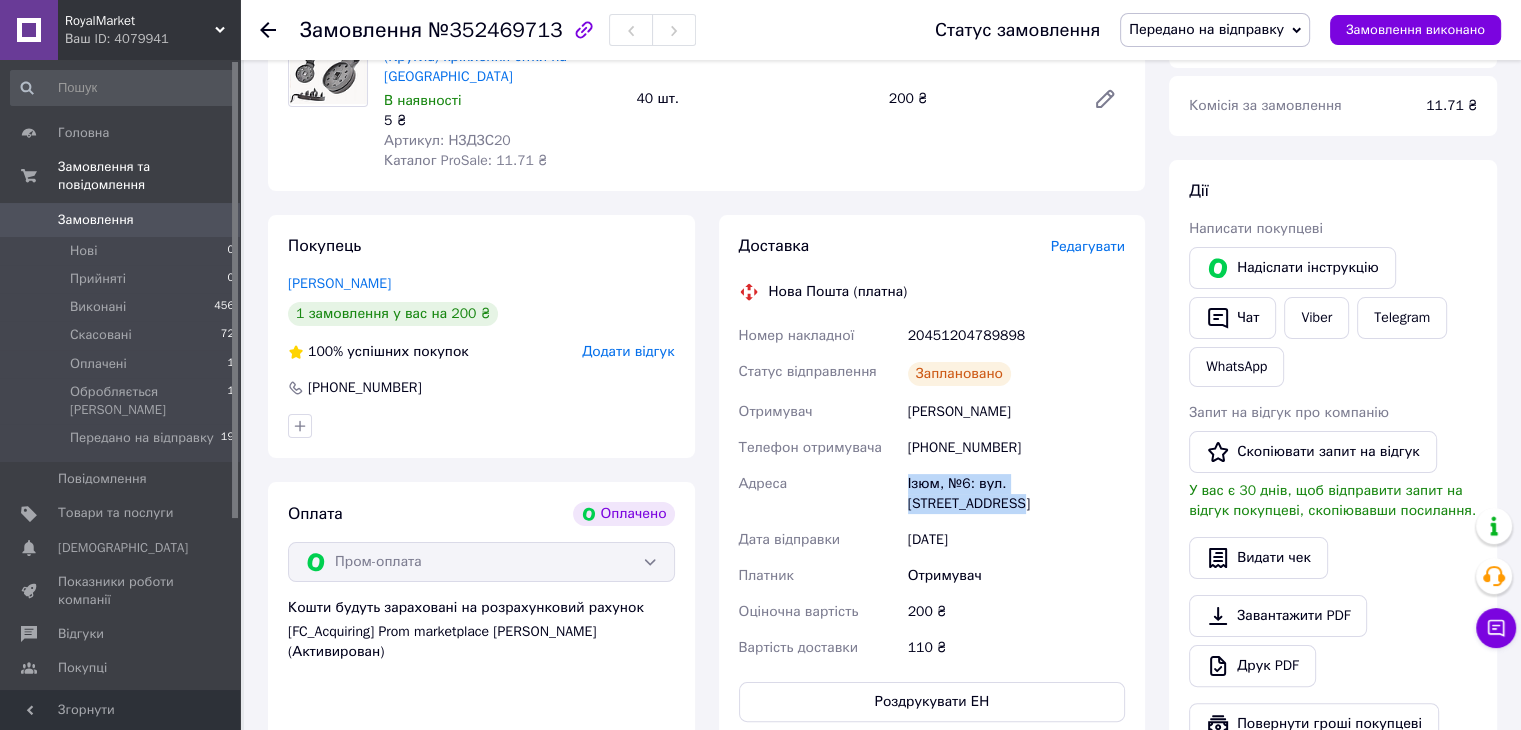 drag, startPoint x: 971, startPoint y: 465, endPoint x: 1136, endPoint y: 471, distance: 165.10905 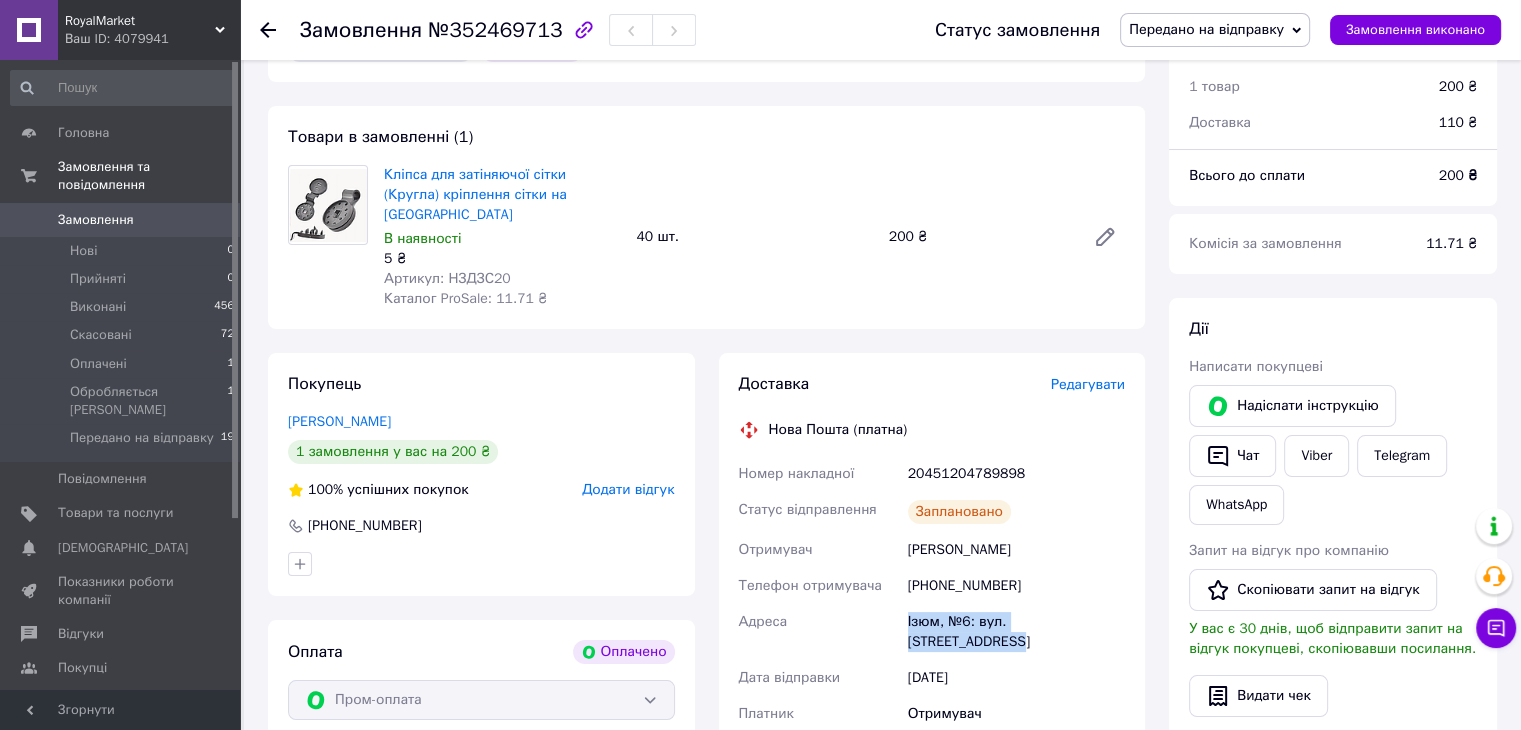 scroll, scrollTop: 266, scrollLeft: 0, axis: vertical 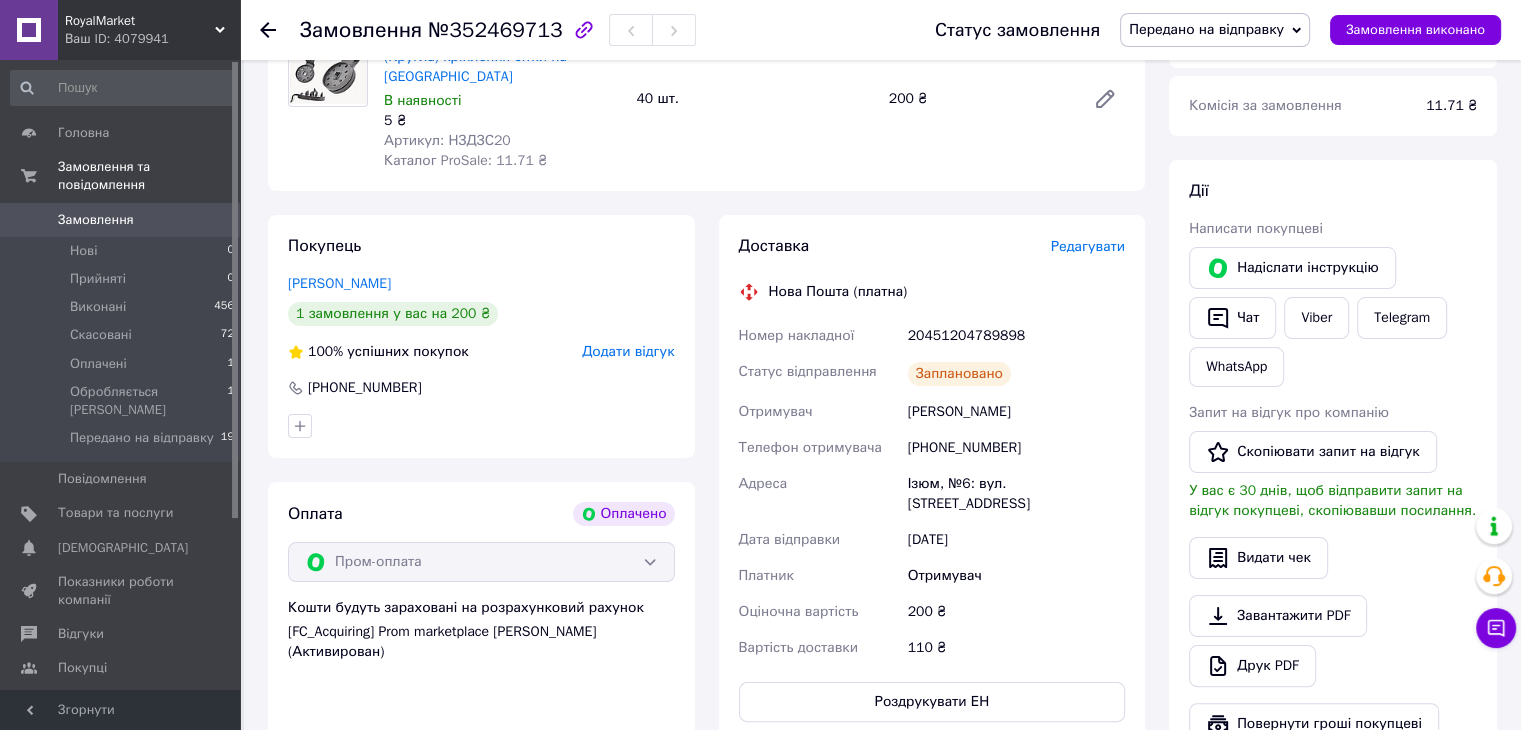 click on "20451204789898" at bounding box center [1016, 336] 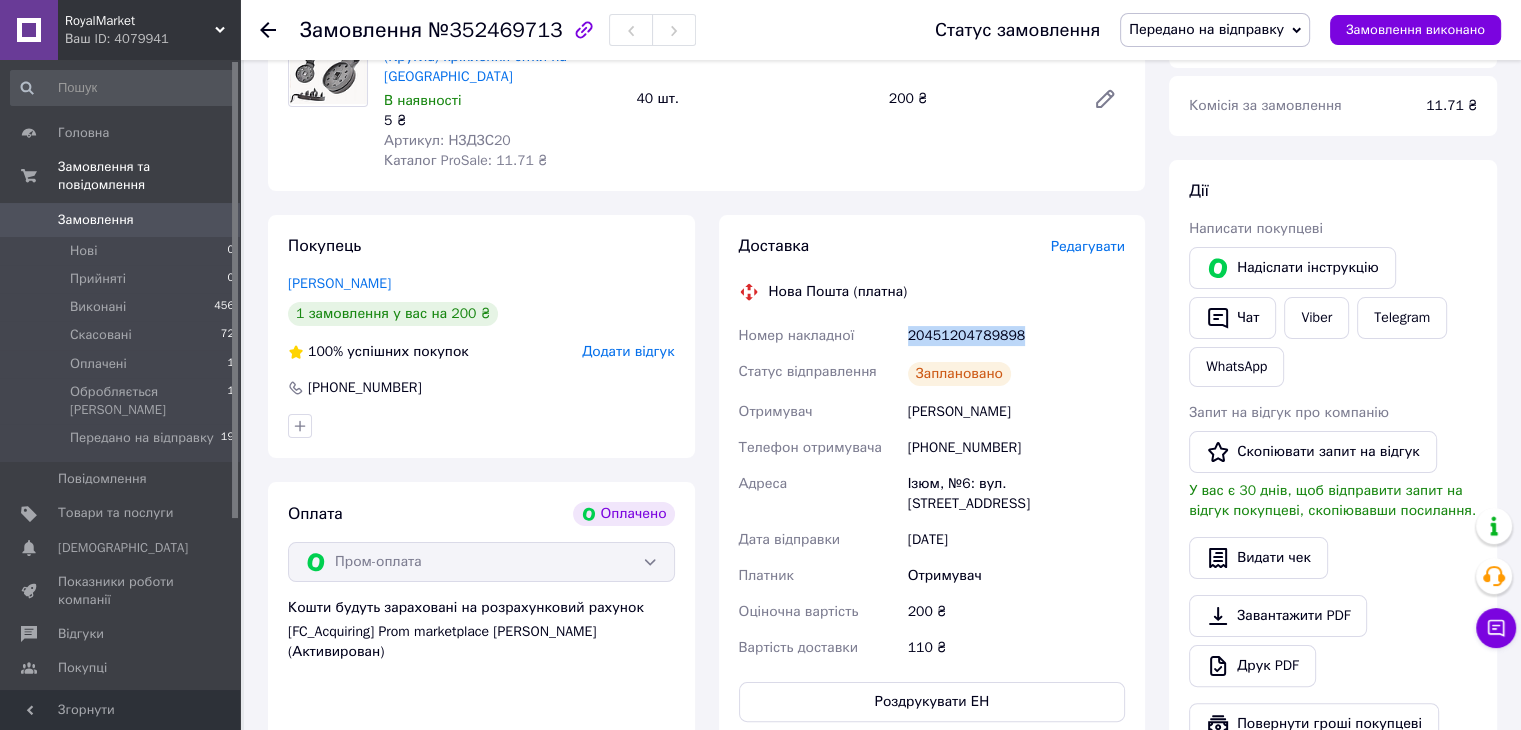 click on "20451204789898" at bounding box center (1016, 336) 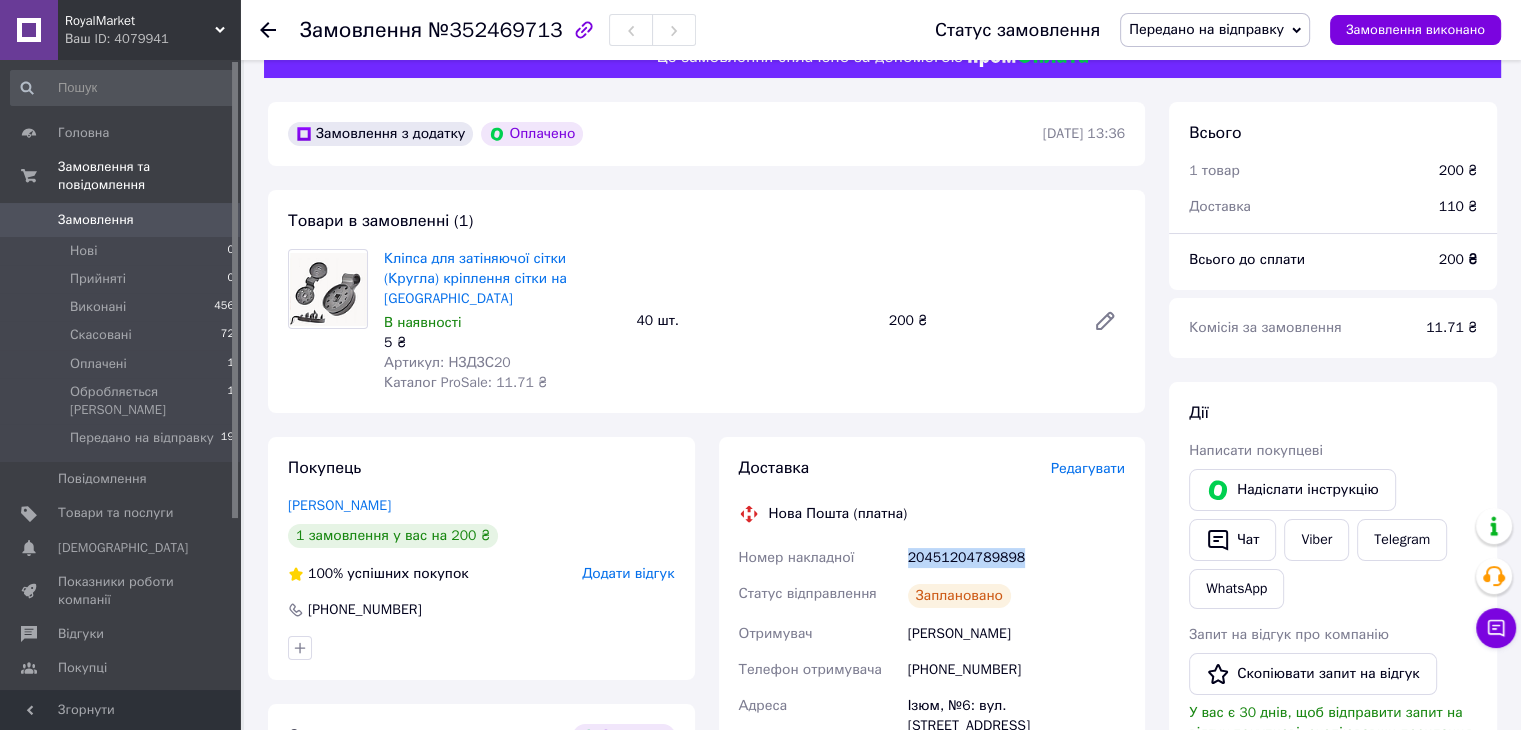 scroll, scrollTop: 0, scrollLeft: 0, axis: both 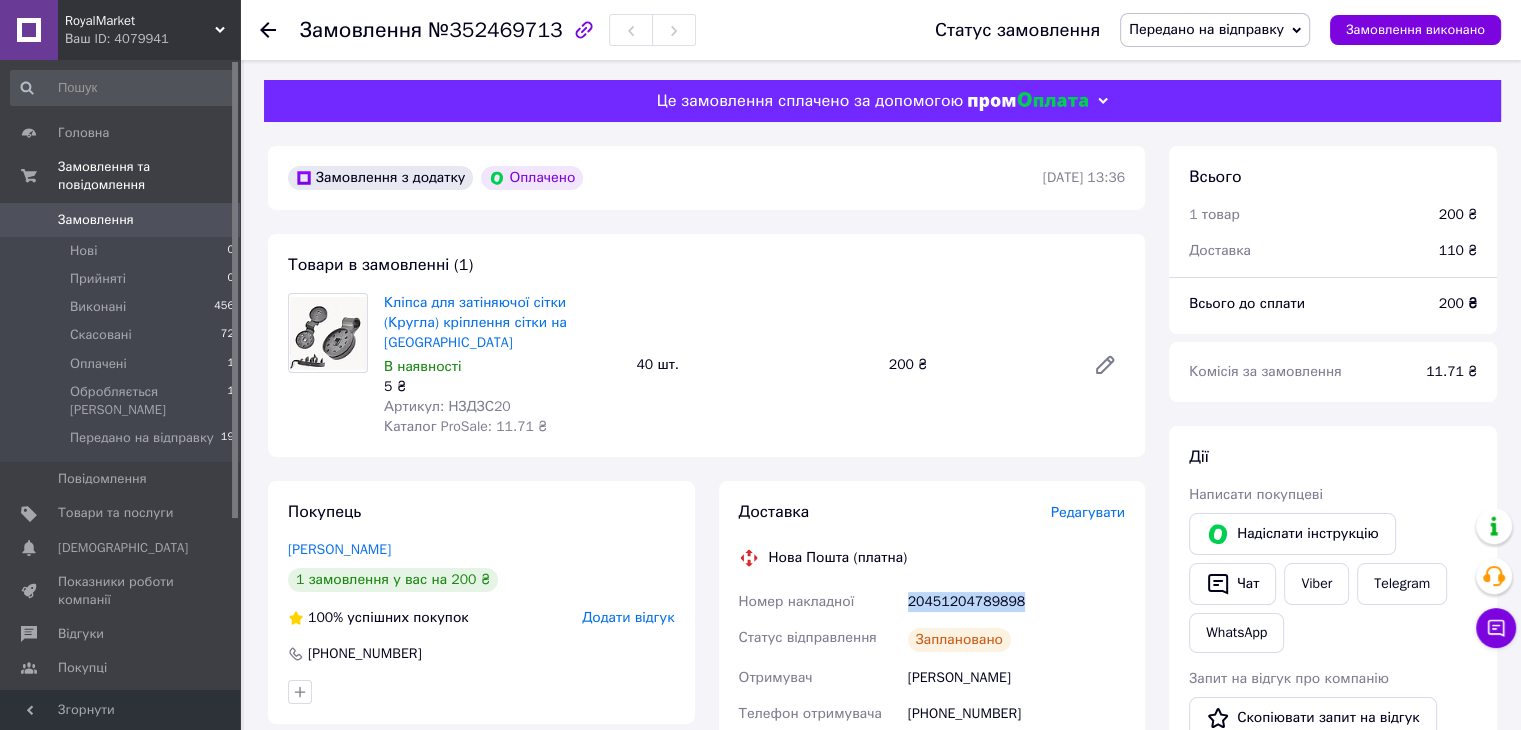 click on "Замовлення" at bounding box center [121, 220] 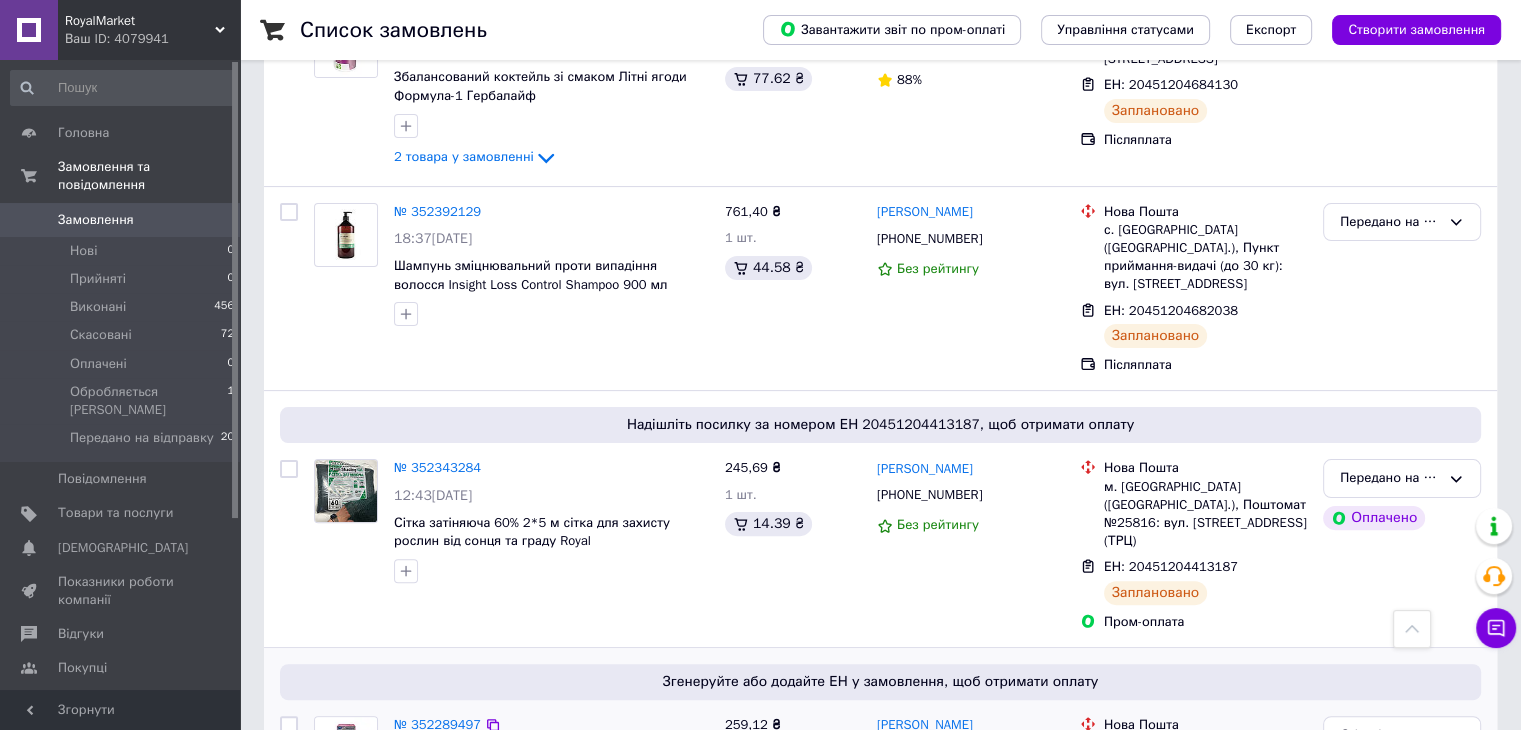 scroll, scrollTop: 400, scrollLeft: 0, axis: vertical 